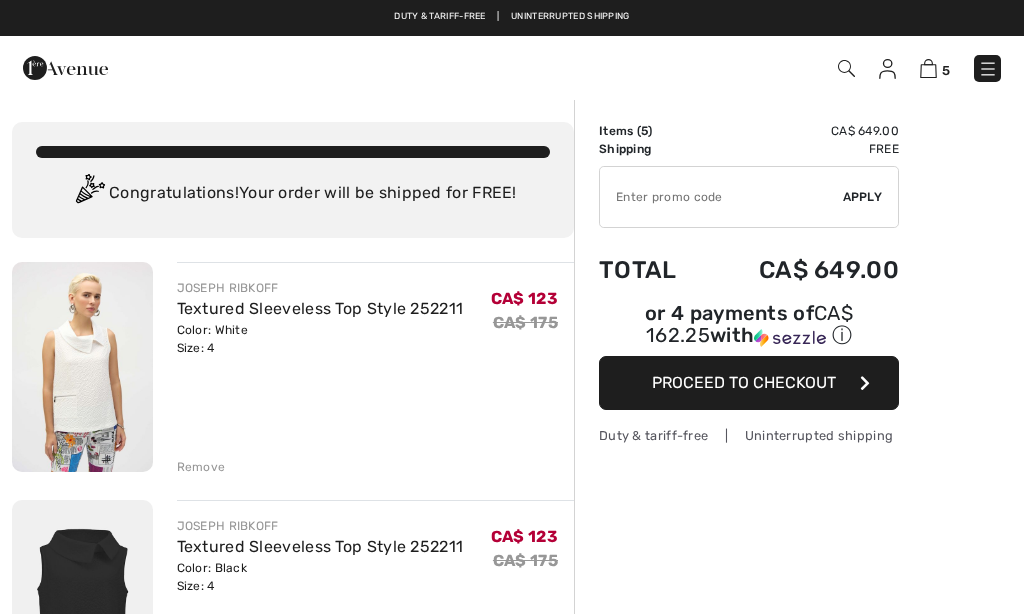 scroll, scrollTop: 0, scrollLeft: 0, axis: both 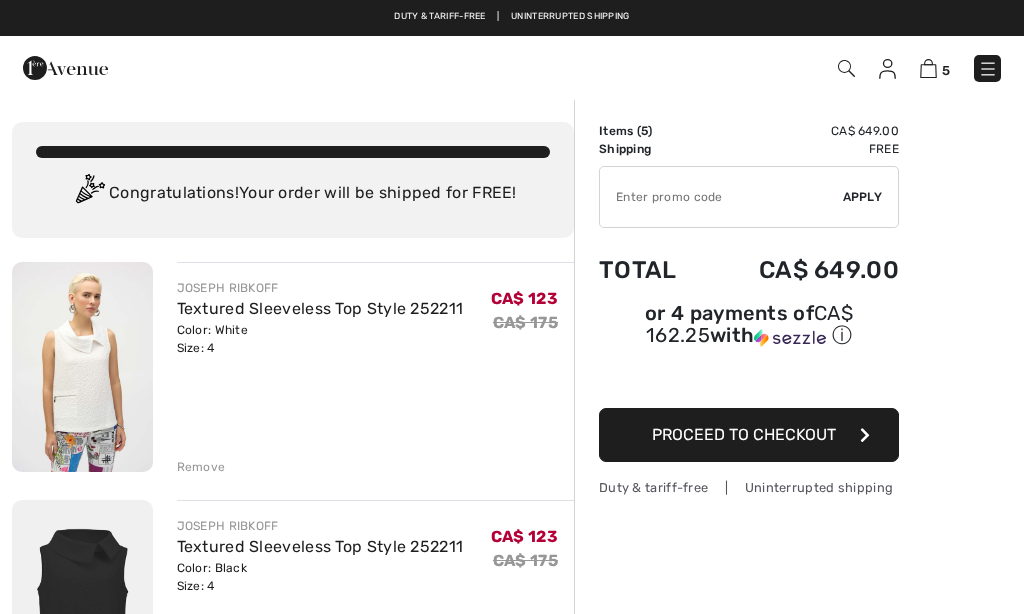 click on "Remove" at bounding box center (201, 467) 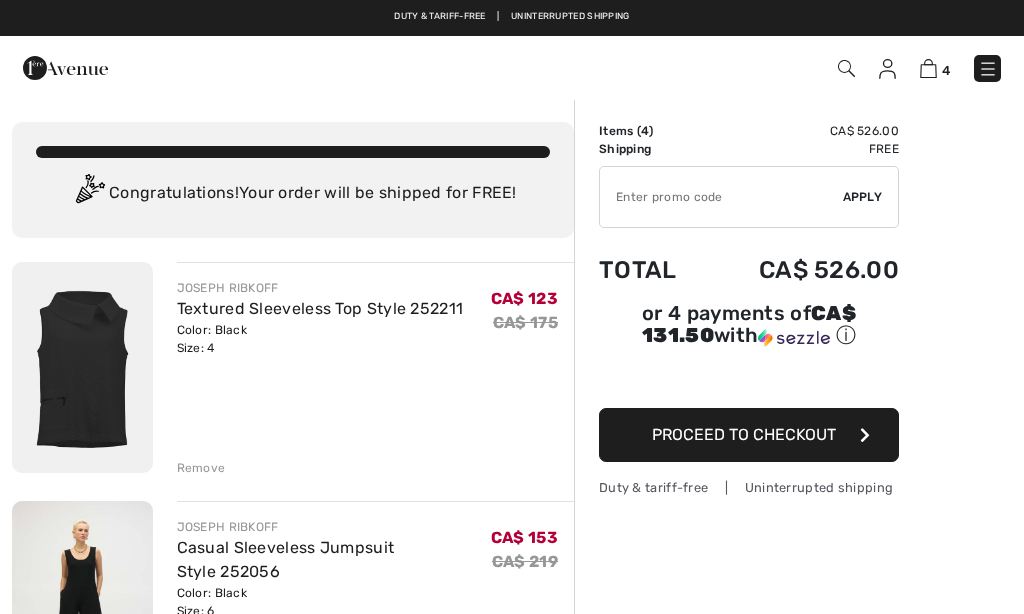click on "Remove" at bounding box center (201, 468) 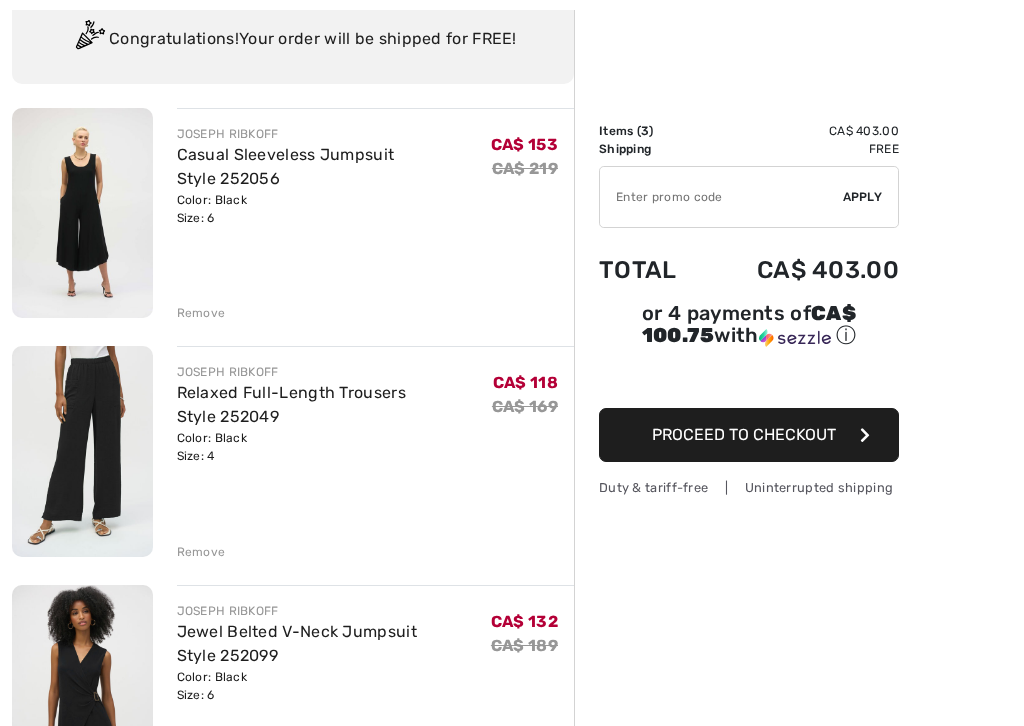 scroll, scrollTop: 151, scrollLeft: 0, axis: vertical 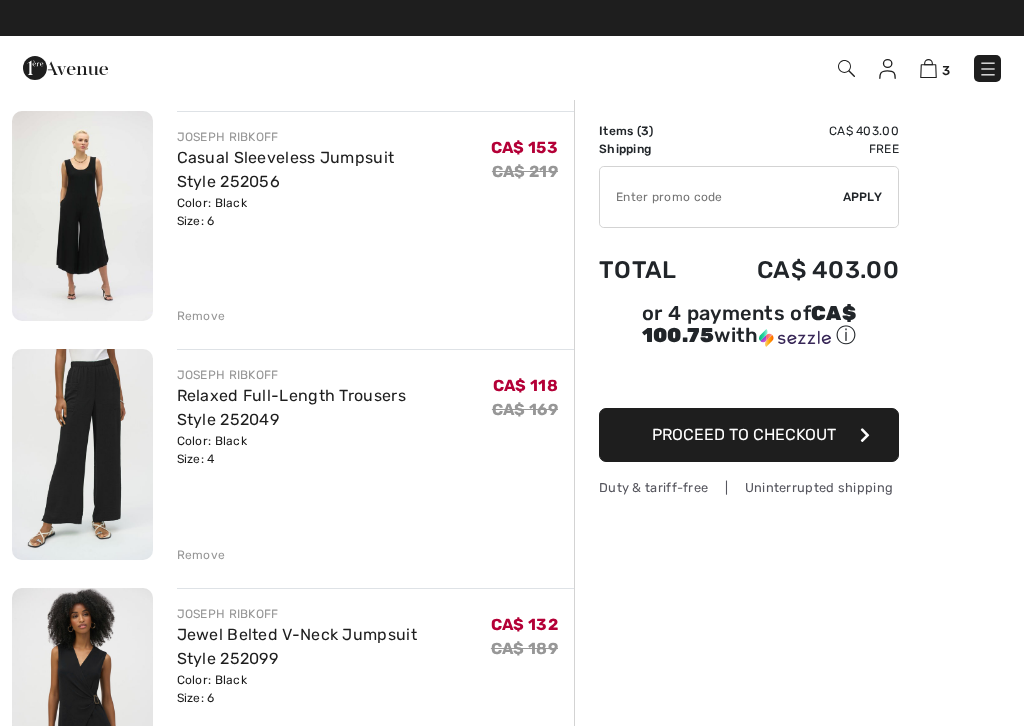 click on "Remove" at bounding box center (201, 555) 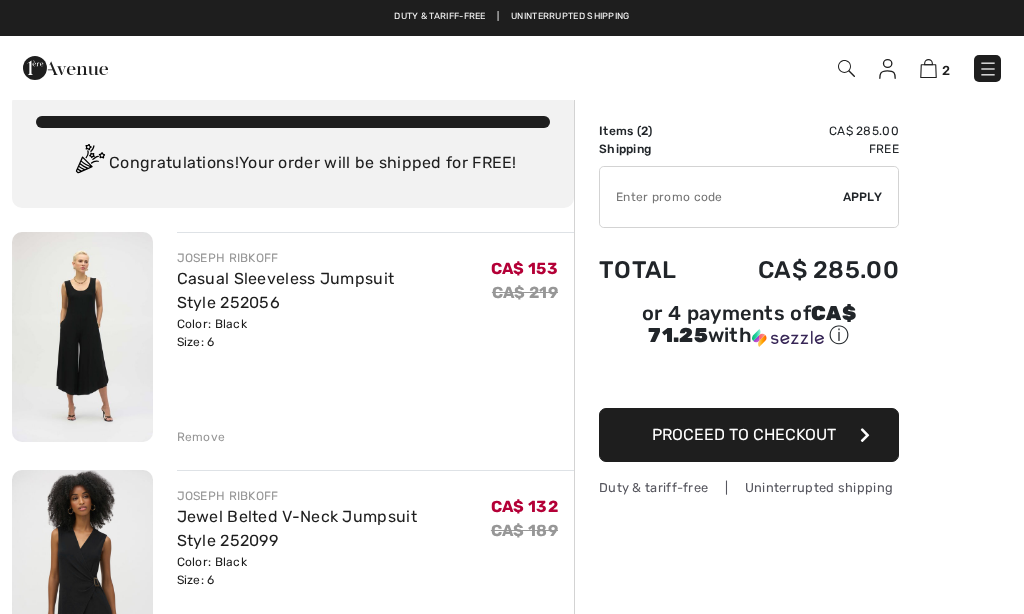 scroll, scrollTop: 0, scrollLeft: 0, axis: both 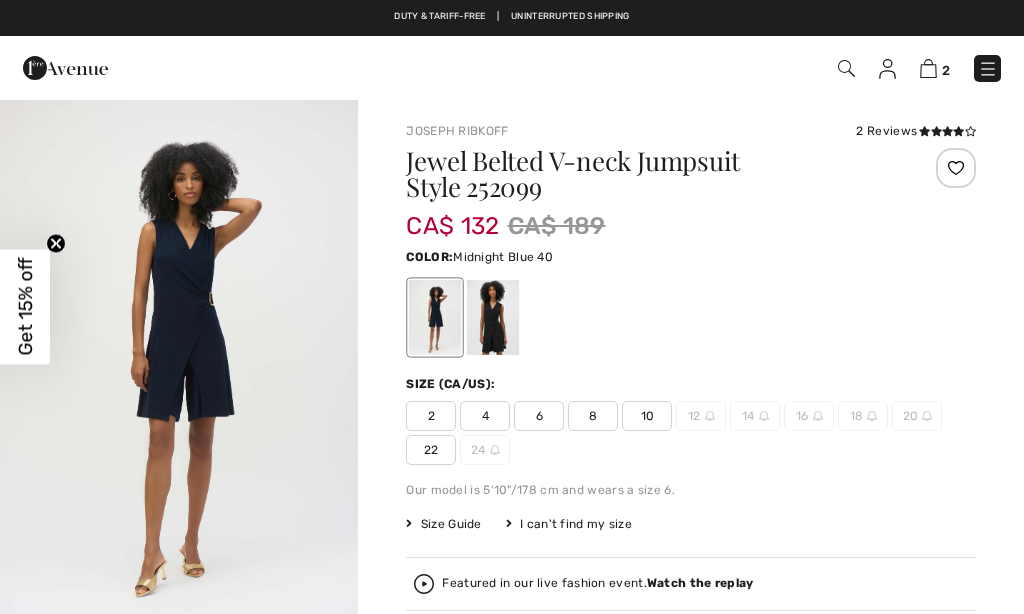 checkbox on "true" 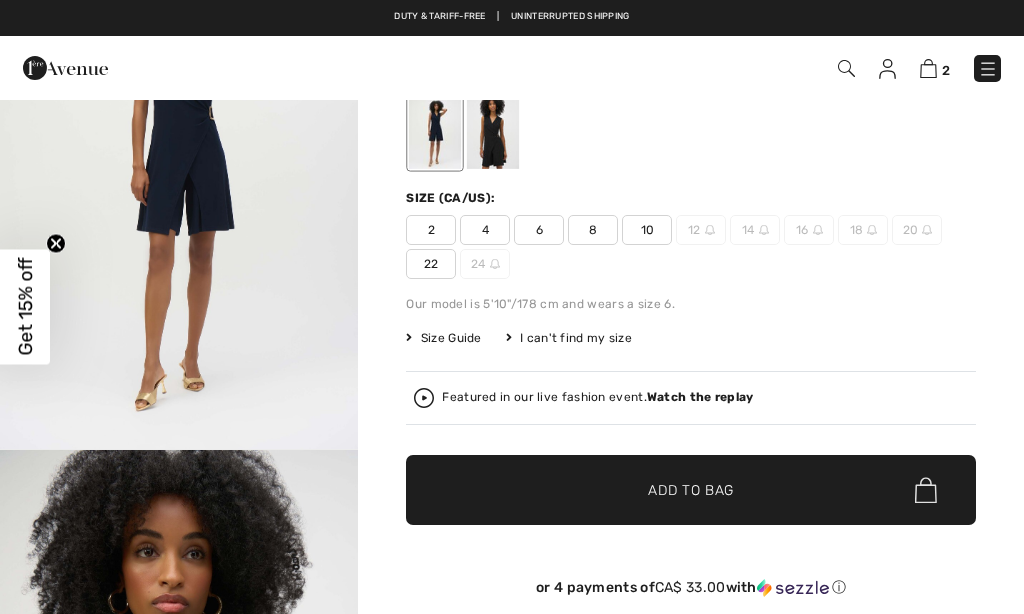 scroll, scrollTop: 0, scrollLeft: 0, axis: both 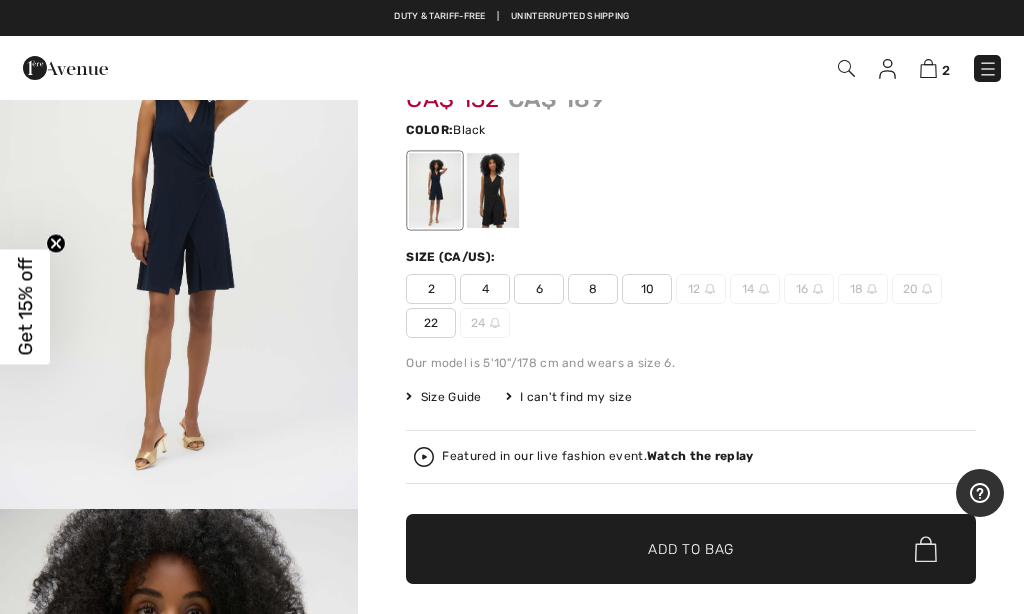 click at bounding box center [493, 190] 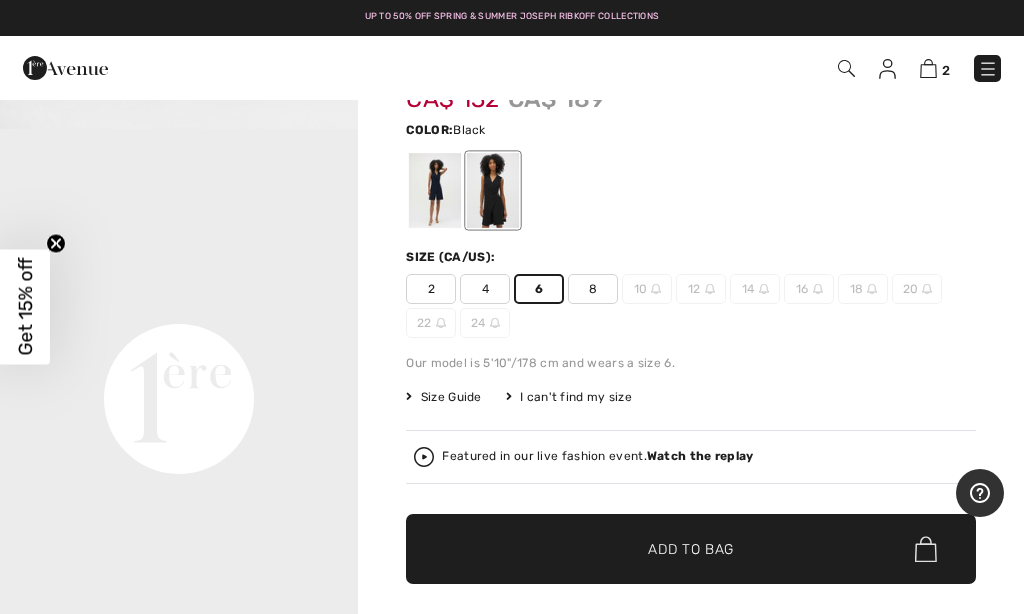 scroll, scrollTop: 914, scrollLeft: 0, axis: vertical 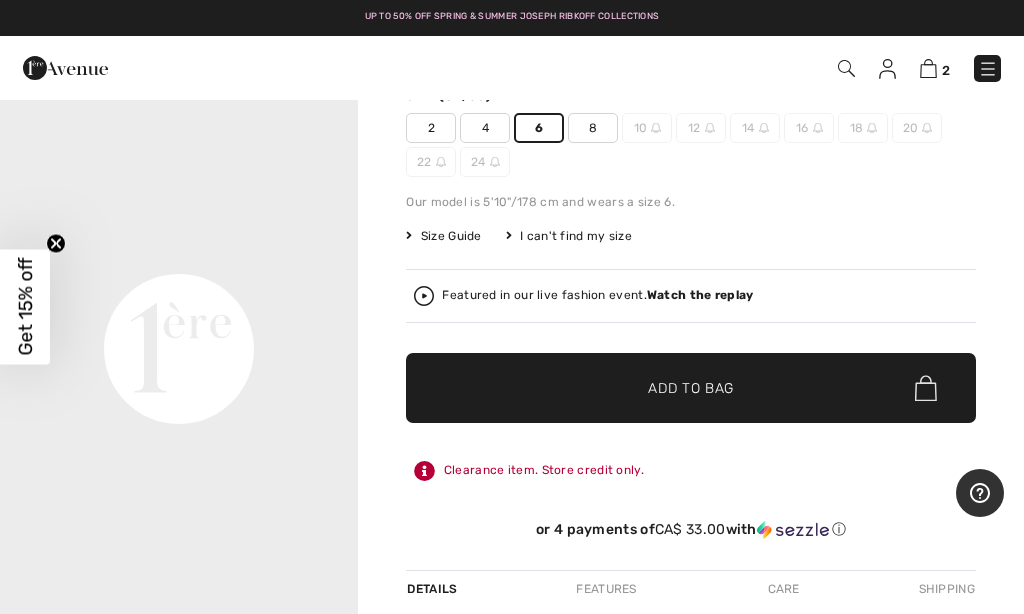 click on "Your browser does not support the video tag." at bounding box center [179, 169] 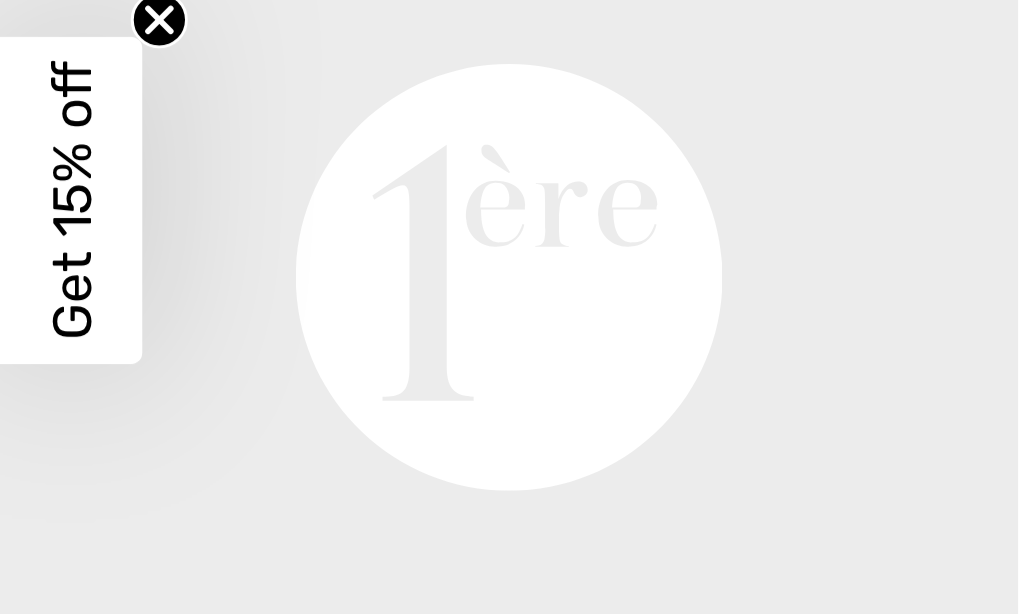 scroll, scrollTop: 804, scrollLeft: 0, axis: vertical 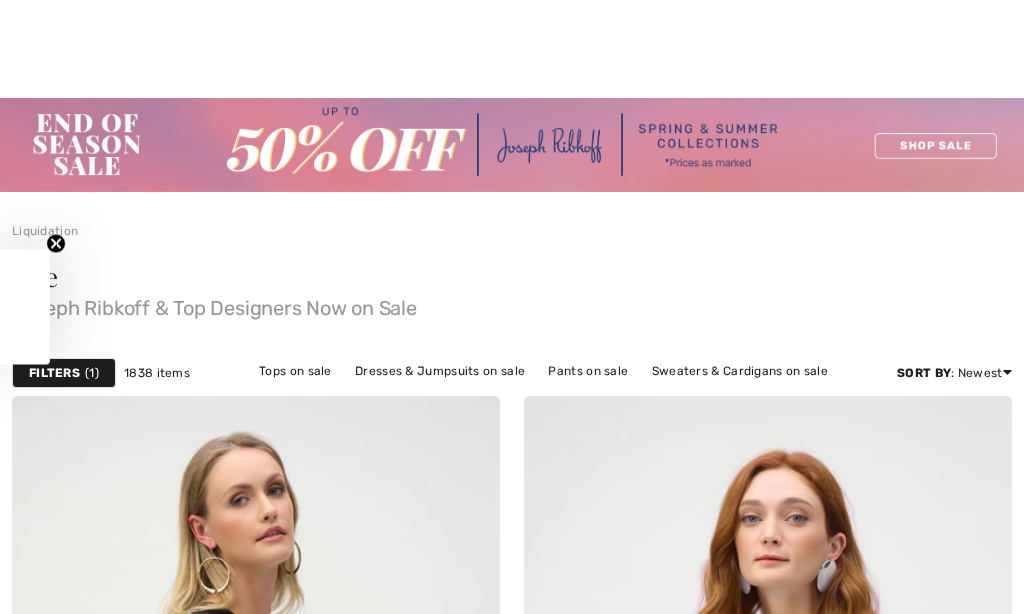 checkbox on "true" 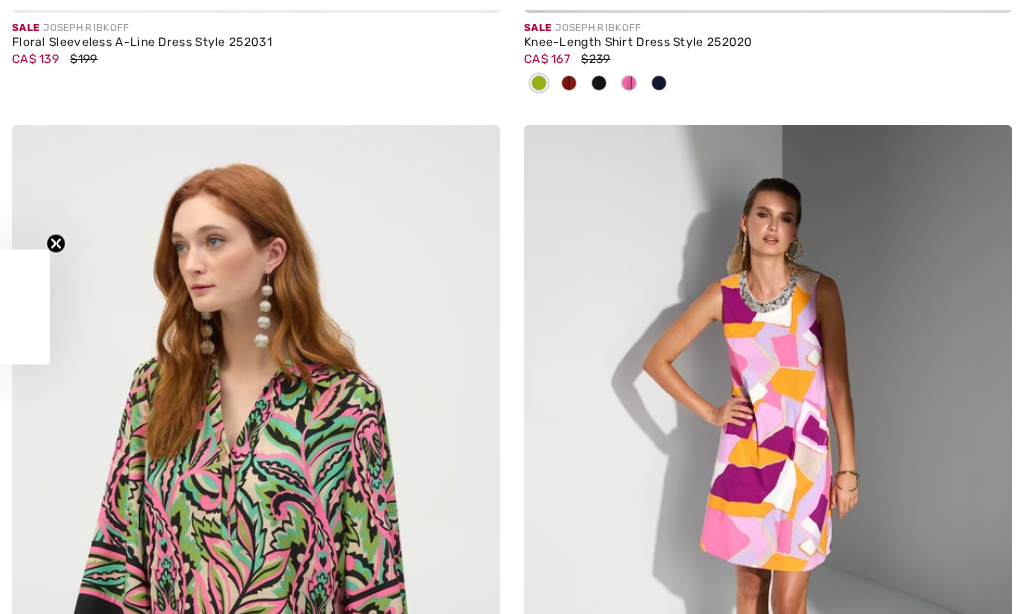 scroll, scrollTop: 0, scrollLeft: 0, axis: both 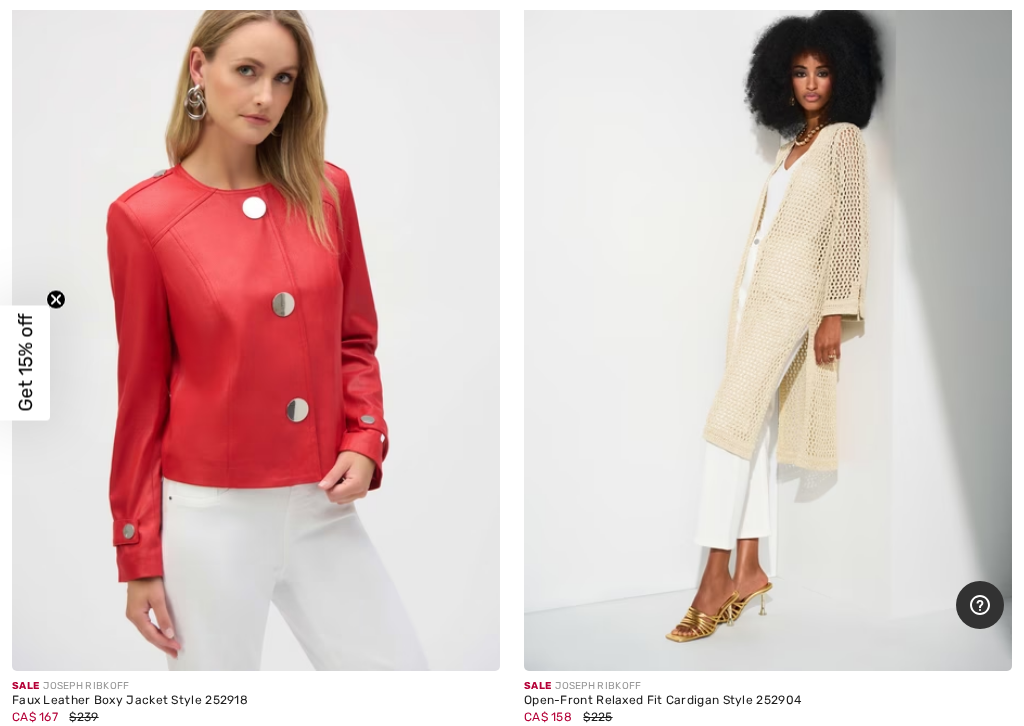 click at bounding box center [768, 305] 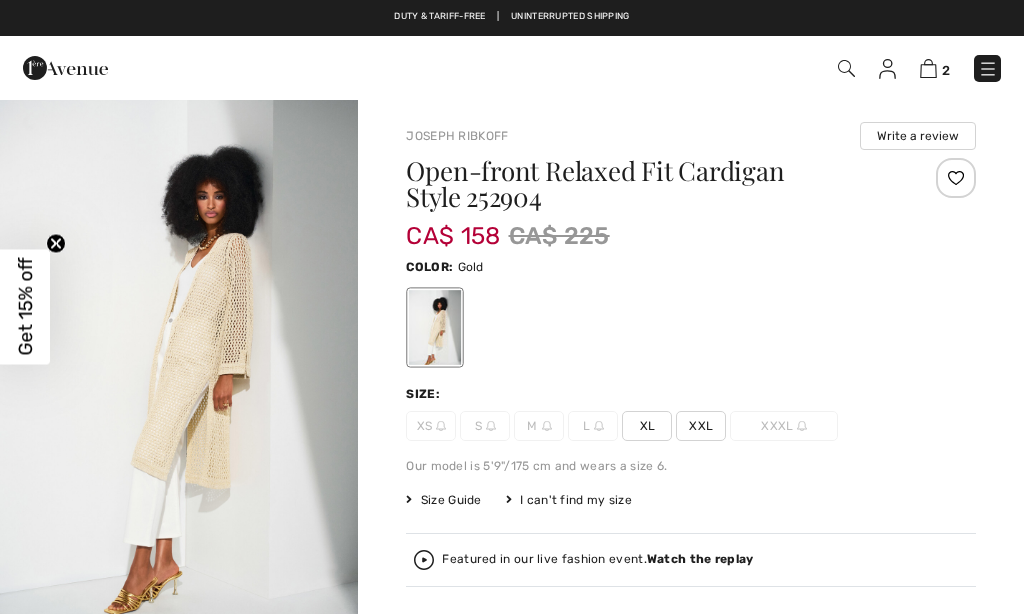 scroll, scrollTop: 0, scrollLeft: 0, axis: both 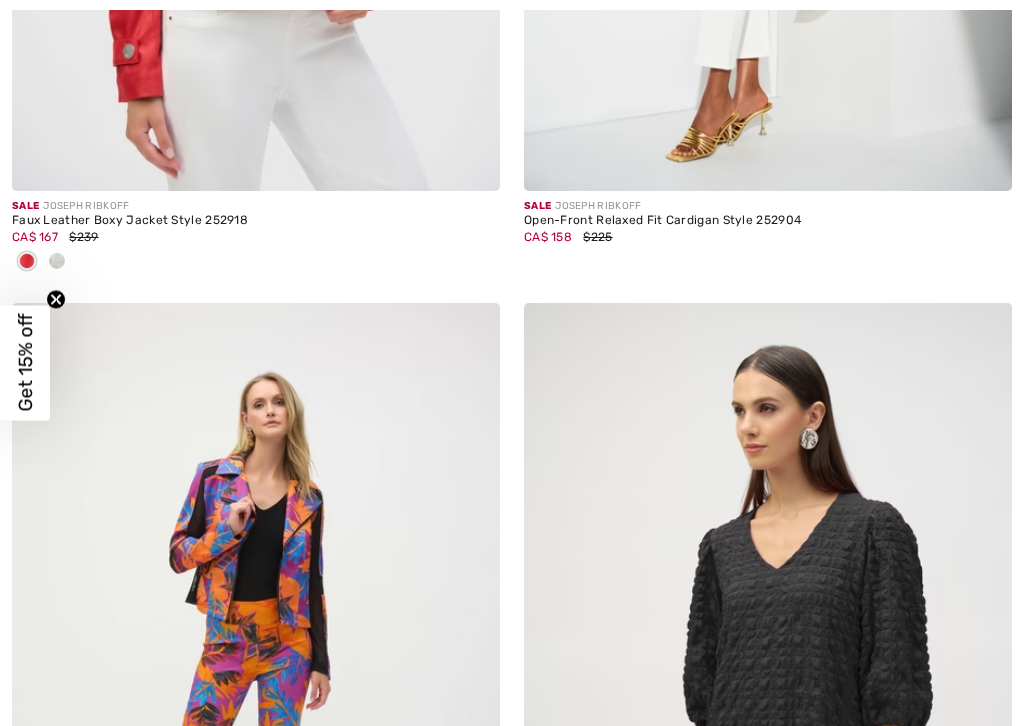 checkbox on "true" 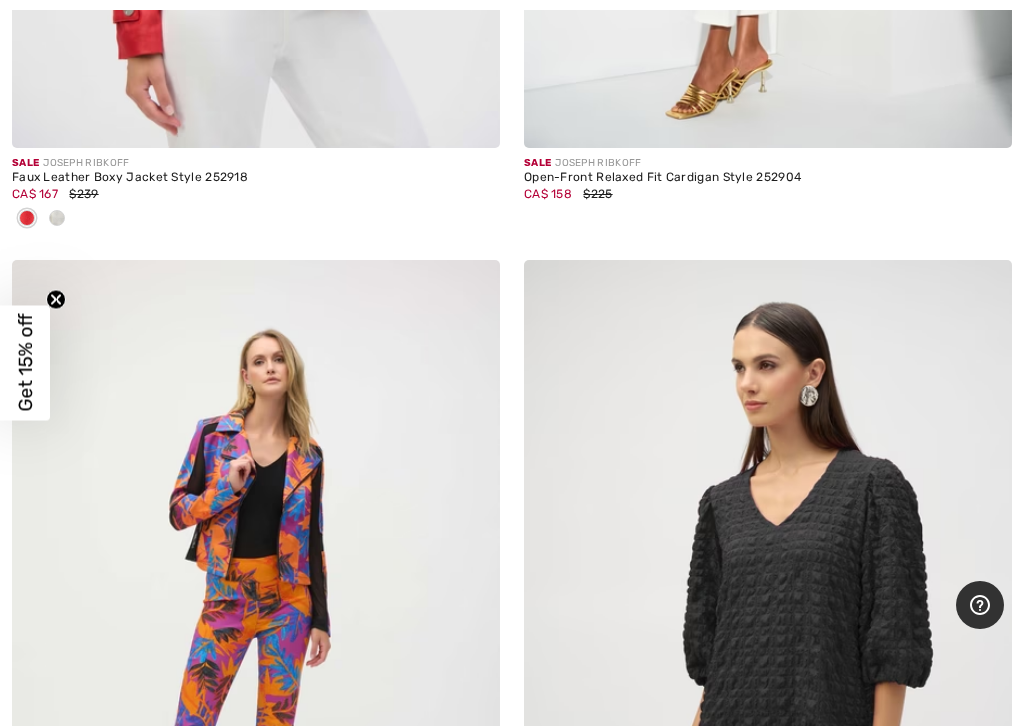 scroll, scrollTop: 13498, scrollLeft: 0, axis: vertical 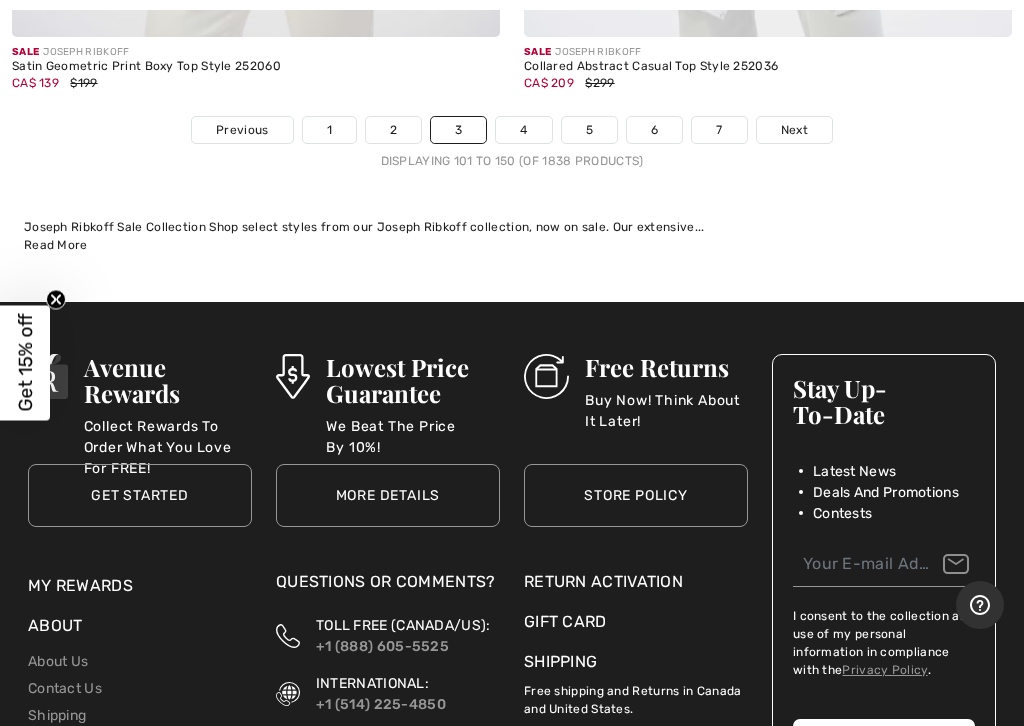 click on "4" at bounding box center [523, 130] 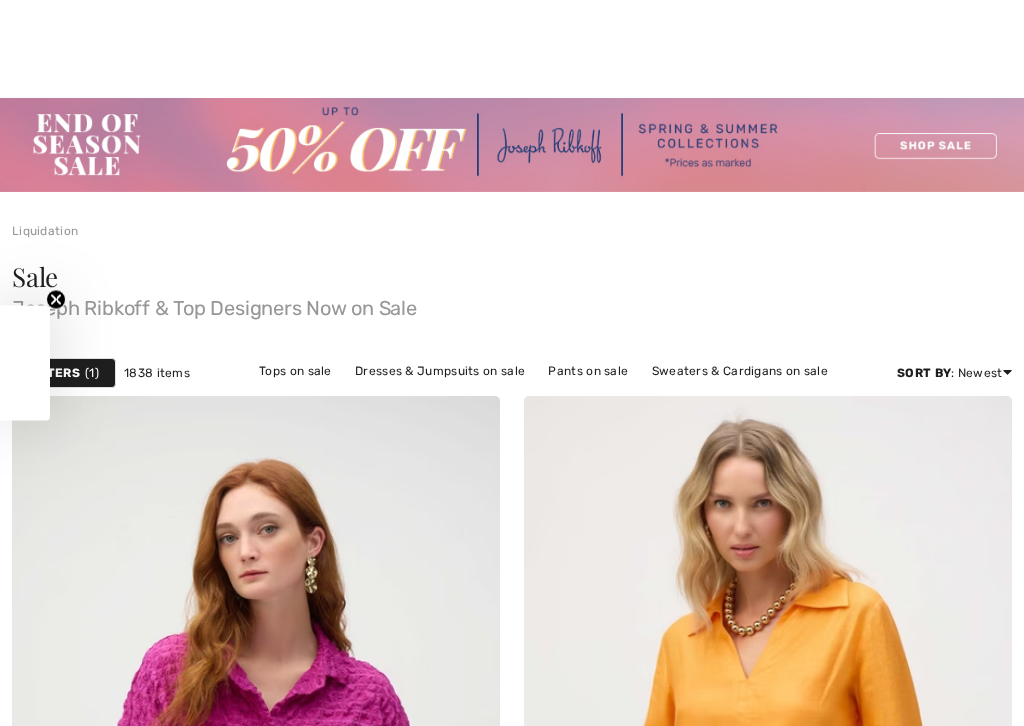 checkbox on "true" 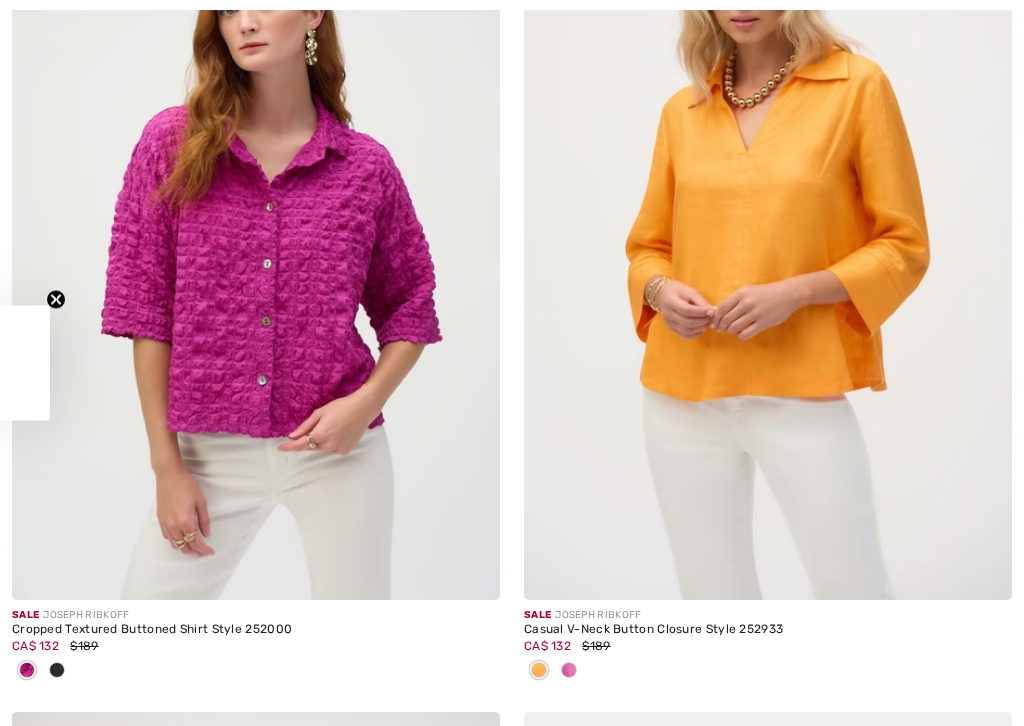 scroll, scrollTop: 0, scrollLeft: 0, axis: both 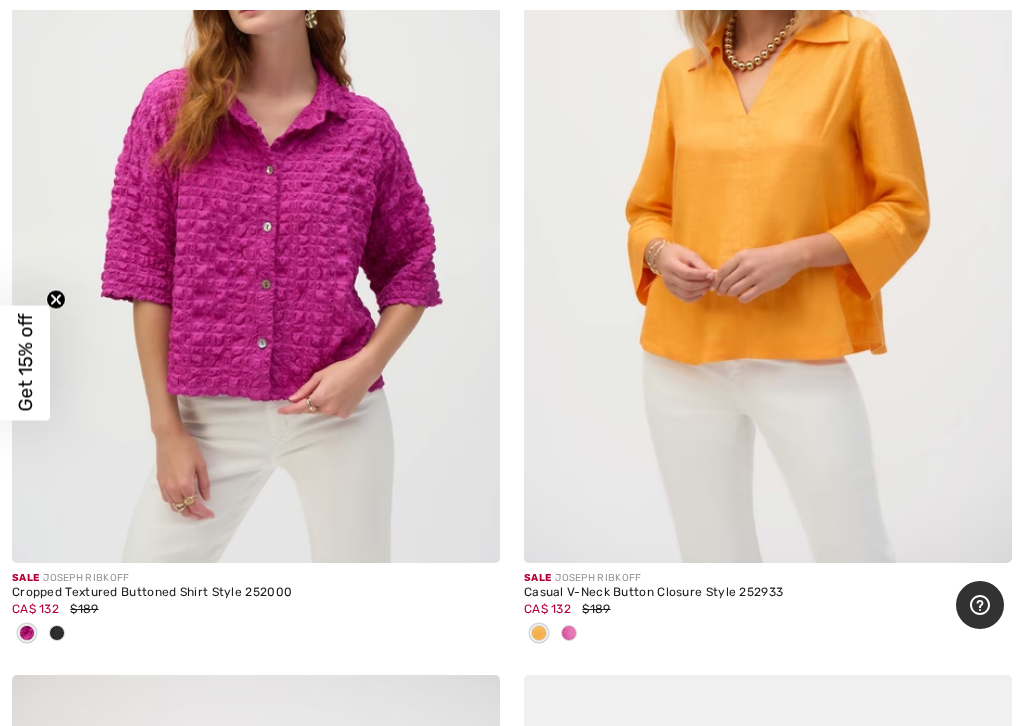 click at bounding box center [57, 634] 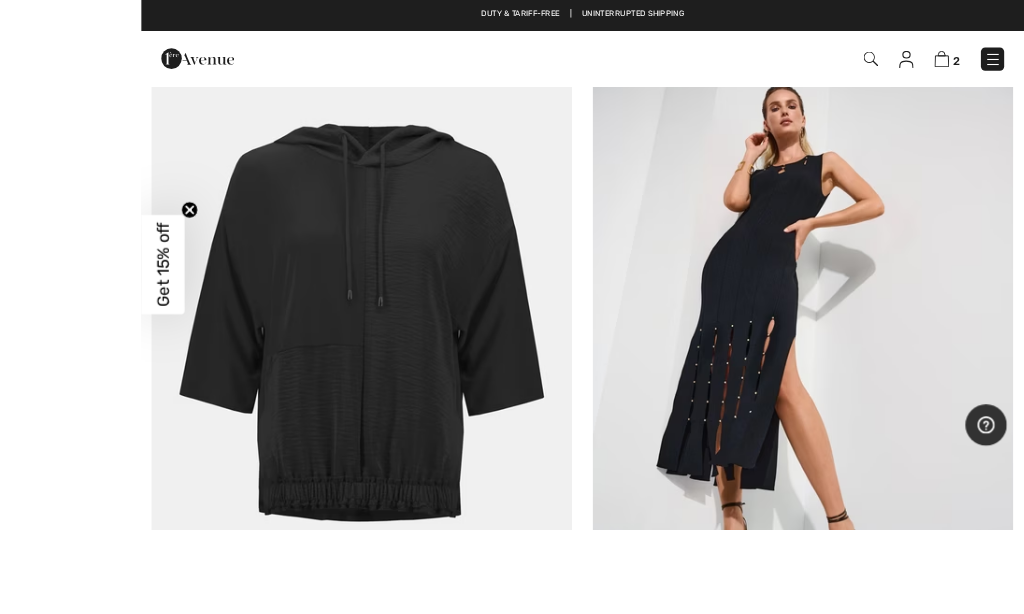 scroll, scrollTop: 11494, scrollLeft: 0, axis: vertical 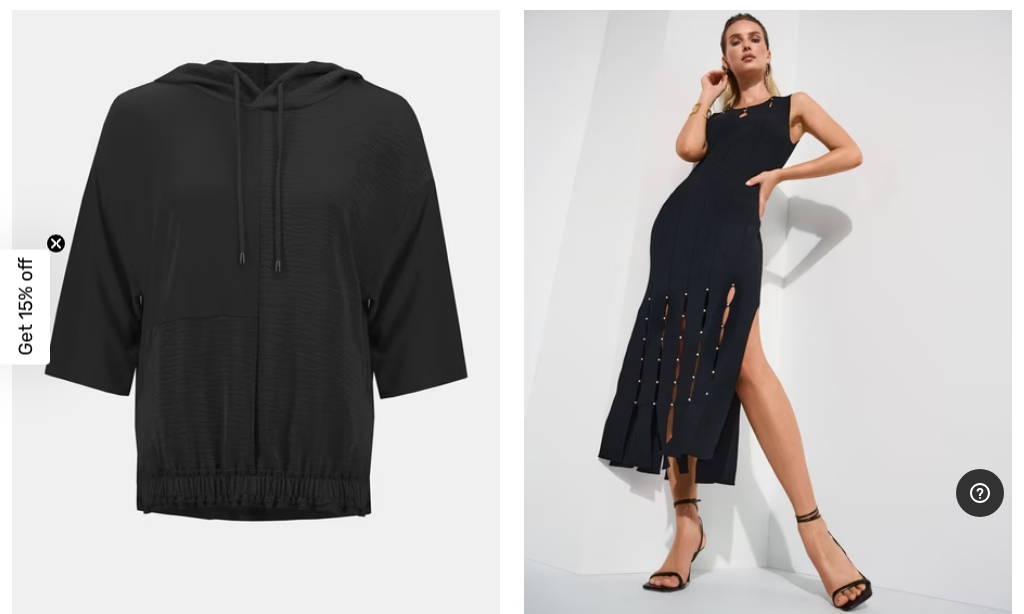 click at bounding box center [256, 299] 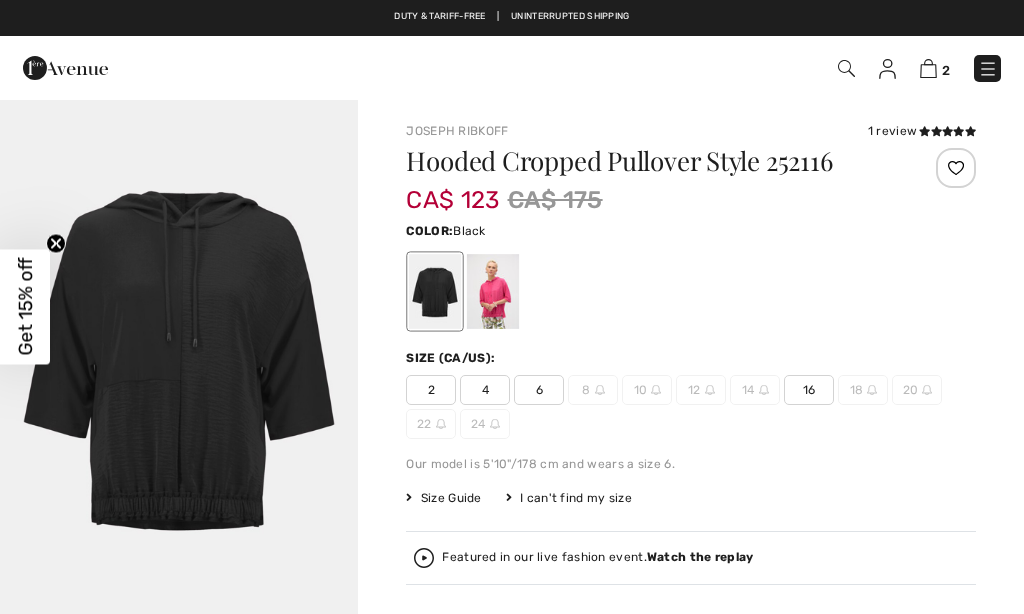 checkbox on "true" 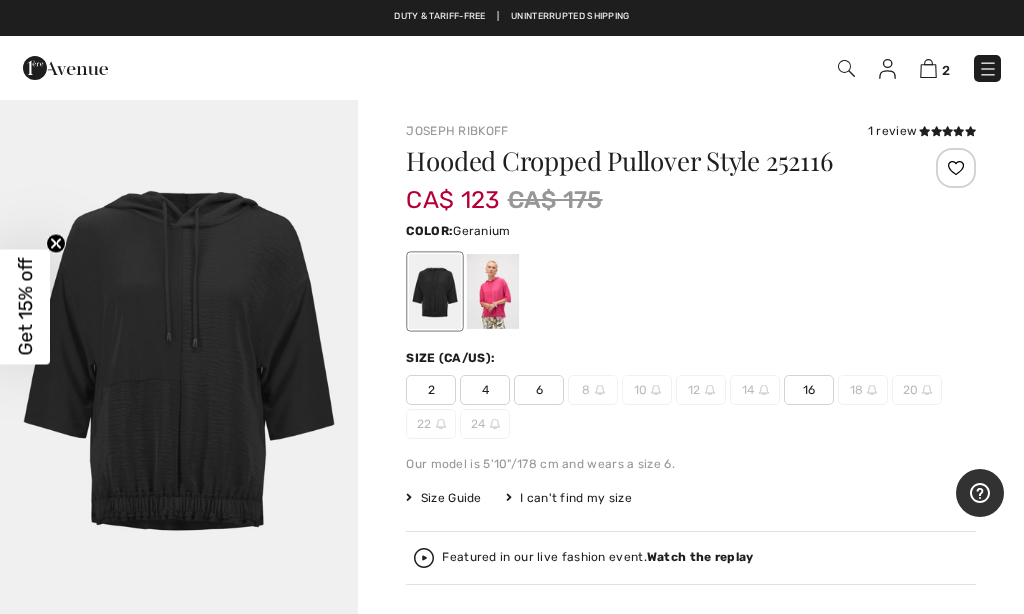 click at bounding box center (493, 291) 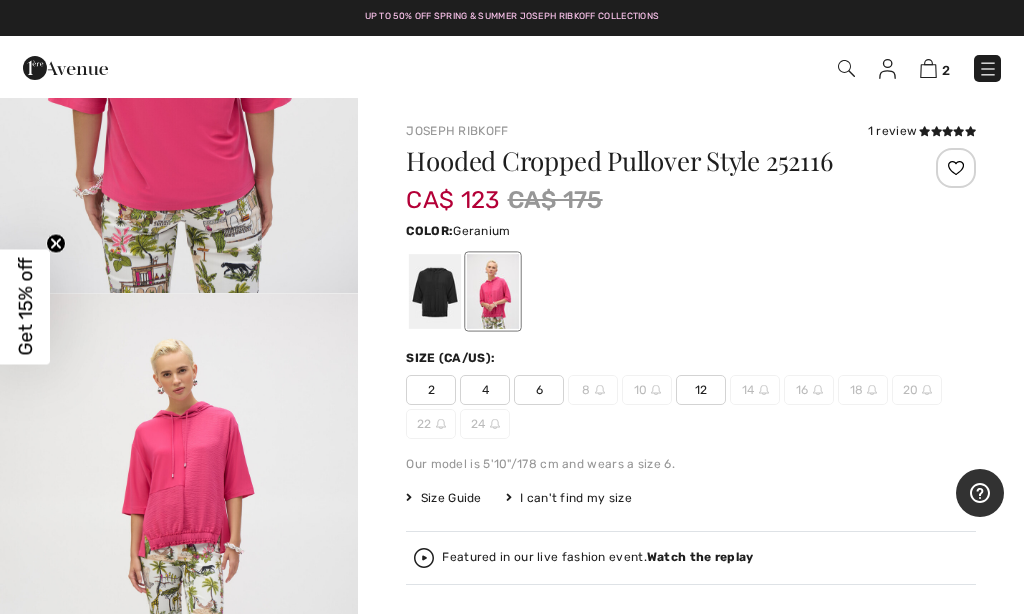 scroll, scrollTop: 1458, scrollLeft: 0, axis: vertical 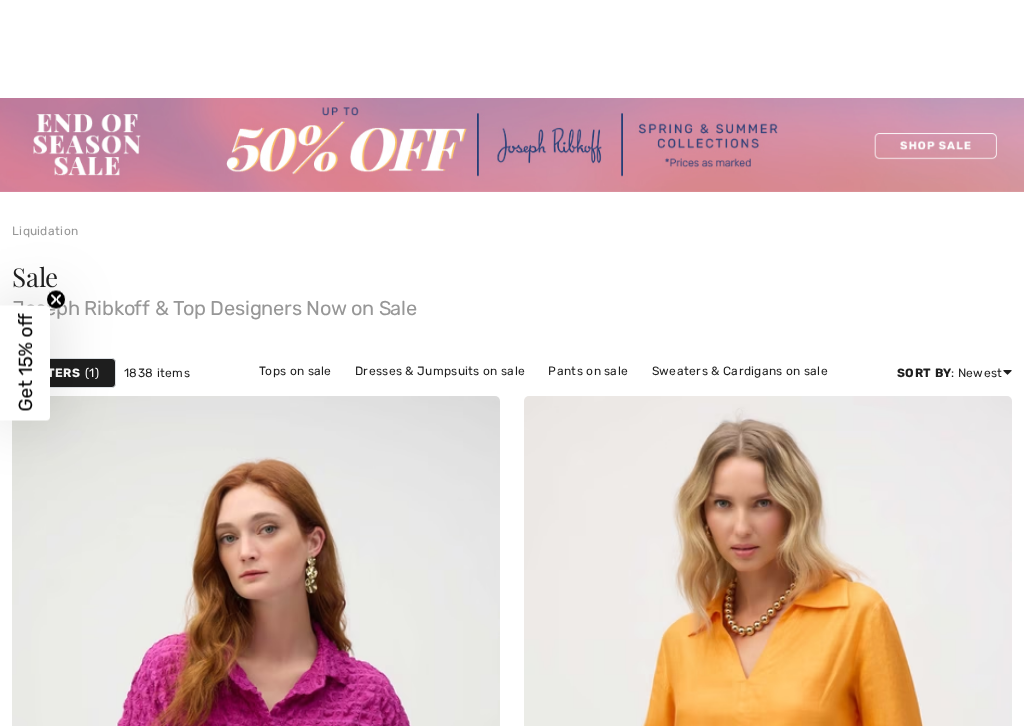 checkbox on "true" 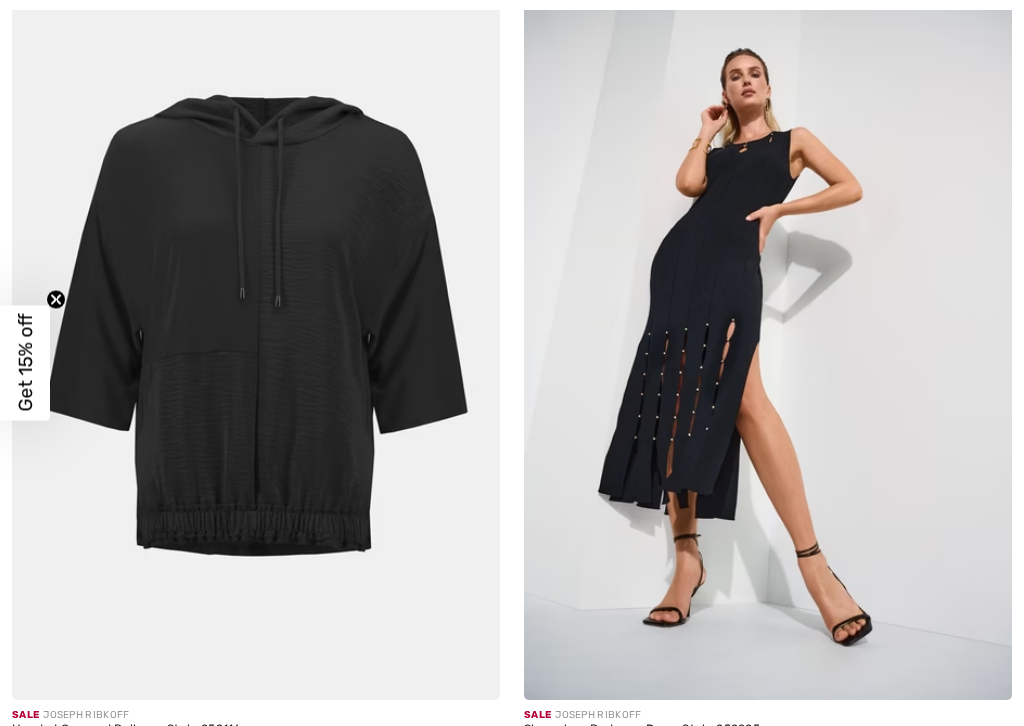 scroll, scrollTop: 0, scrollLeft: 0, axis: both 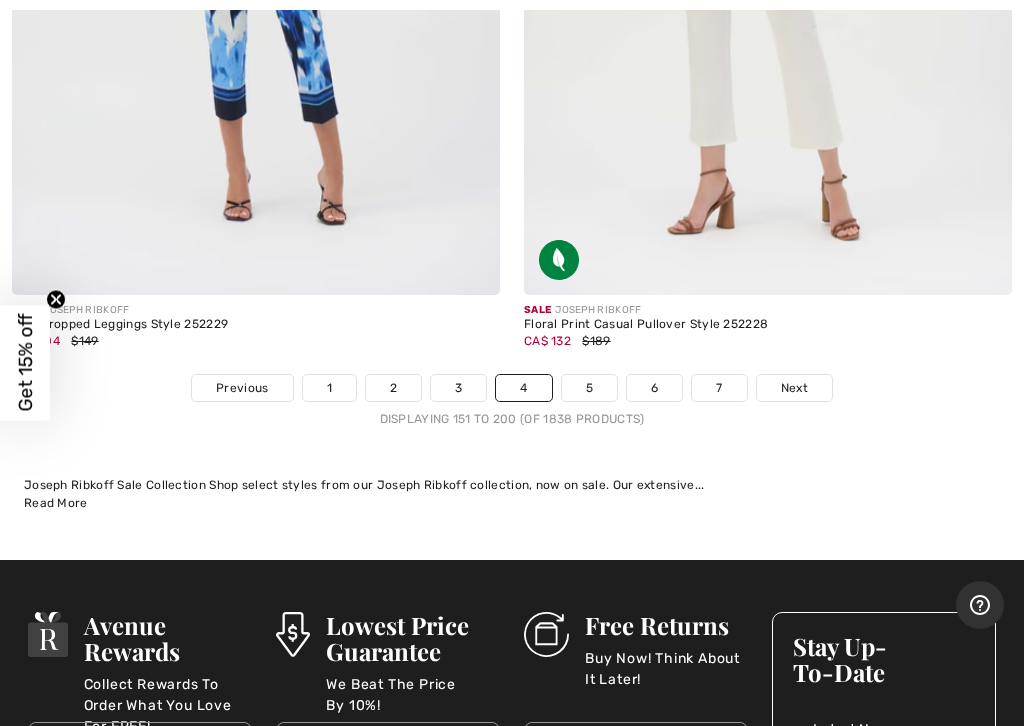 click on "5" at bounding box center (589, 388) 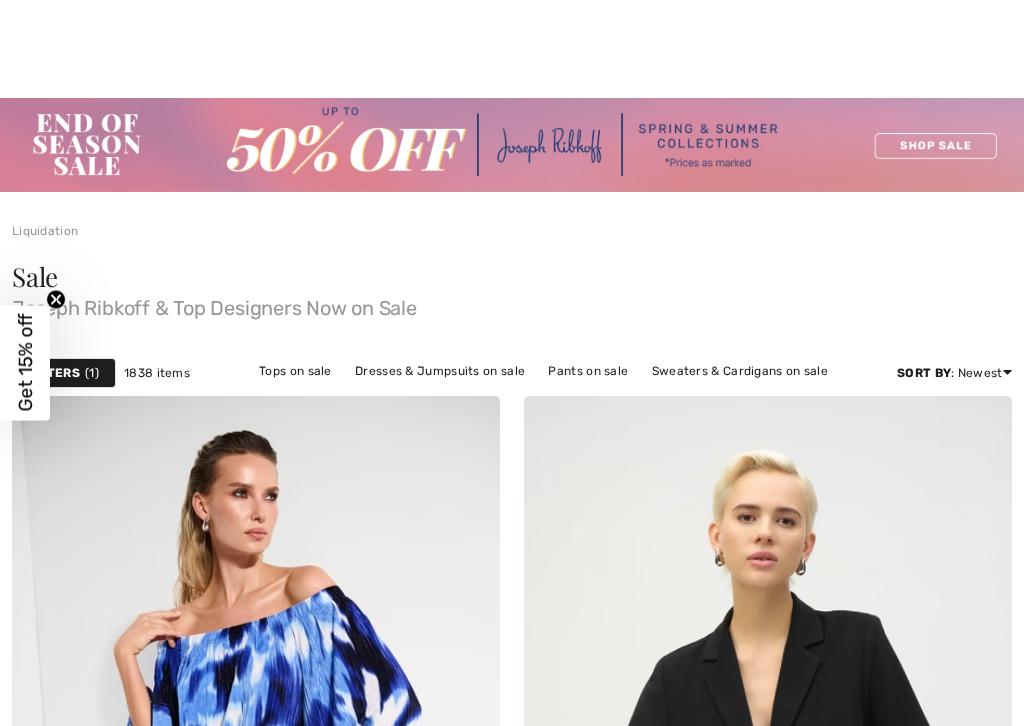 checkbox on "true" 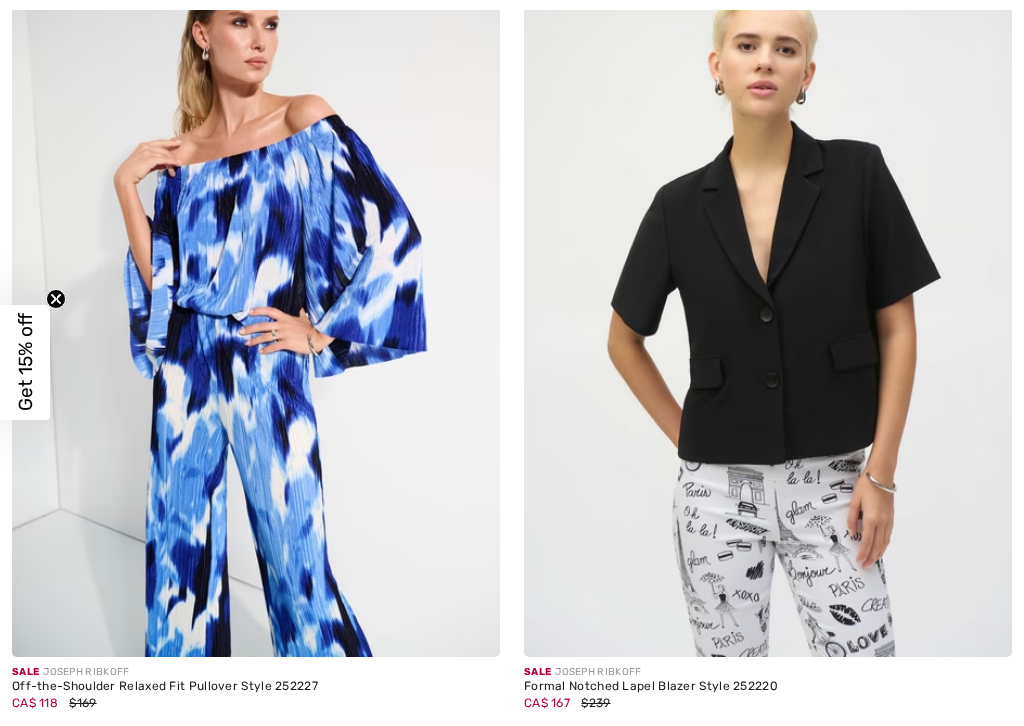 scroll, scrollTop: 0, scrollLeft: 0, axis: both 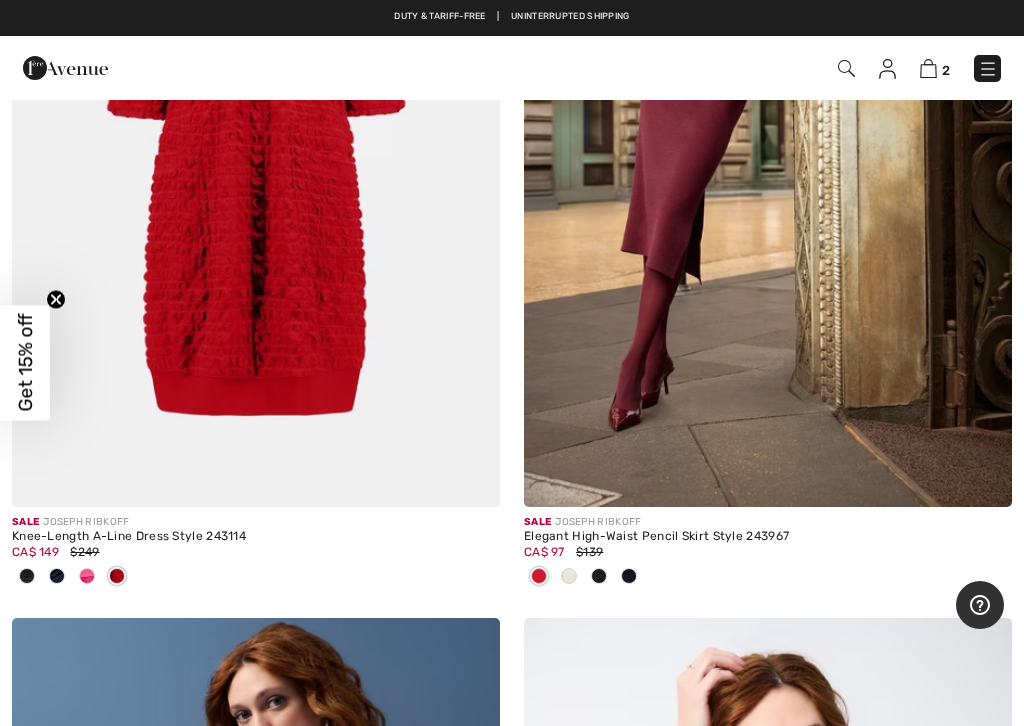 click at bounding box center [27, 576] 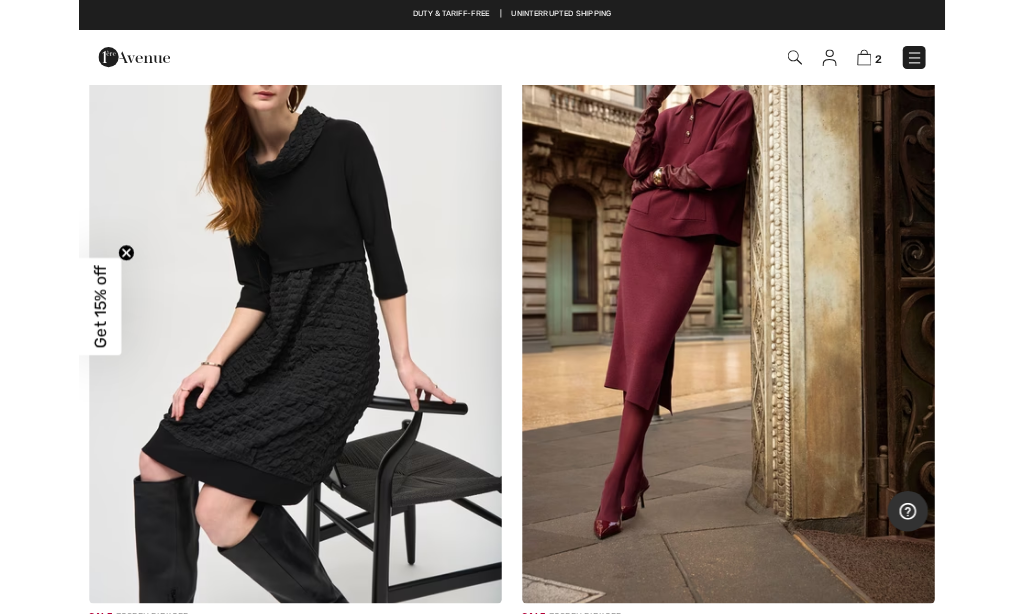 scroll, scrollTop: 11377, scrollLeft: 0, axis: vertical 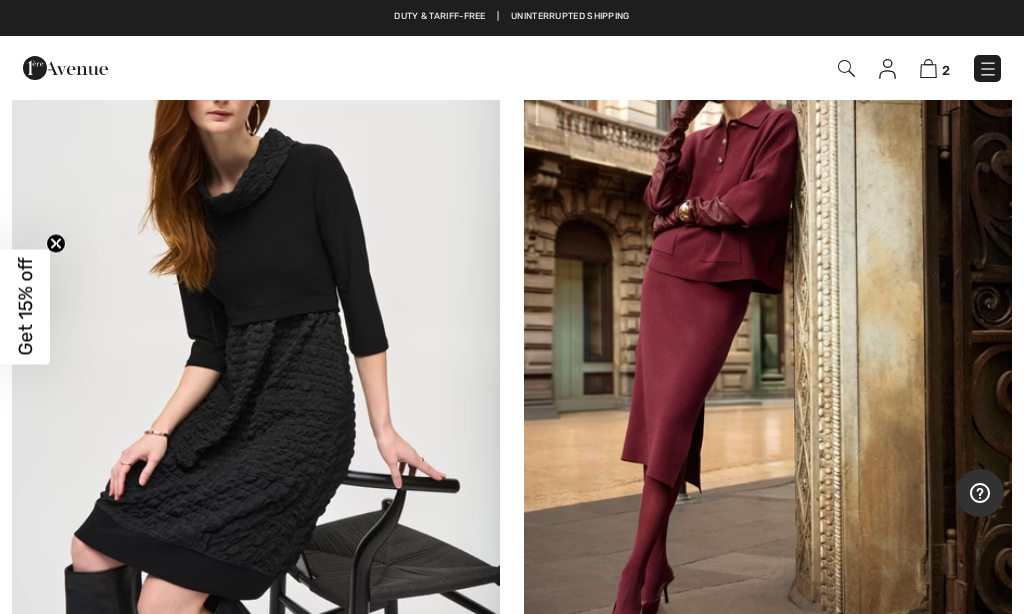 click at bounding box center [256, 350] 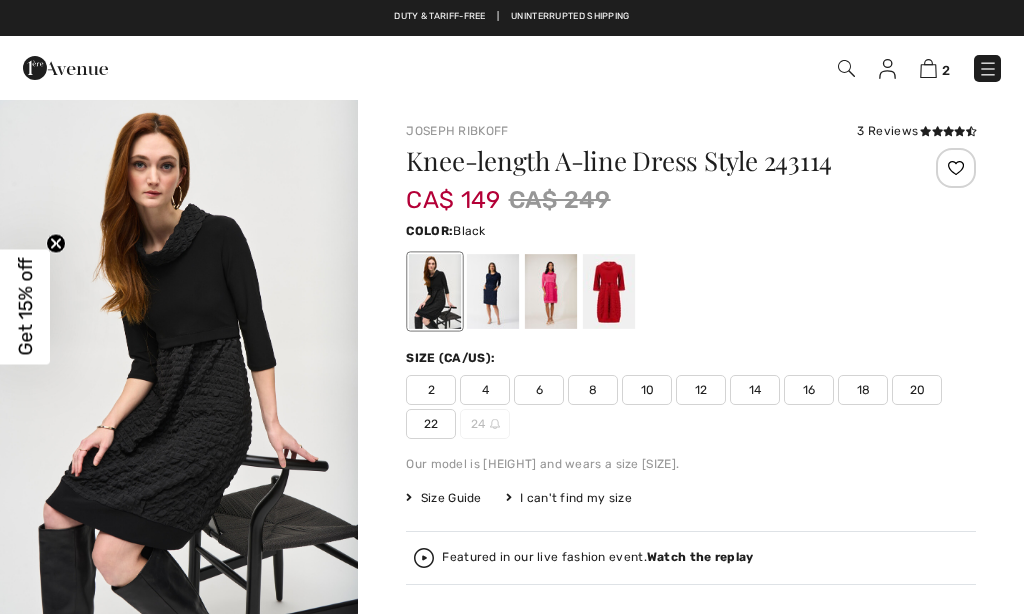 scroll, scrollTop: 0, scrollLeft: 0, axis: both 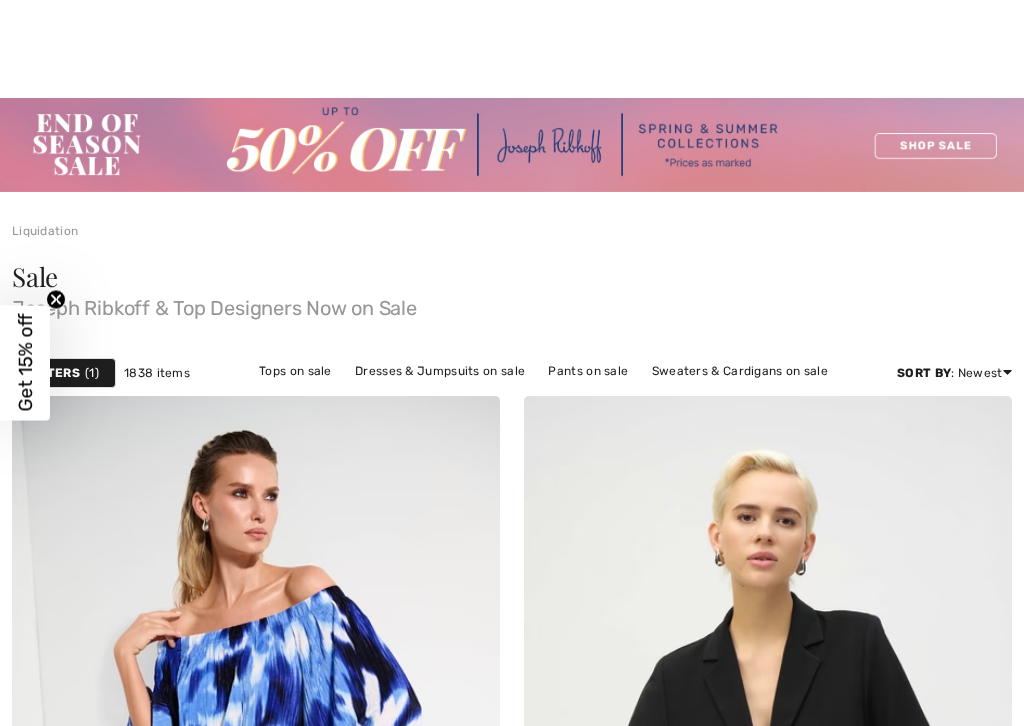 checkbox on "true" 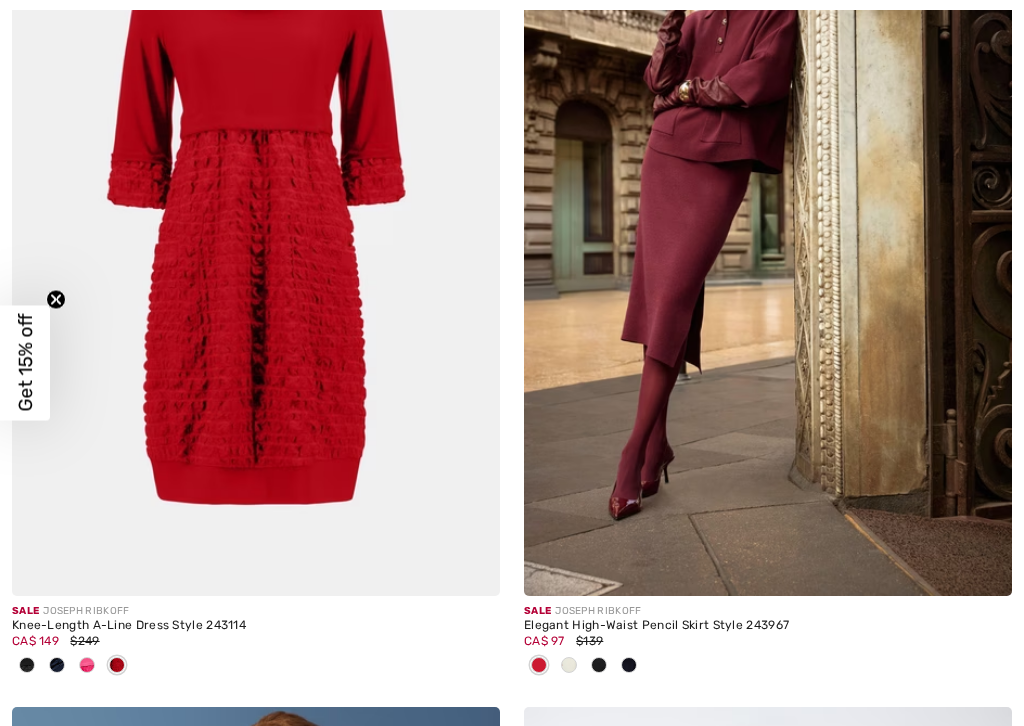 scroll, scrollTop: 0, scrollLeft: 0, axis: both 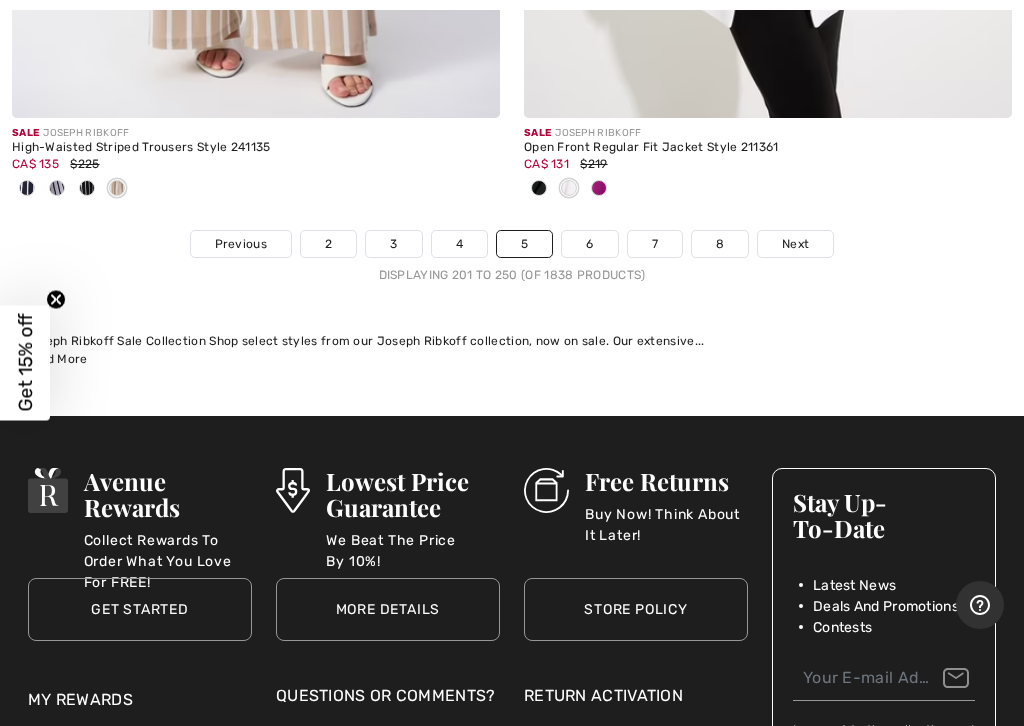 click on "6" at bounding box center (589, 244) 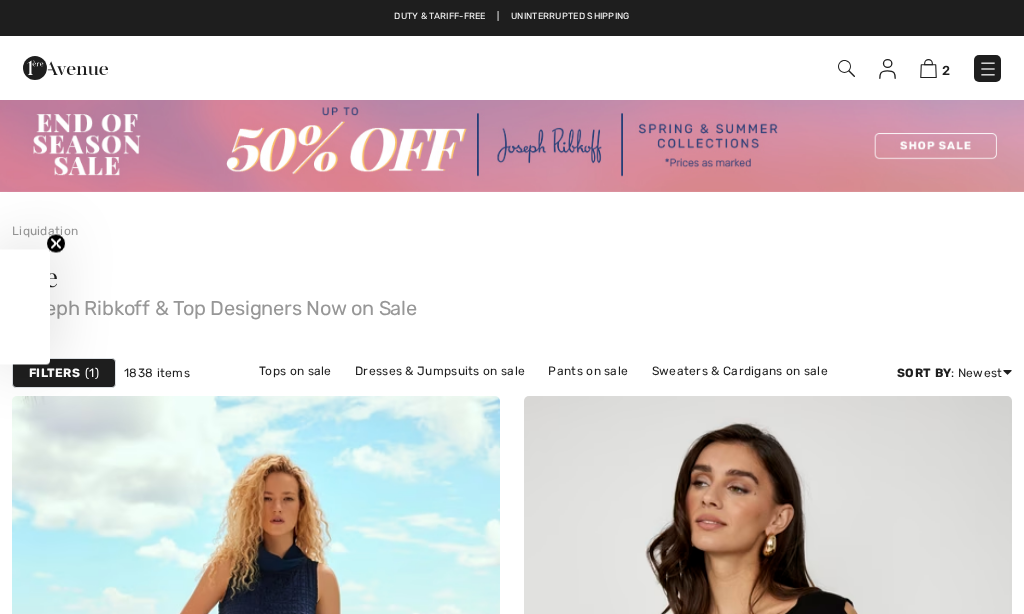 checkbox on "true" 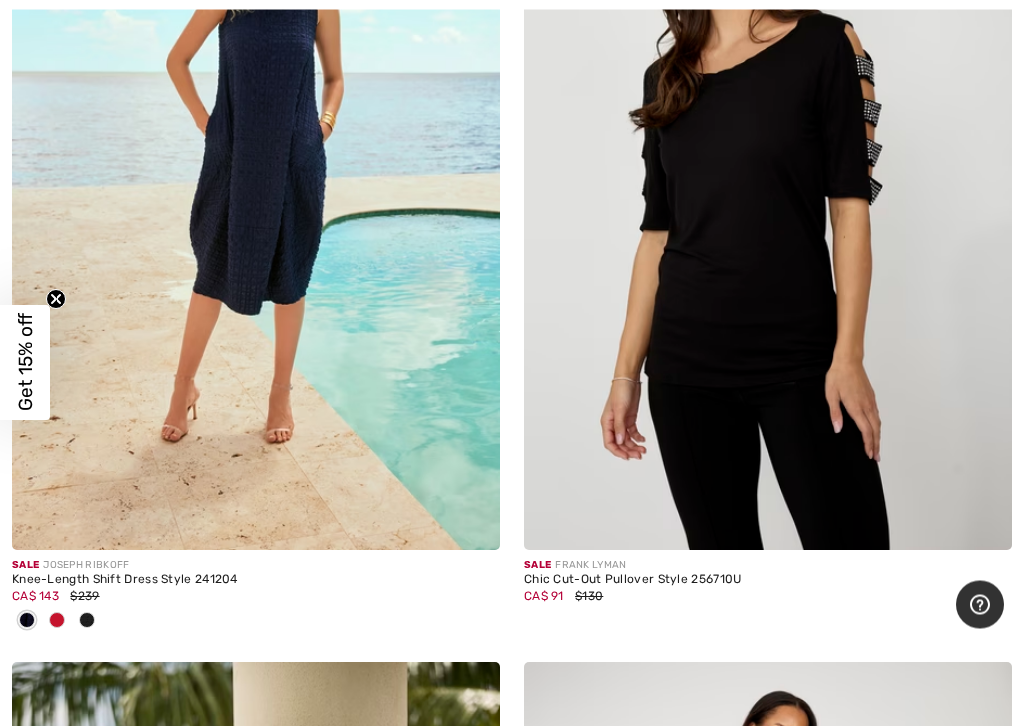 scroll, scrollTop: 578, scrollLeft: 0, axis: vertical 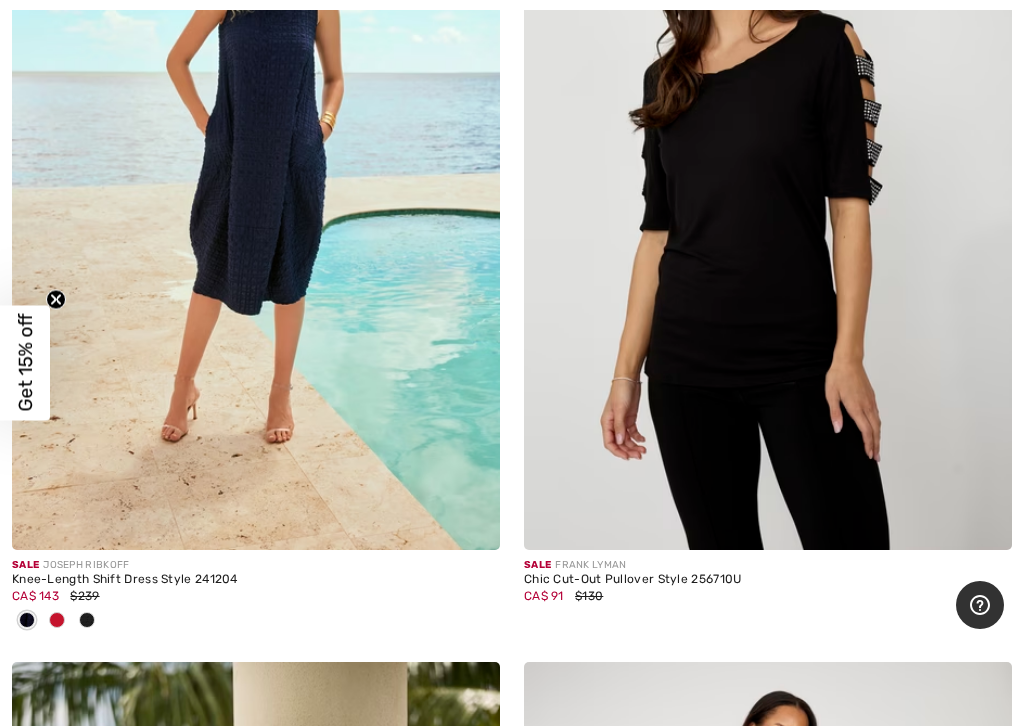 click at bounding box center (256, 184) 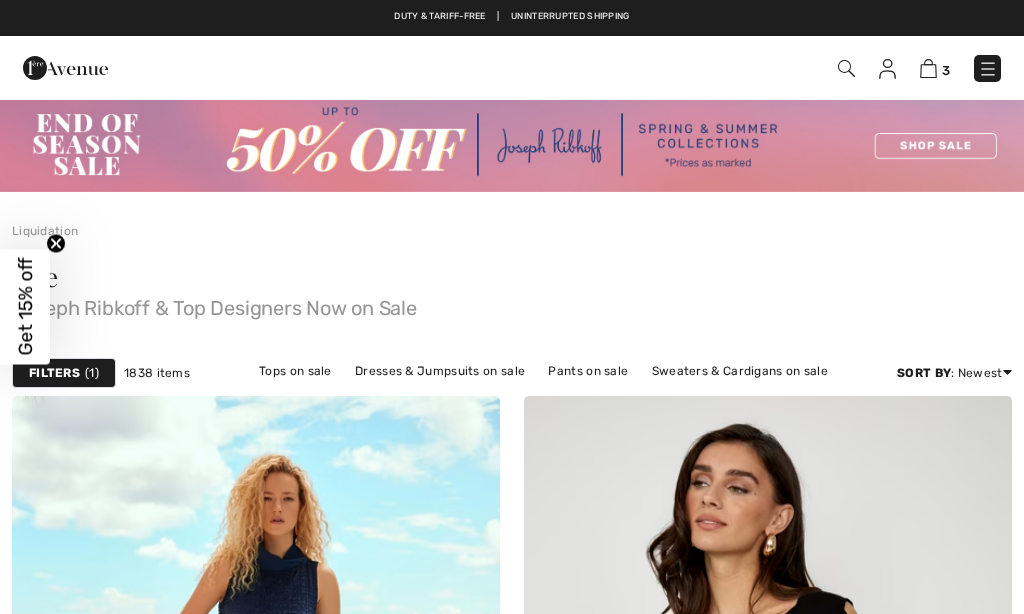 checkbox on "true" 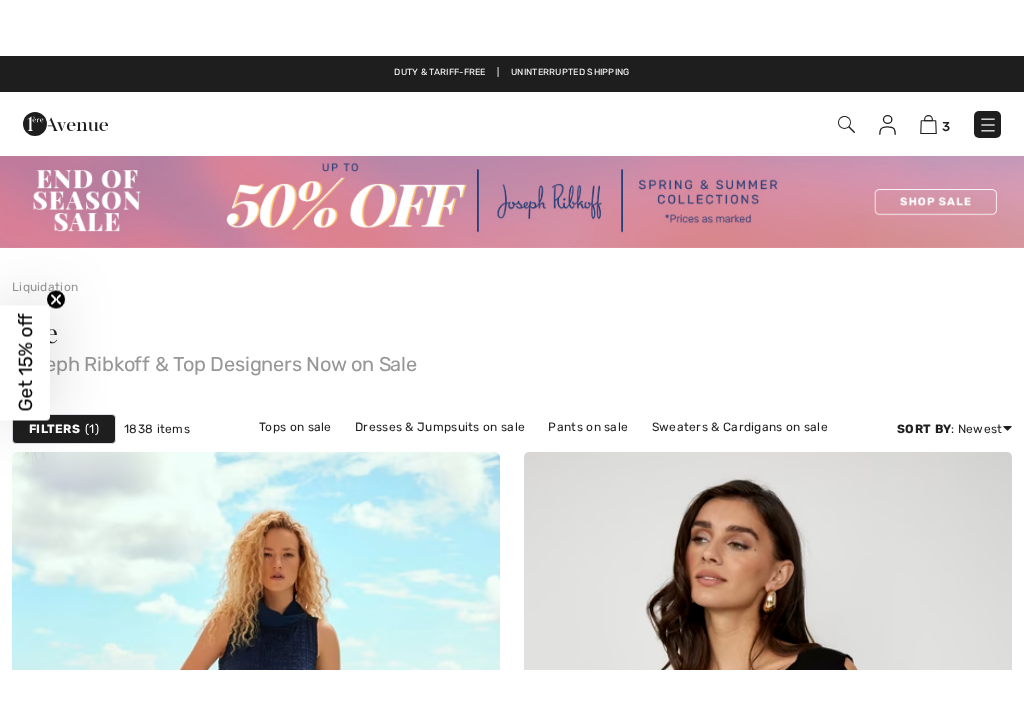 scroll, scrollTop: 679, scrollLeft: 0, axis: vertical 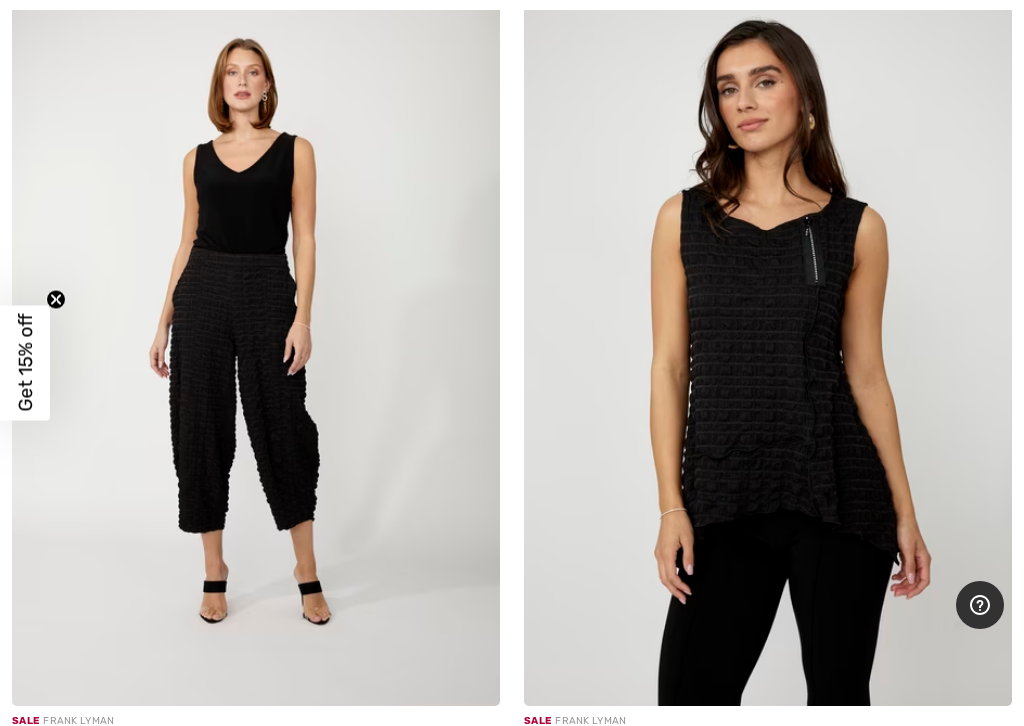 click at bounding box center (256, 340) 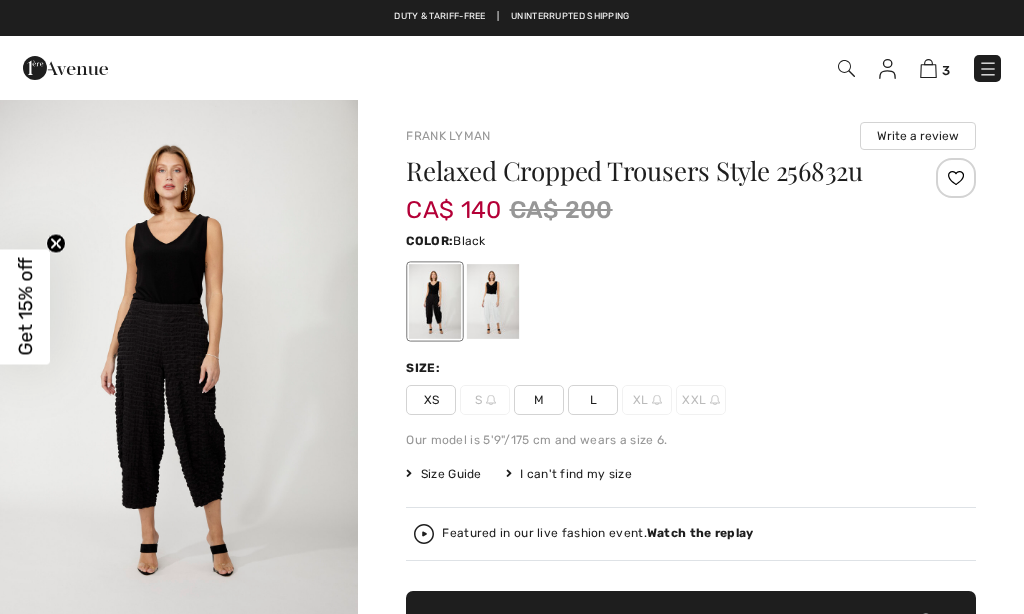 scroll, scrollTop: 0, scrollLeft: 0, axis: both 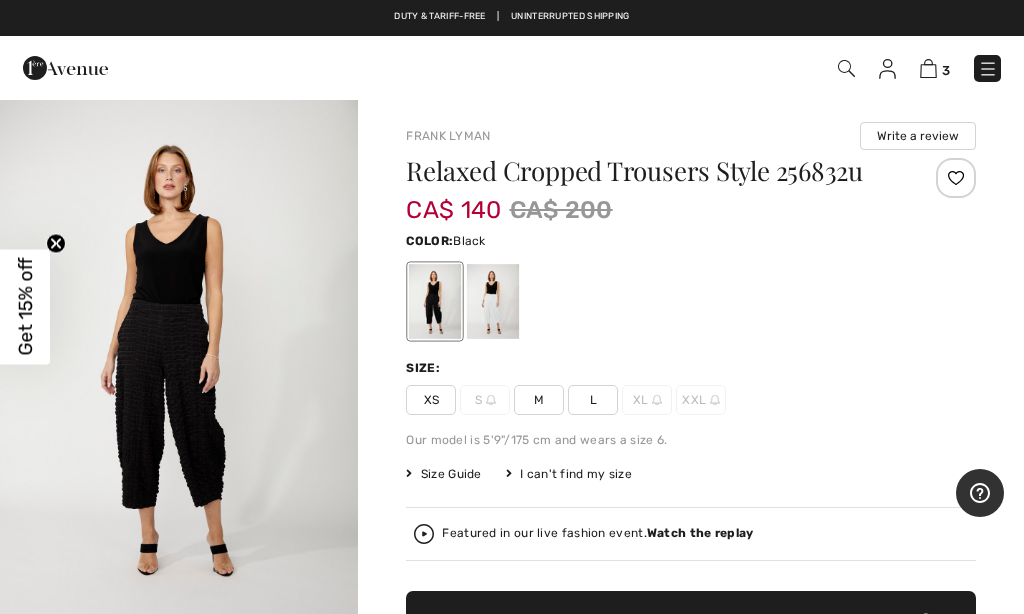click at bounding box center [493, 301] 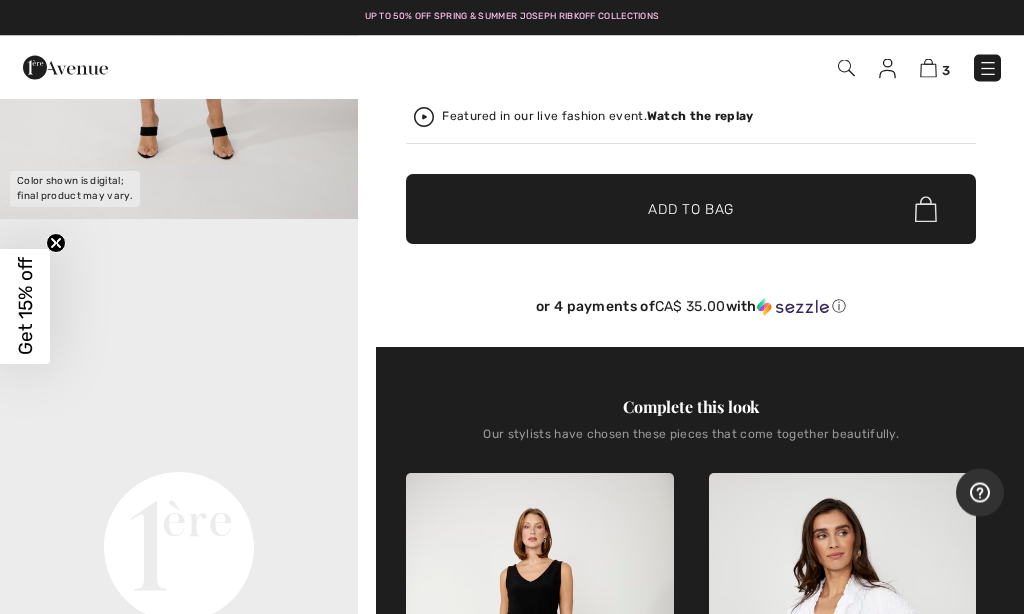 scroll, scrollTop: 401, scrollLeft: 0, axis: vertical 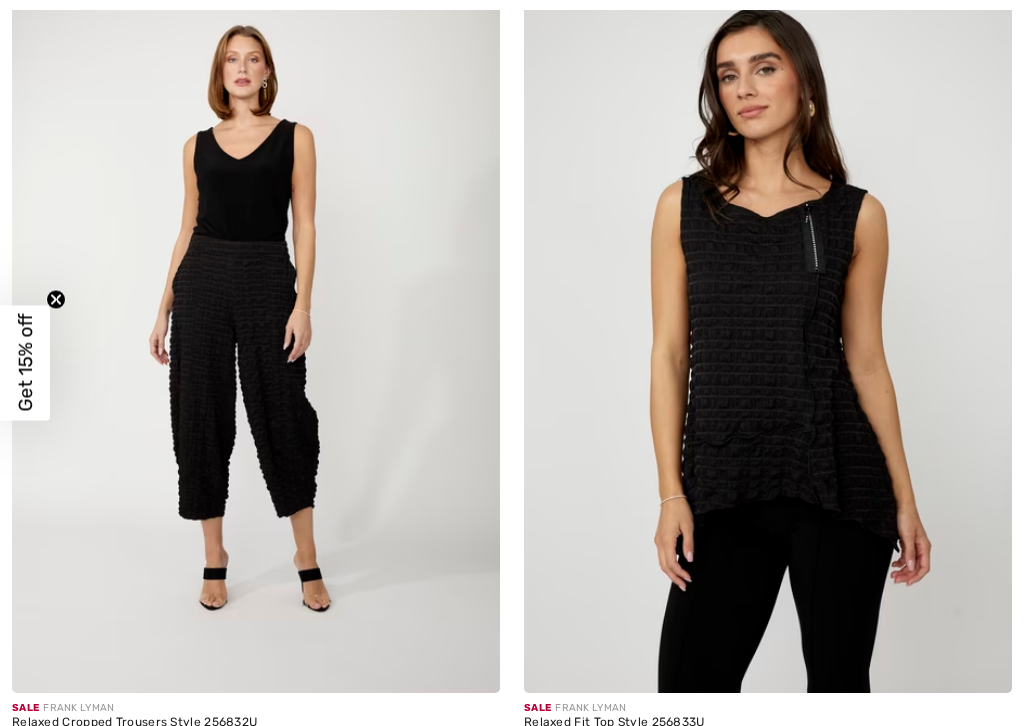 checkbox on "true" 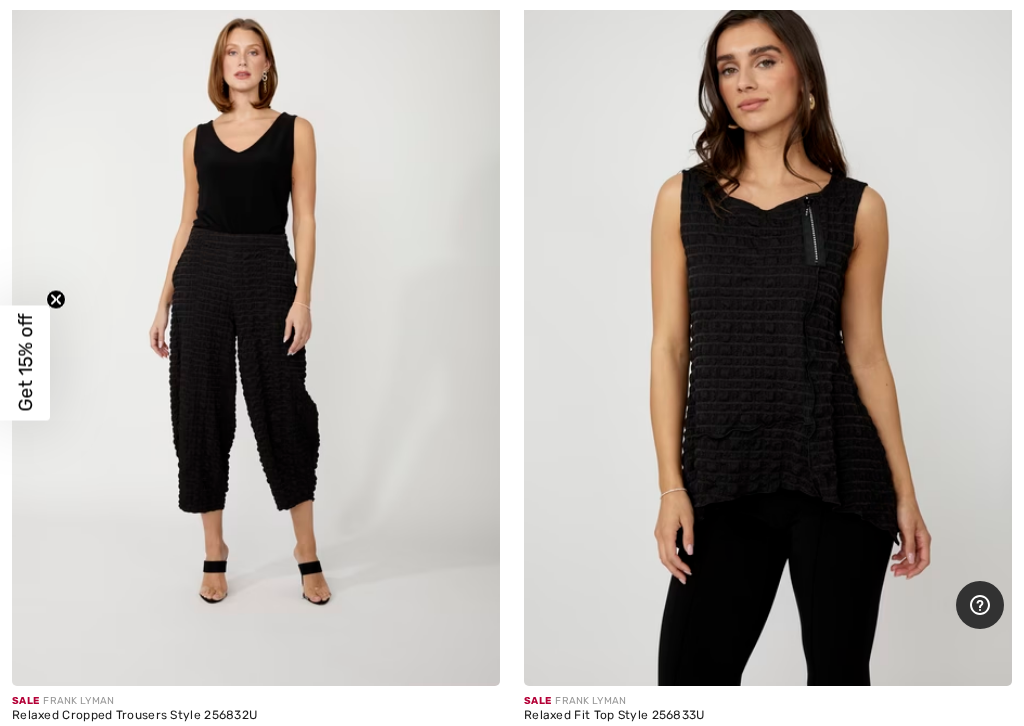 scroll, scrollTop: 0, scrollLeft: 0, axis: both 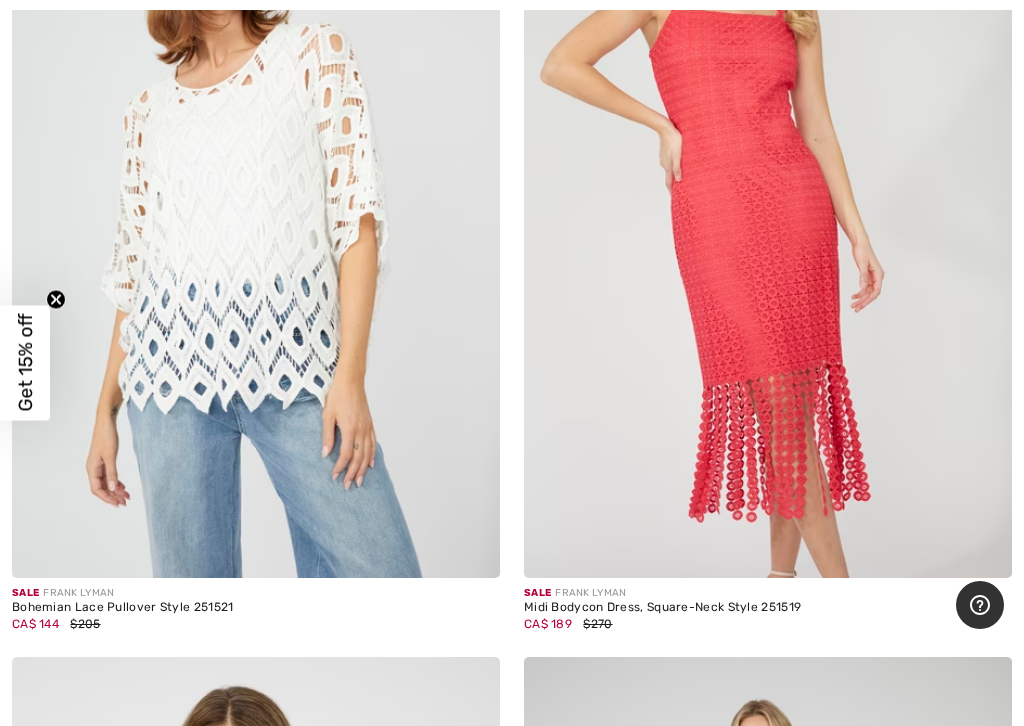 click at bounding box center [256, 212] 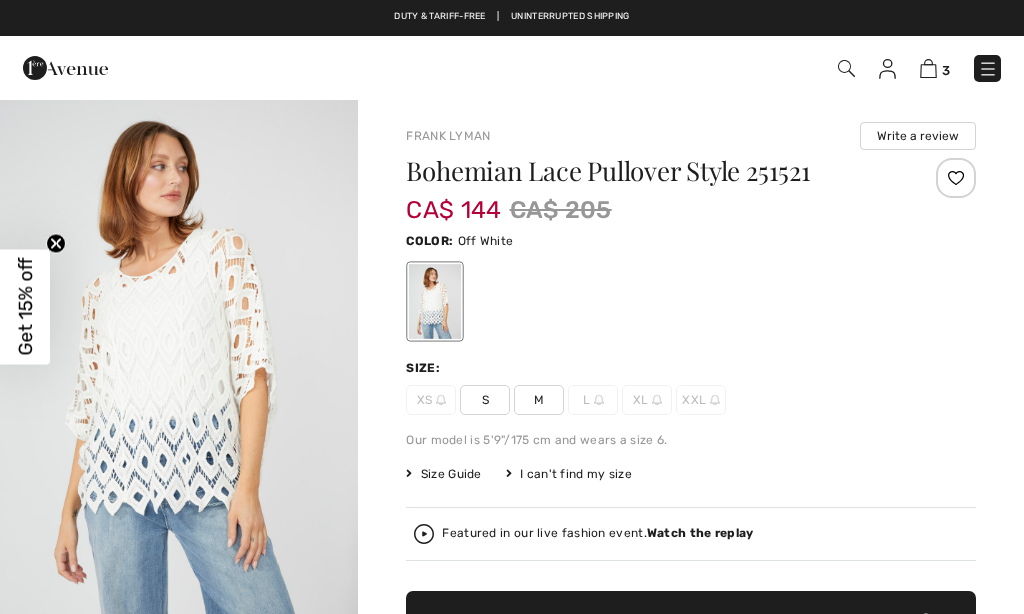 scroll, scrollTop: 0, scrollLeft: 0, axis: both 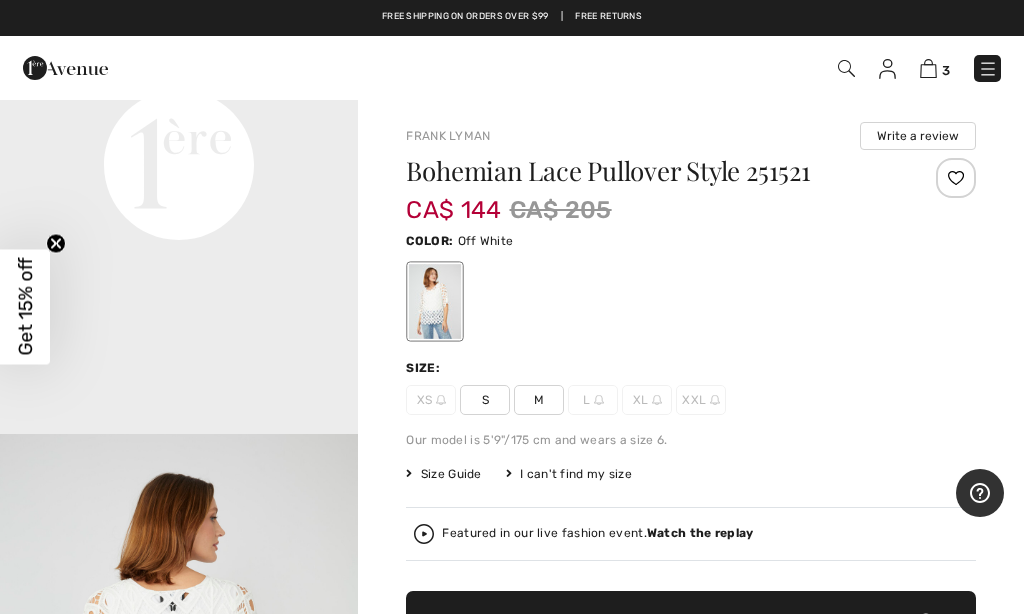click on "S" at bounding box center (485, 400) 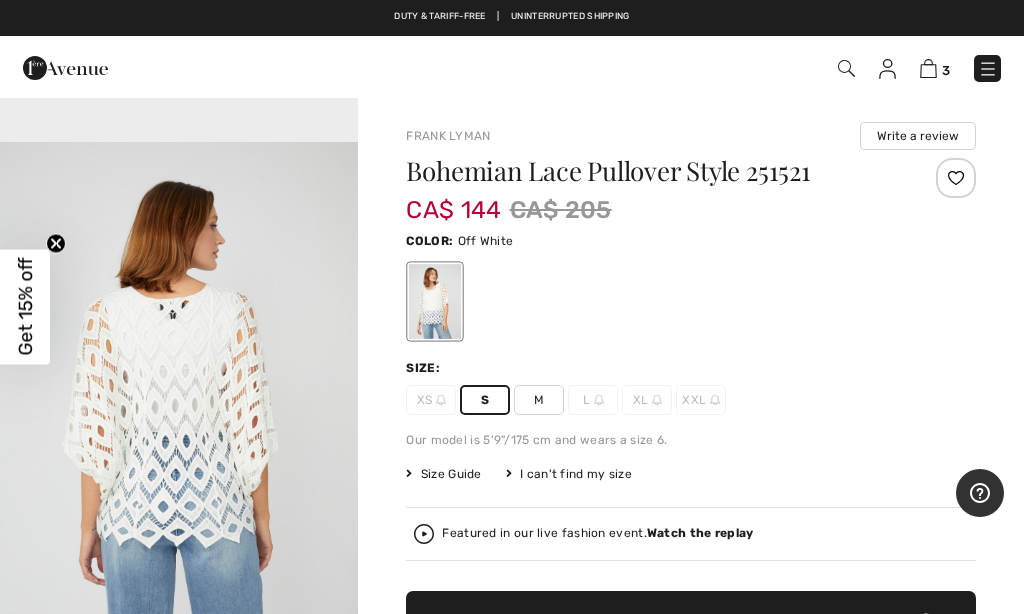 scroll, scrollTop: 1677, scrollLeft: 0, axis: vertical 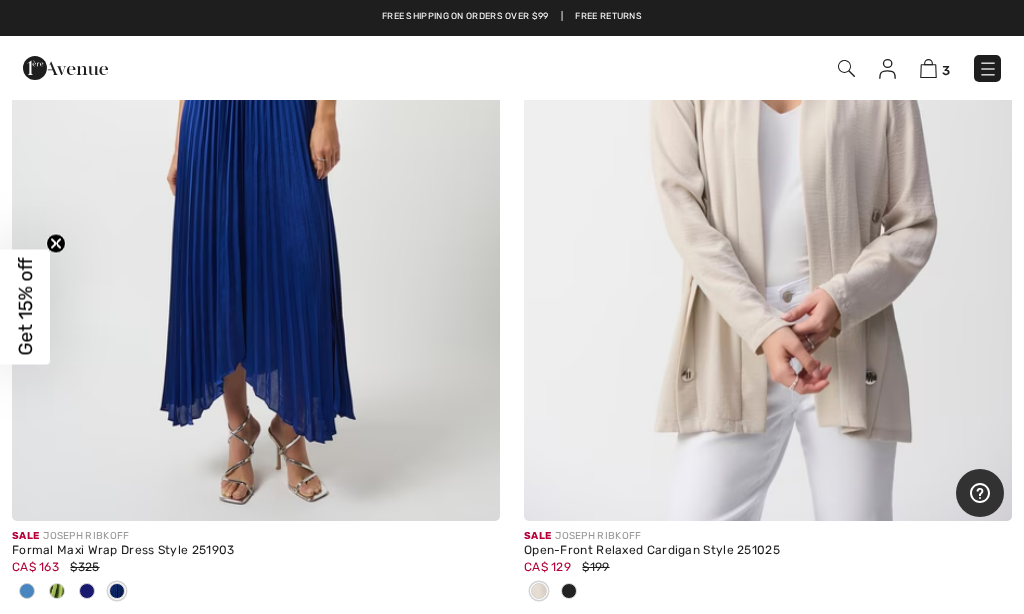 click at bounding box center (768, 155) 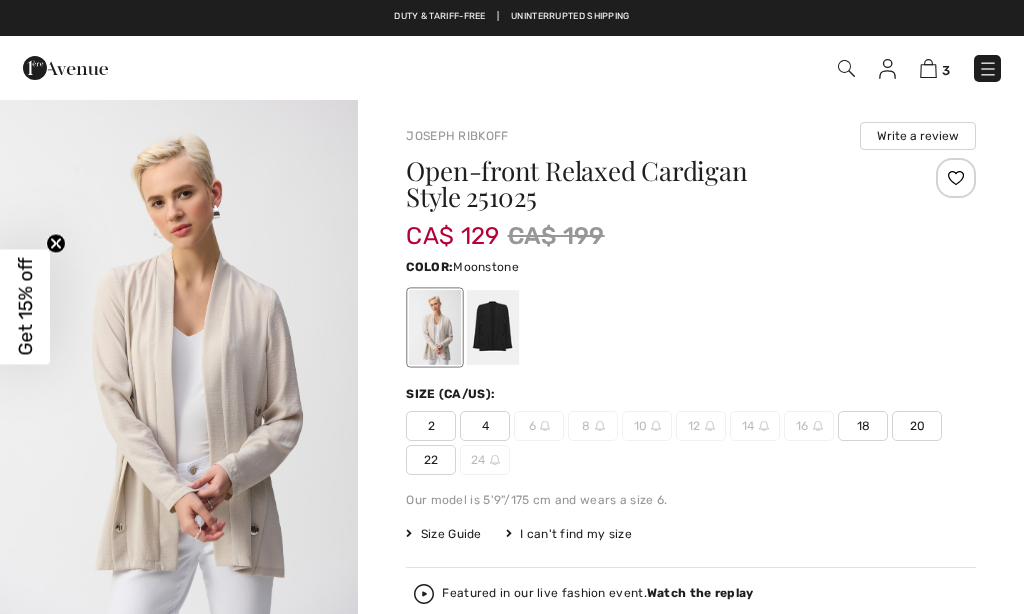 scroll, scrollTop: 0, scrollLeft: 0, axis: both 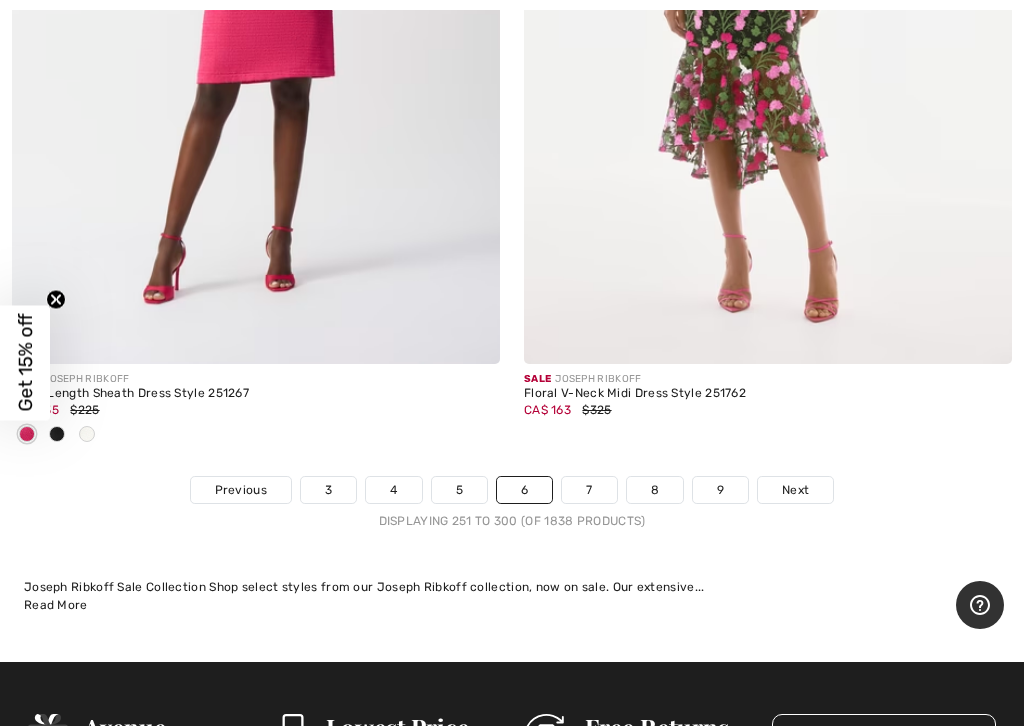 click on "7" at bounding box center [589, 490] 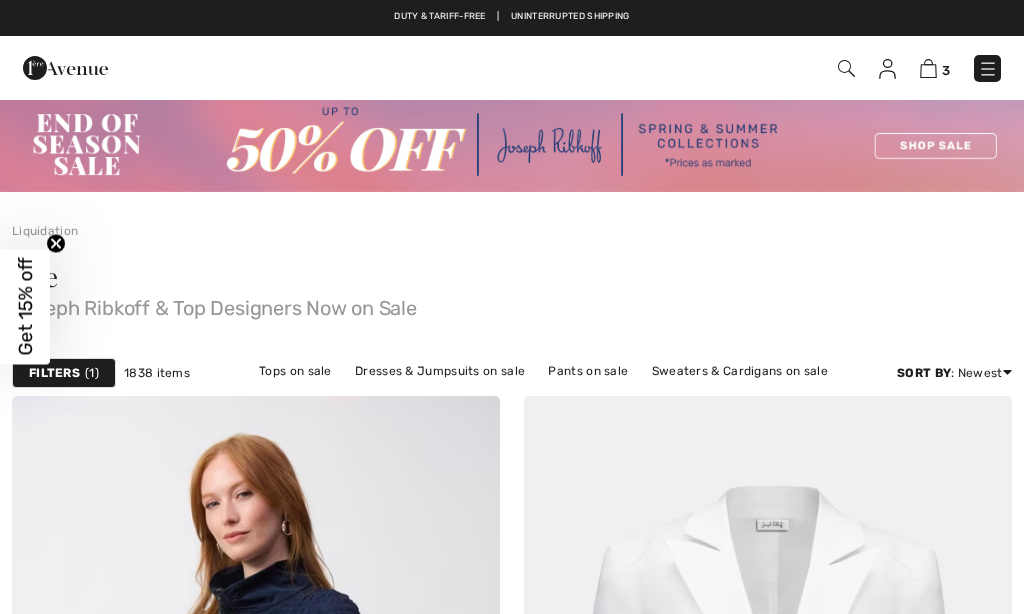 checkbox on "true" 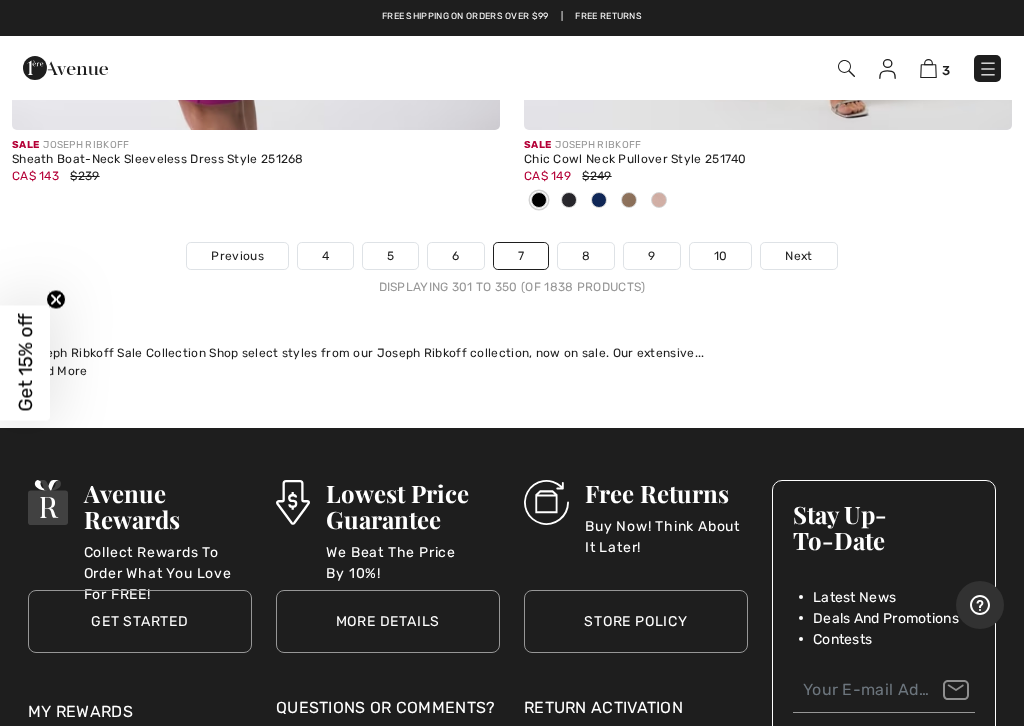 scroll, scrollTop: 21989, scrollLeft: 0, axis: vertical 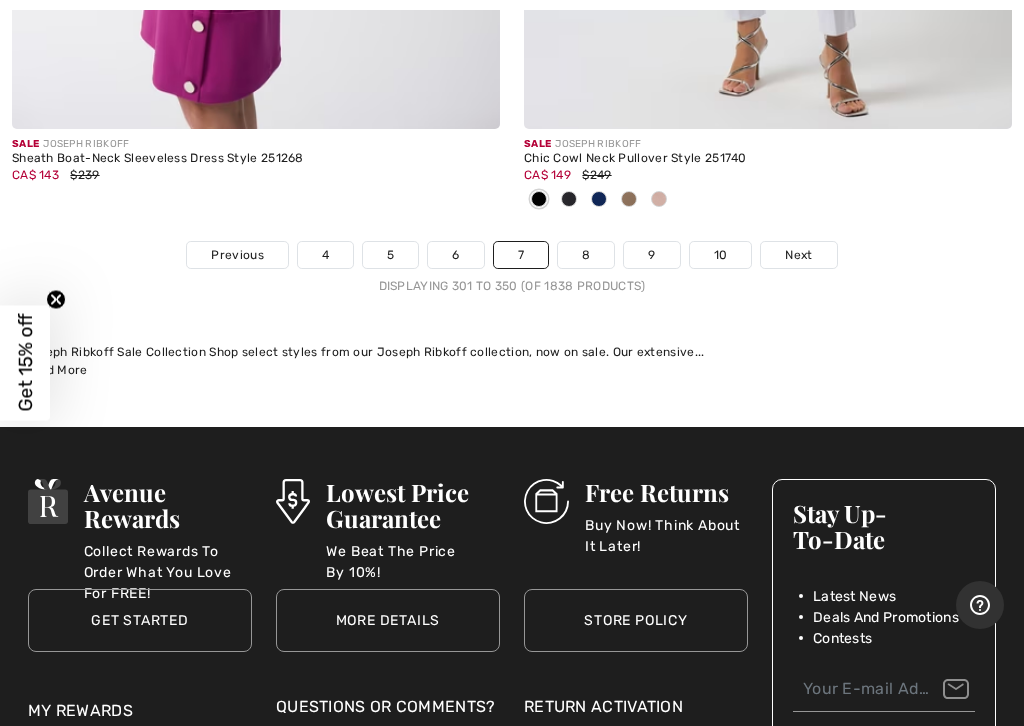 click on "8" at bounding box center [586, 255] 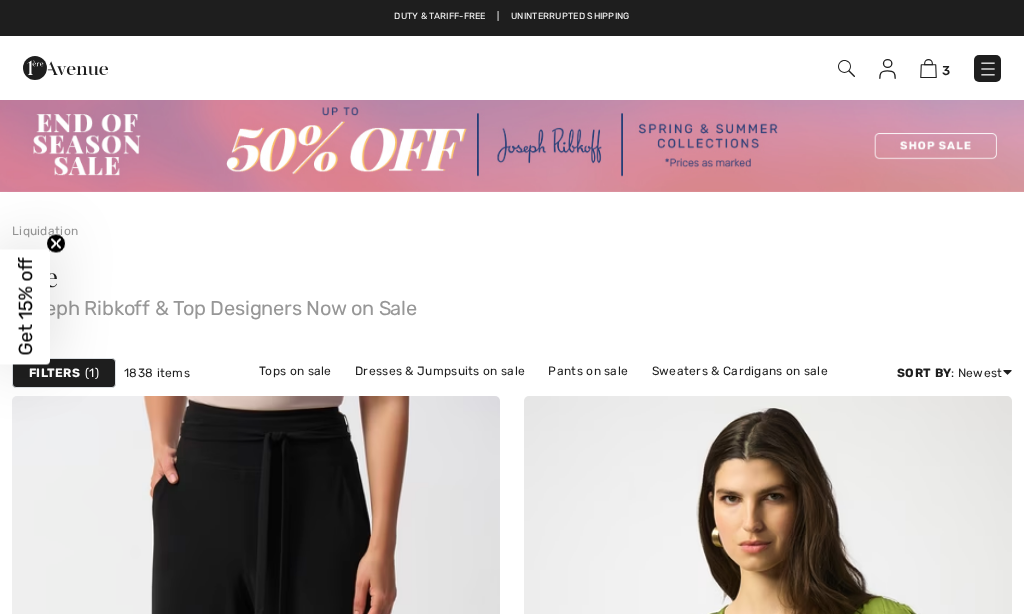 checkbox on "true" 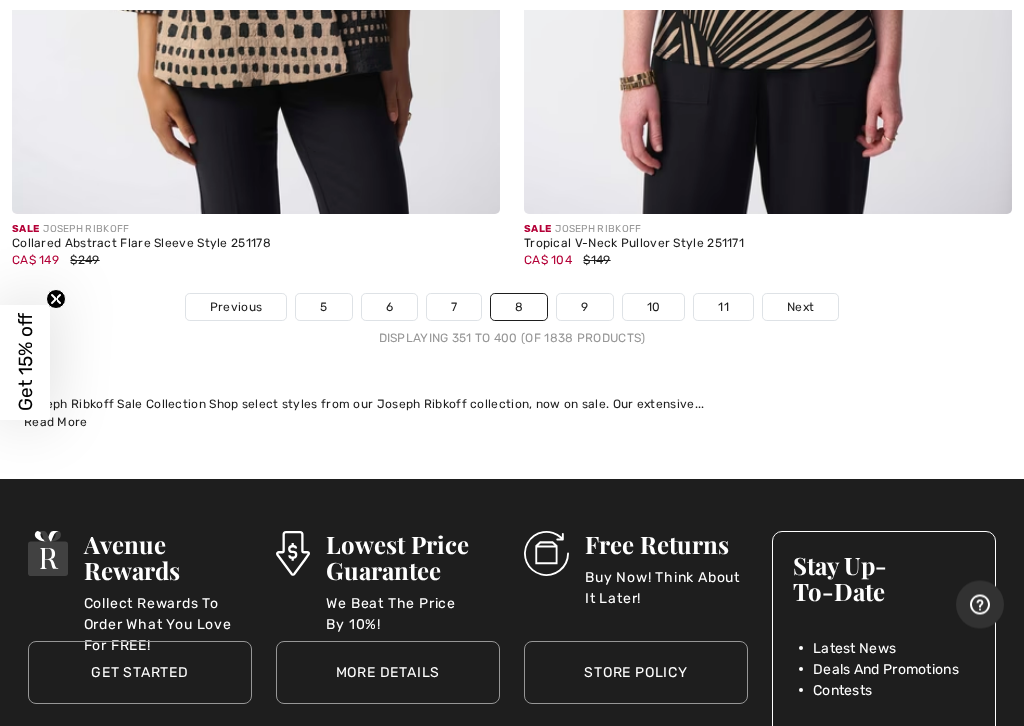 scroll, scrollTop: 21497, scrollLeft: 0, axis: vertical 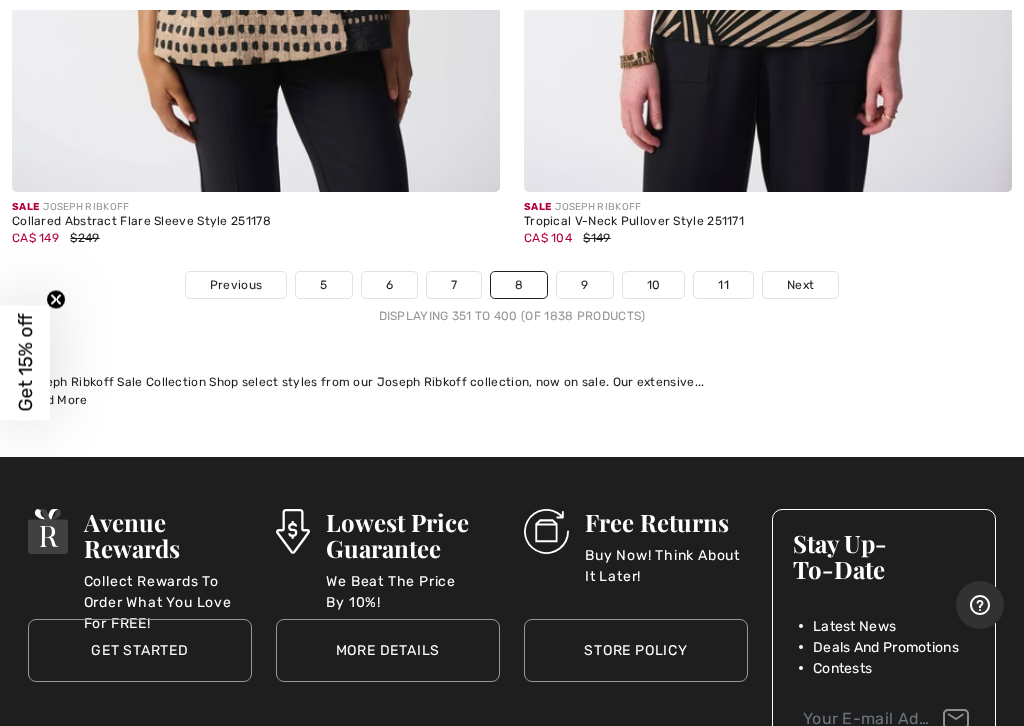 click on "9" at bounding box center [584, 285] 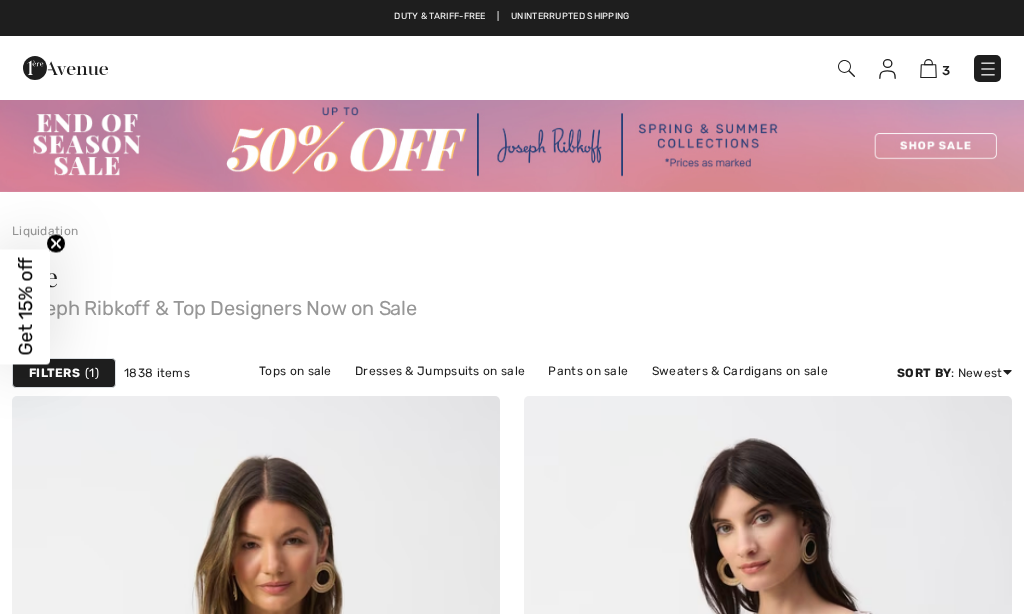 scroll, scrollTop: 0, scrollLeft: 0, axis: both 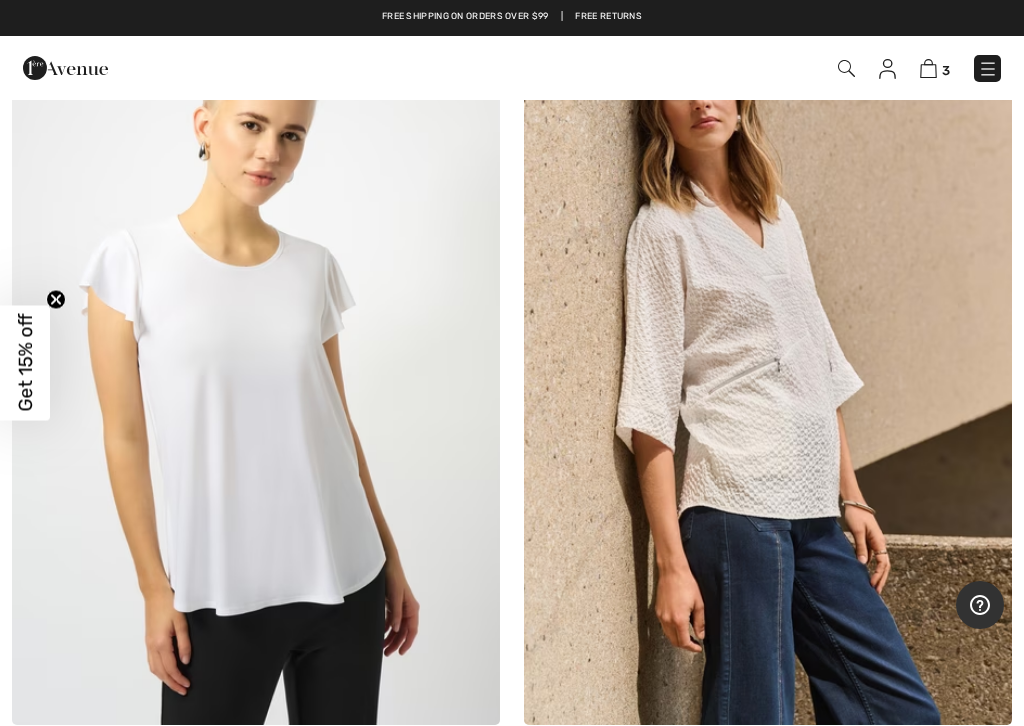 click at bounding box center (768, 359) 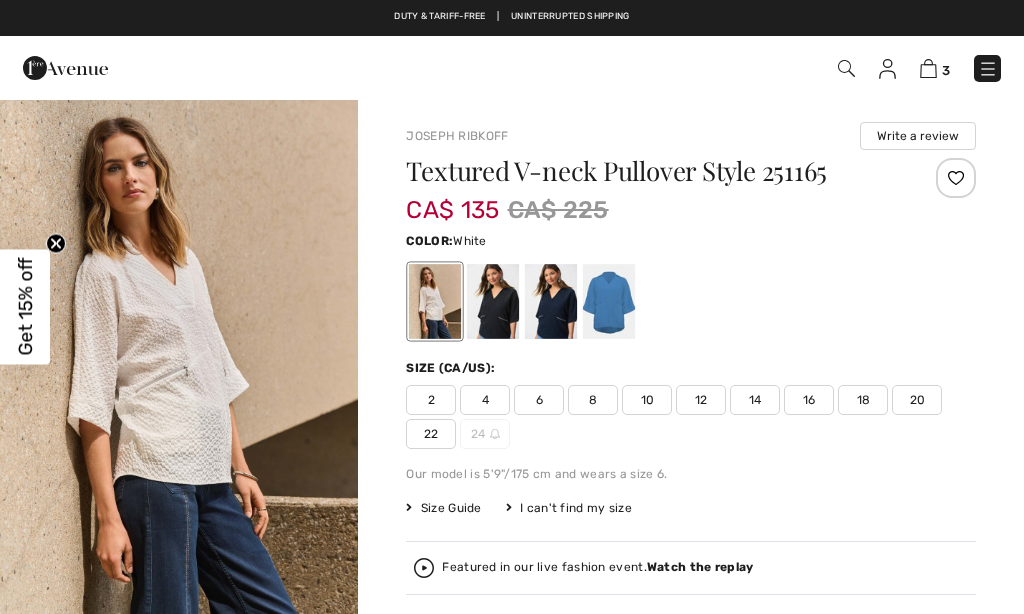 scroll, scrollTop: 0, scrollLeft: 0, axis: both 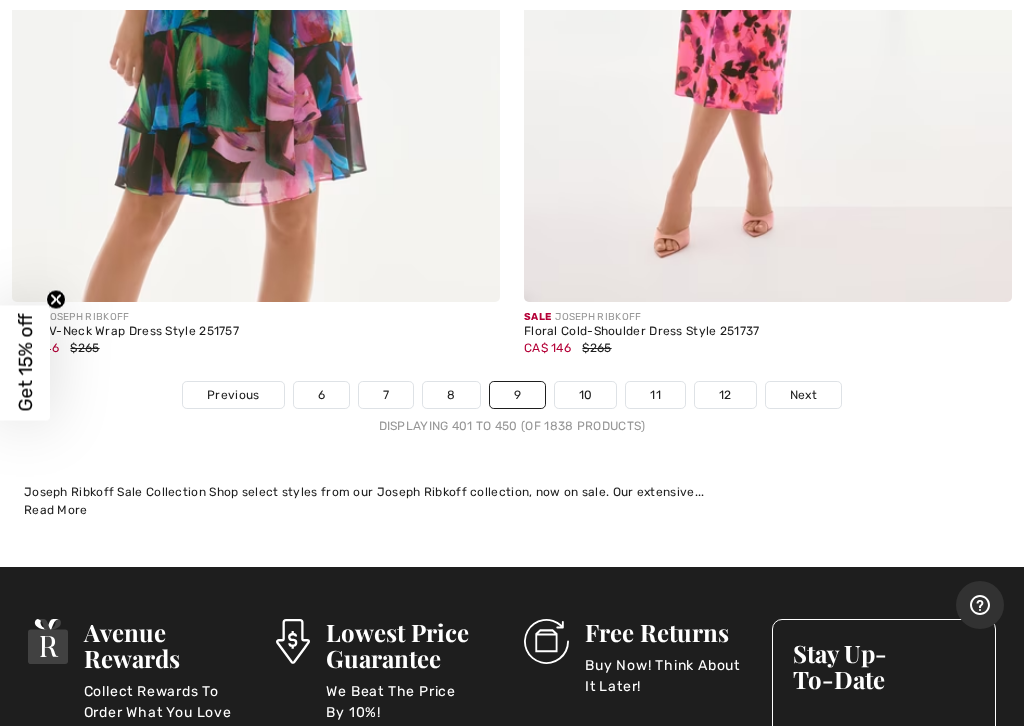 click on "10" at bounding box center [586, 395] 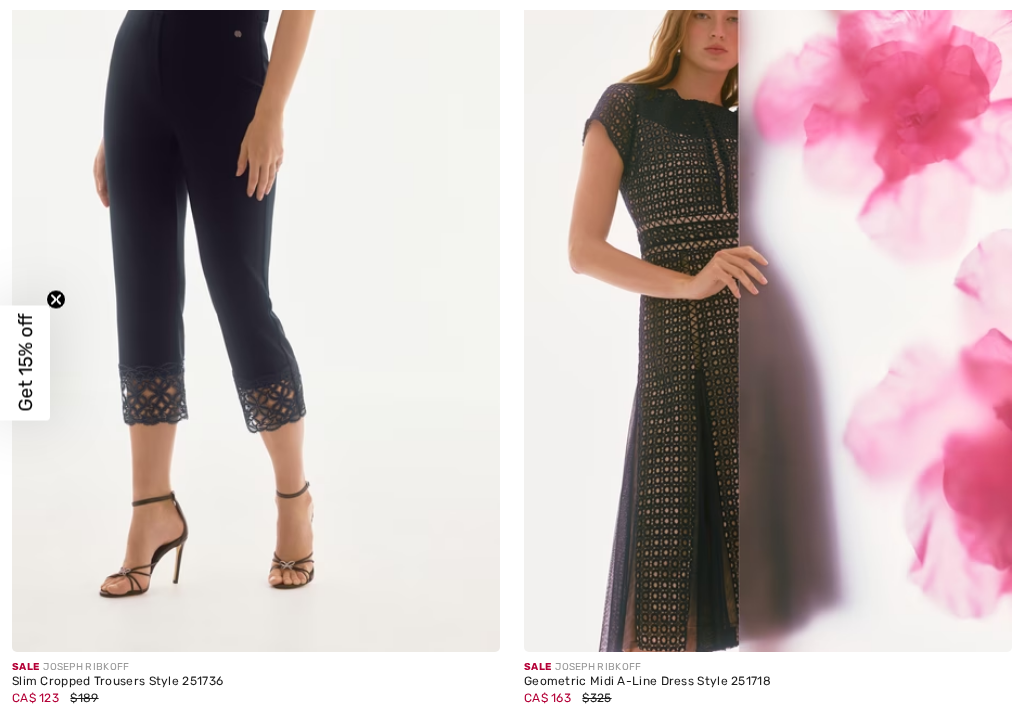 checkbox on "true" 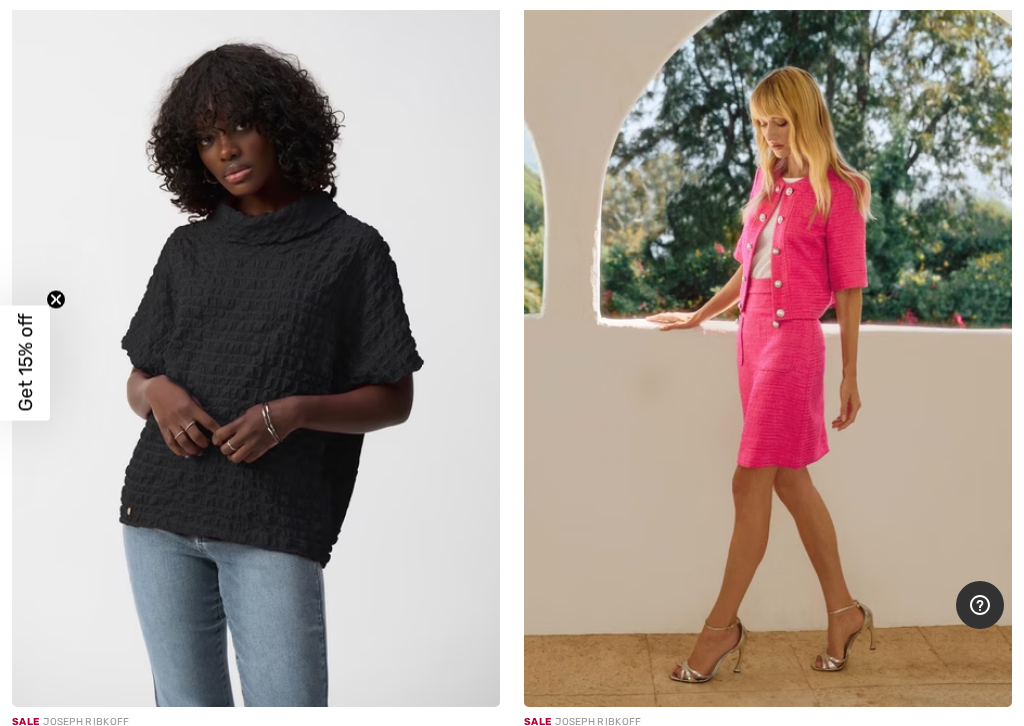 scroll, scrollTop: 7270, scrollLeft: 0, axis: vertical 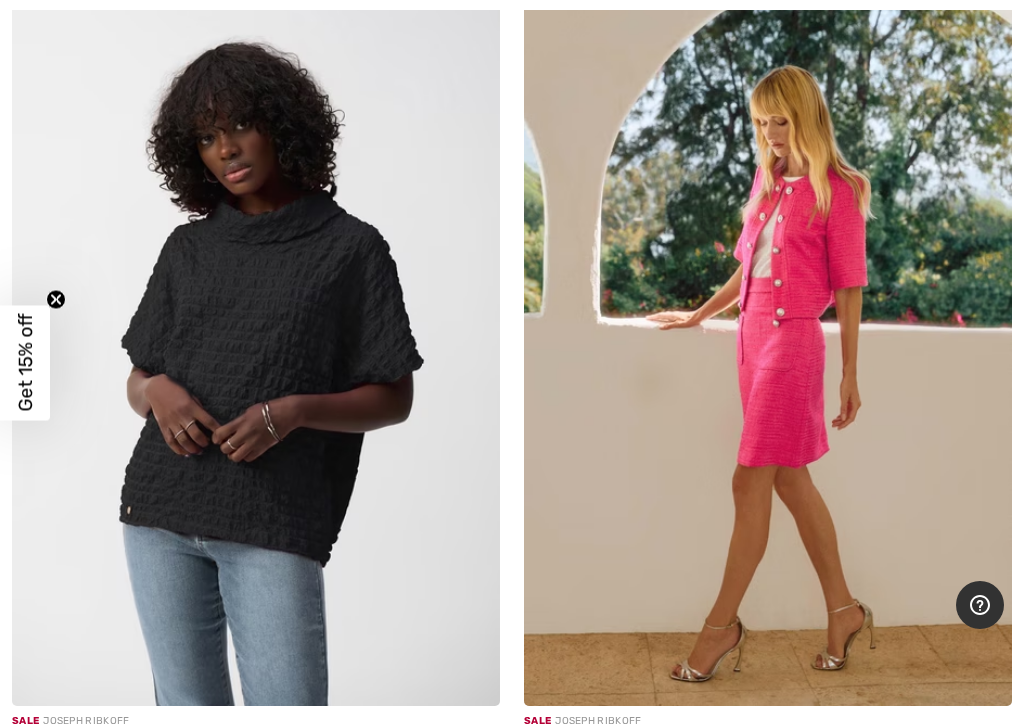 click at bounding box center [256, 340] 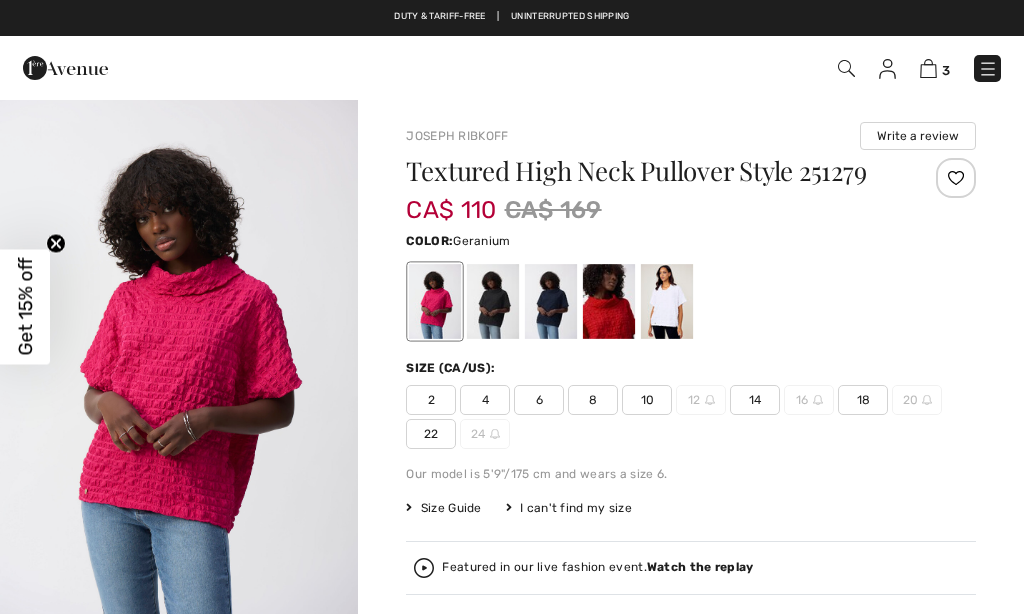 scroll, scrollTop: 0, scrollLeft: 0, axis: both 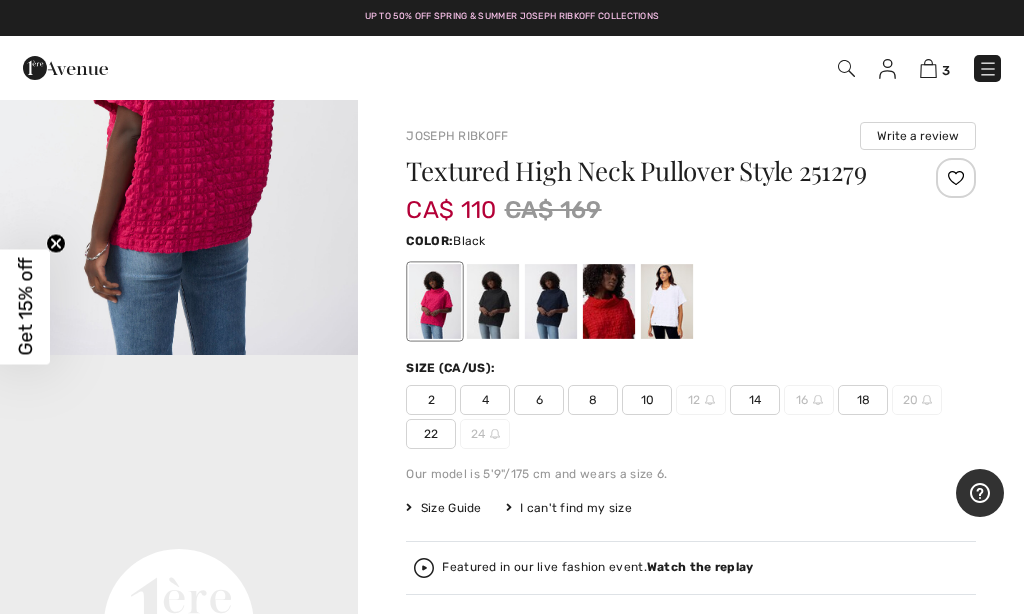 click at bounding box center [493, 301] 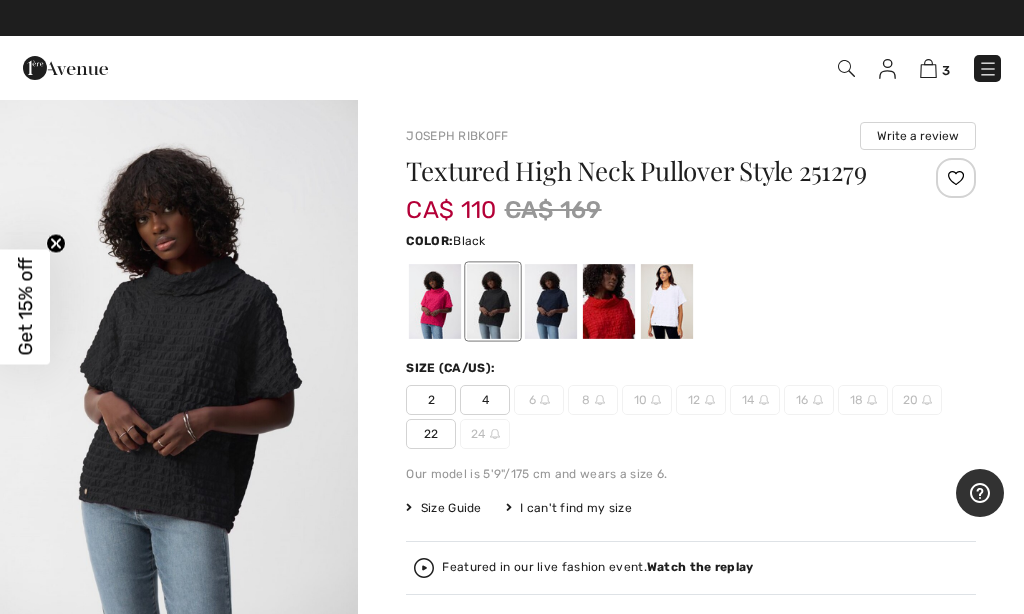 scroll, scrollTop: 0, scrollLeft: 0, axis: both 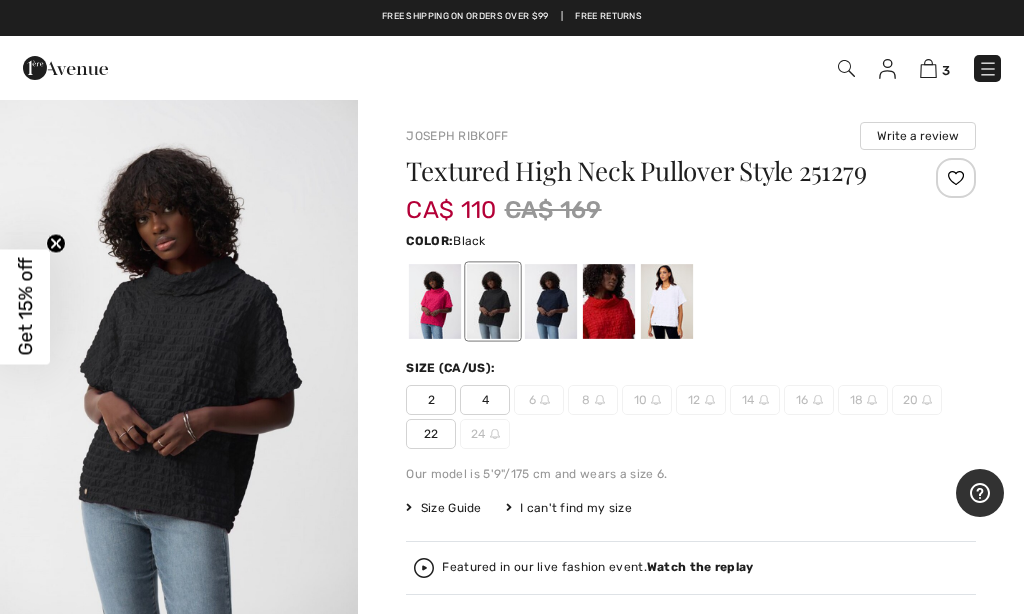 click on "4" at bounding box center [485, 400] 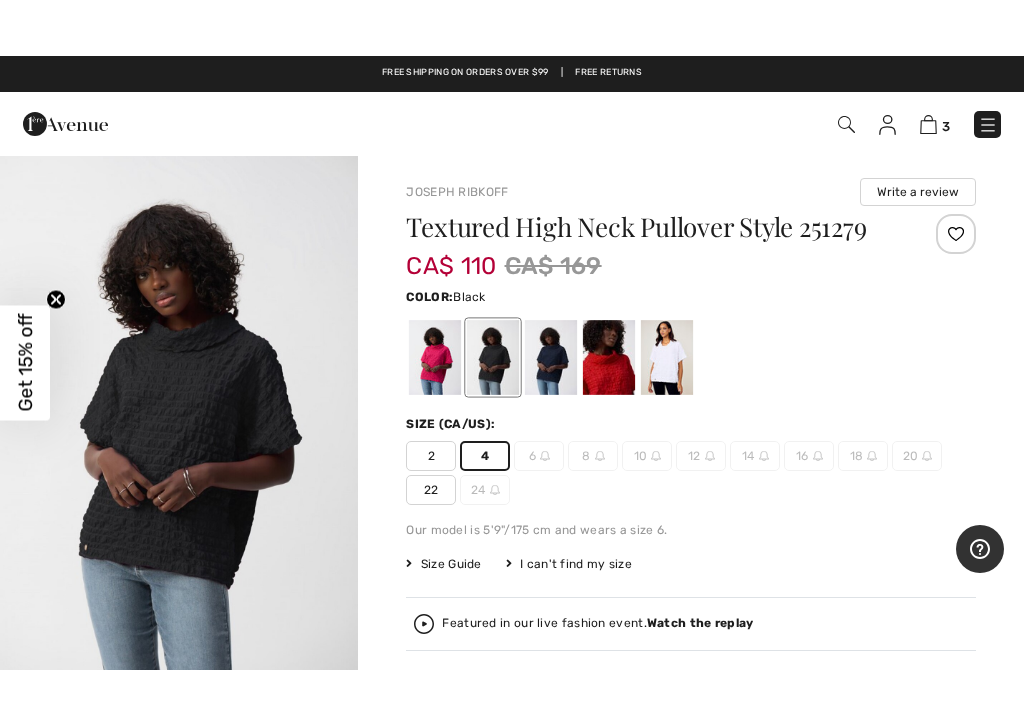 scroll, scrollTop: 165, scrollLeft: 0, axis: vertical 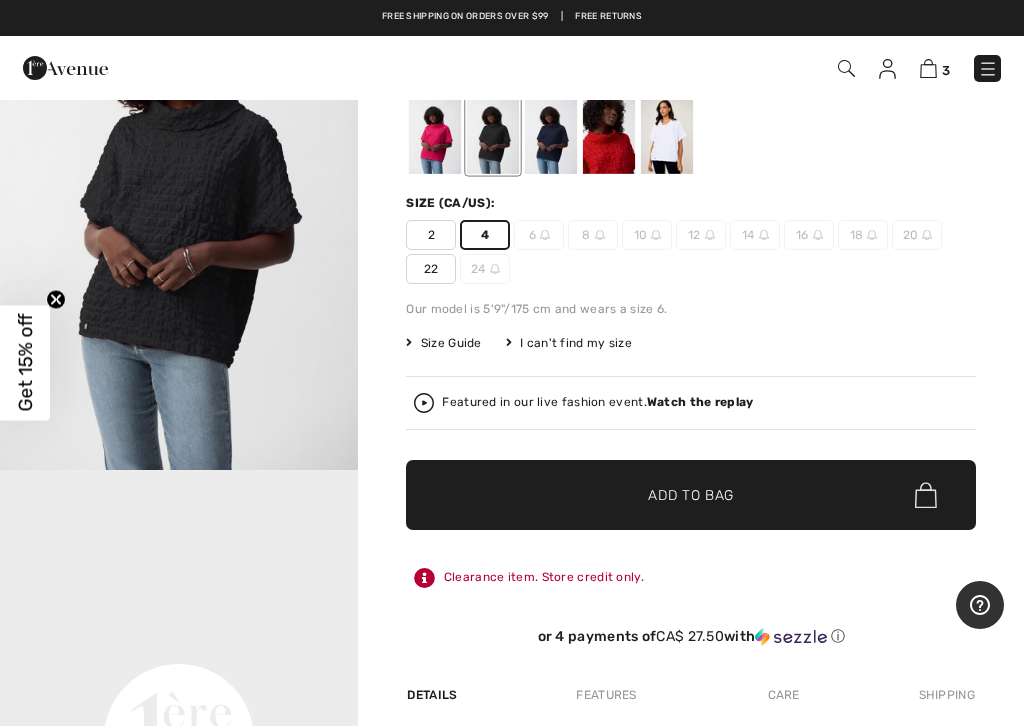 click on "✔ Added to Bag" at bounding box center (661, 495) 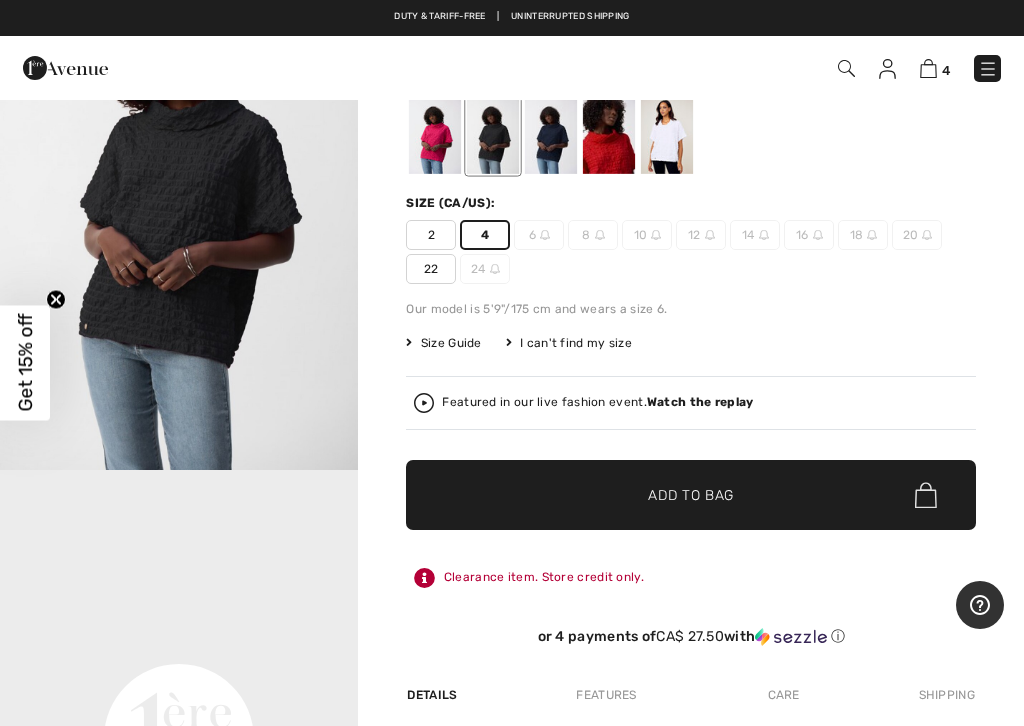 click at bounding box center [551, 136] 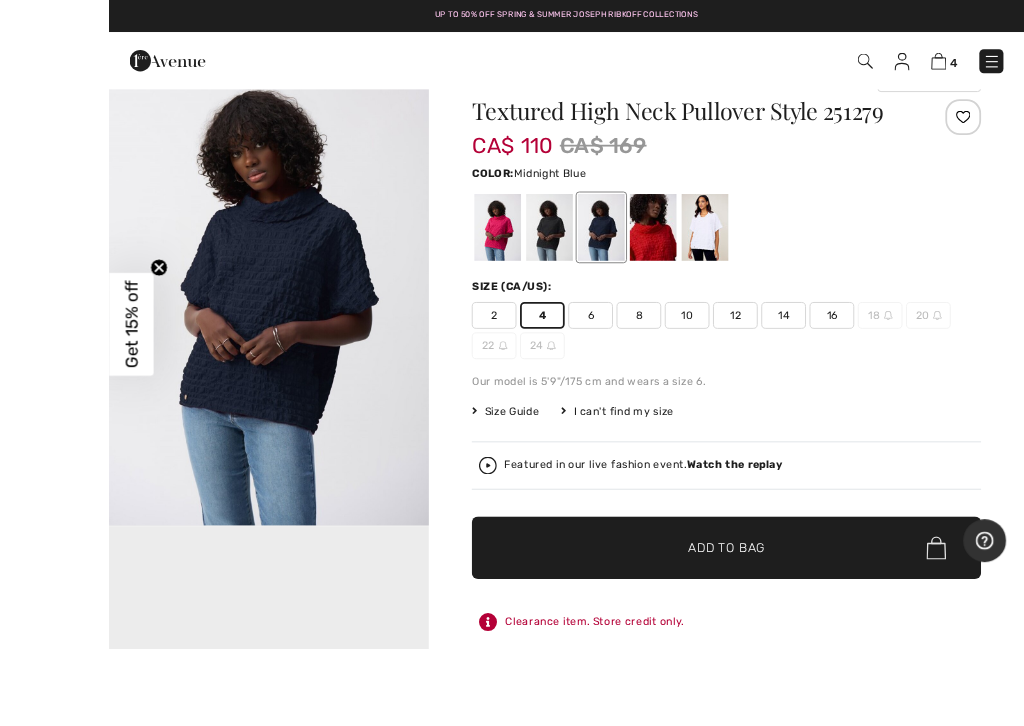 scroll, scrollTop: 140, scrollLeft: 0, axis: vertical 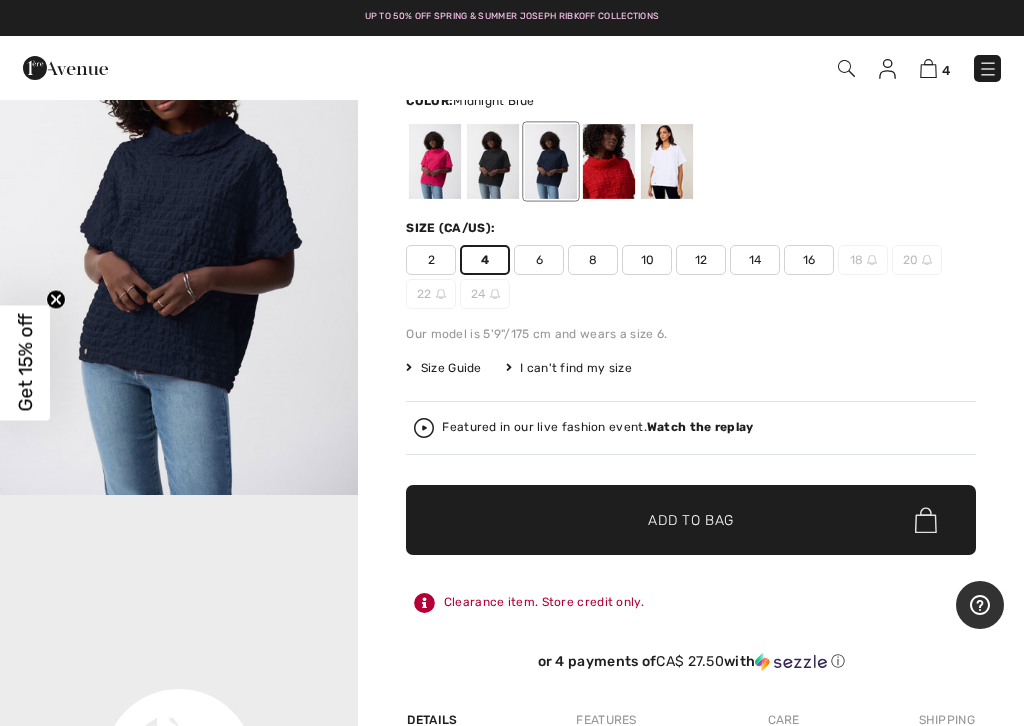 click on "Add to Bag" at bounding box center [691, 520] 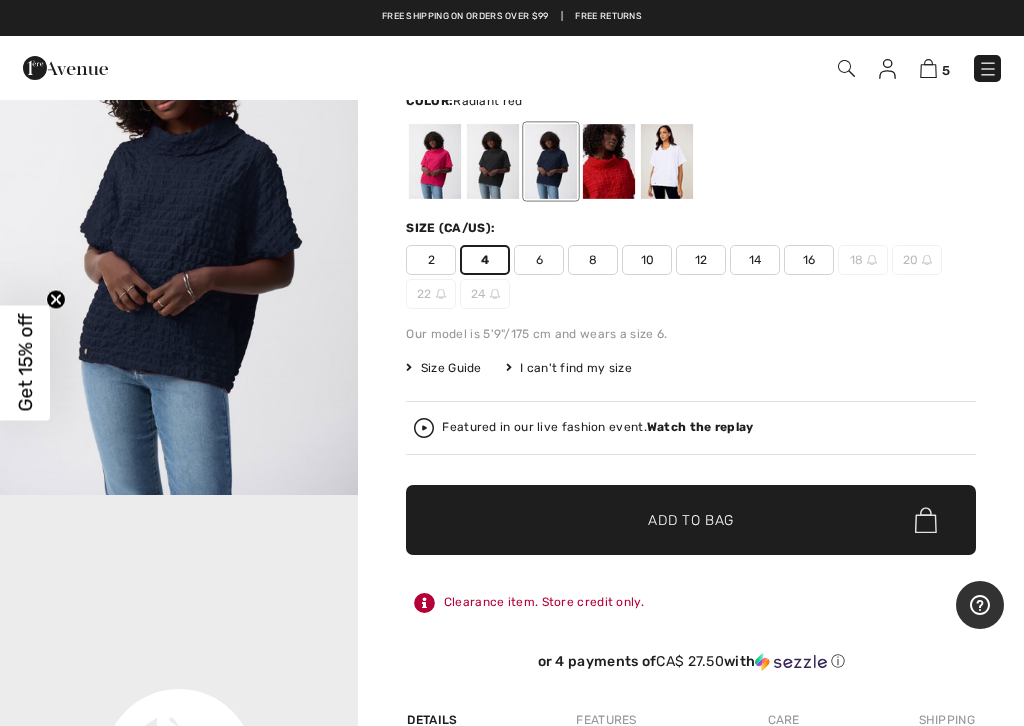 click at bounding box center (609, 161) 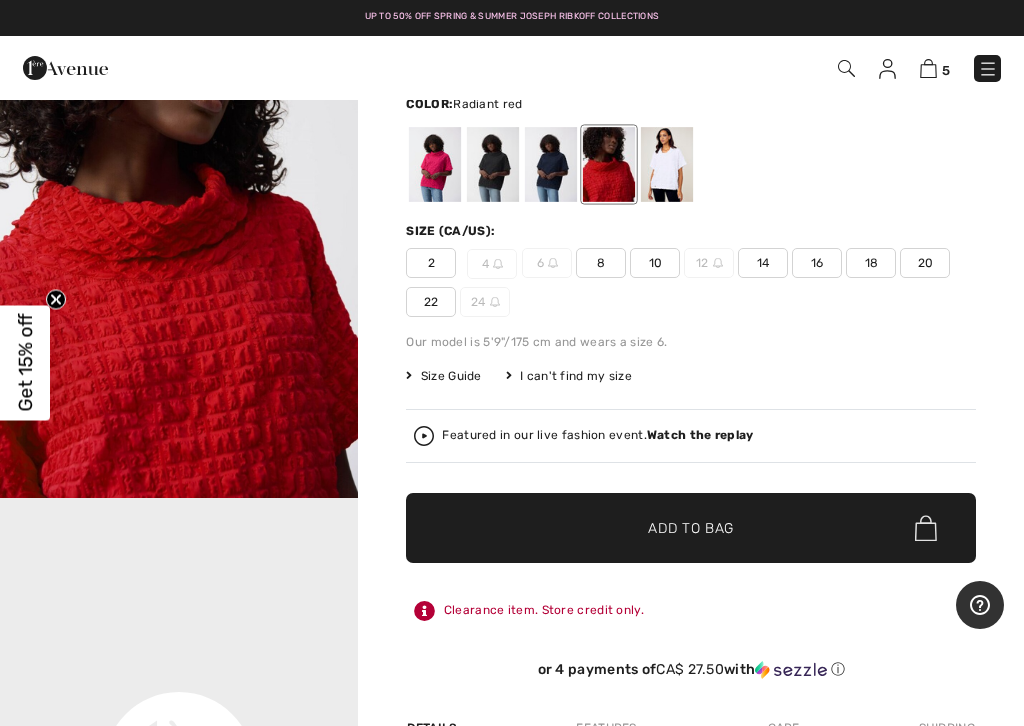 scroll, scrollTop: 134, scrollLeft: 0, axis: vertical 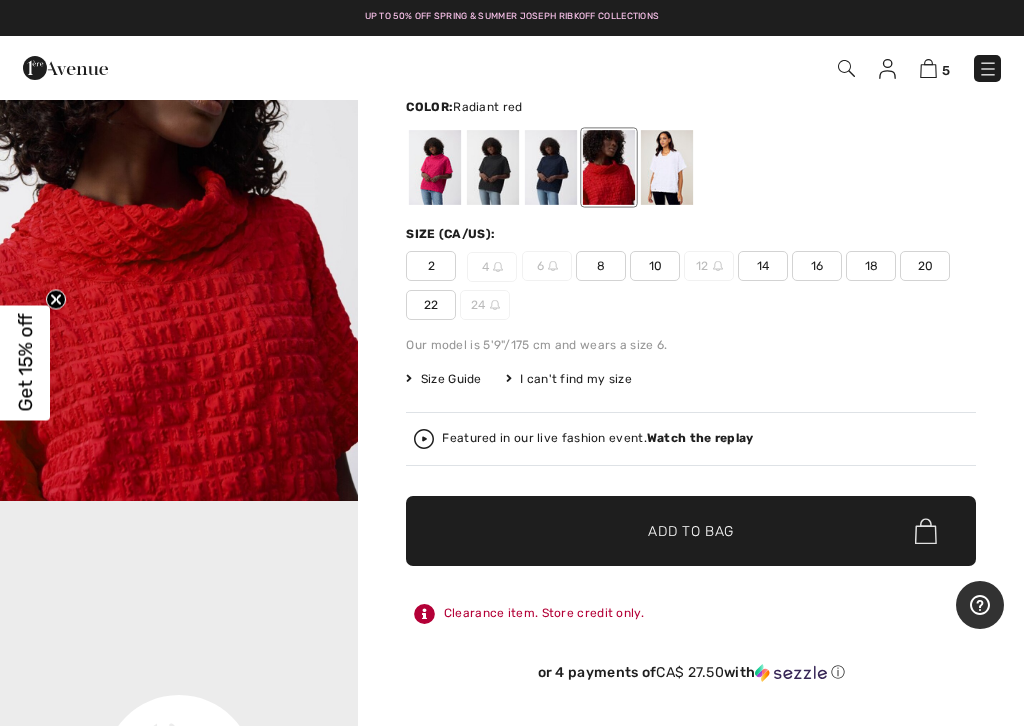 click at bounding box center [667, 167] 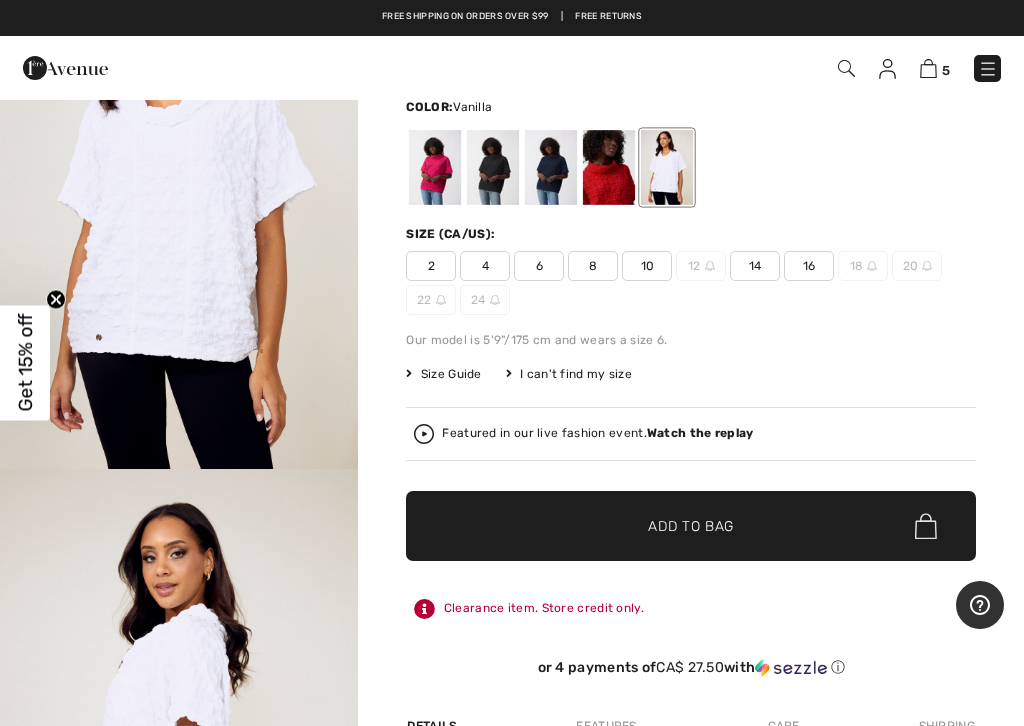 scroll, scrollTop: 0, scrollLeft: 0, axis: both 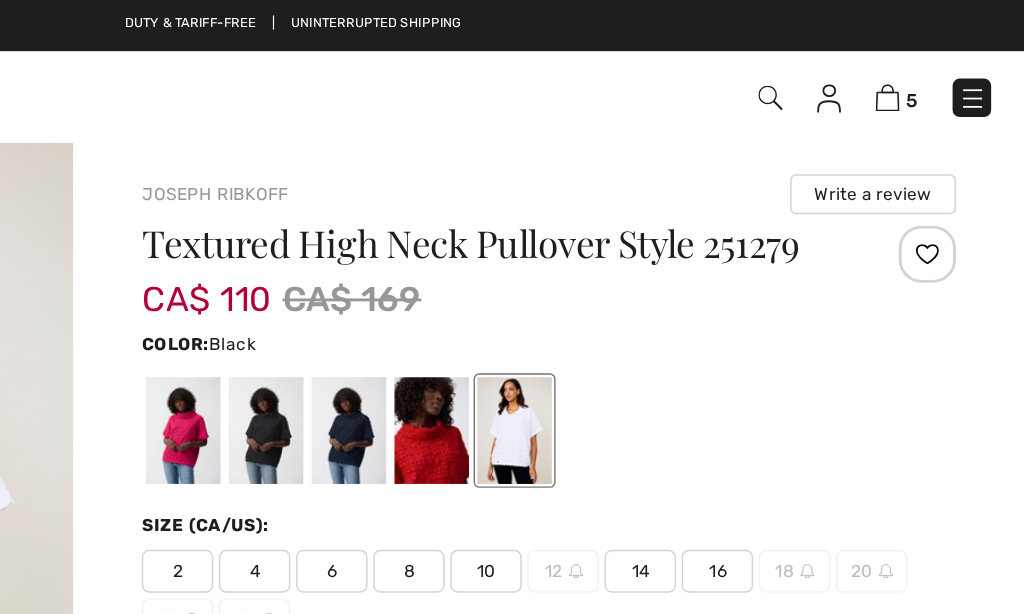 click at bounding box center (493, 301) 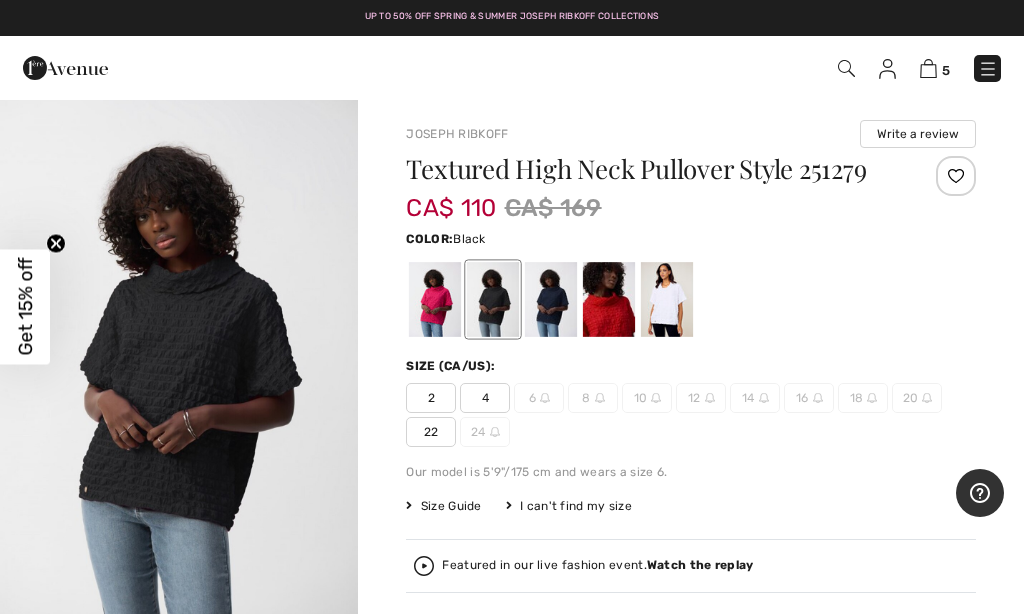 scroll, scrollTop: 0, scrollLeft: 0, axis: both 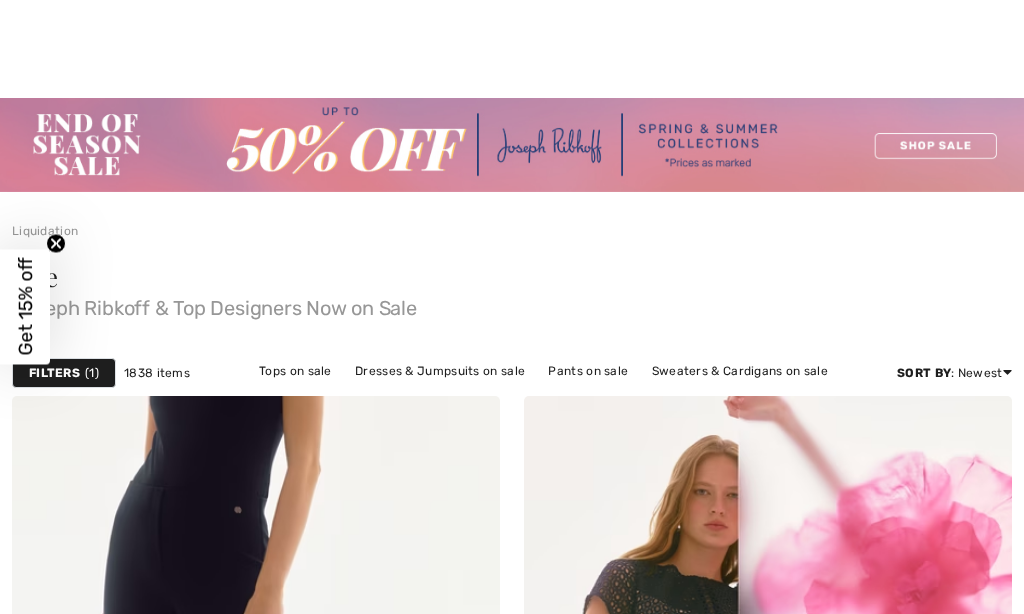 checkbox on "true" 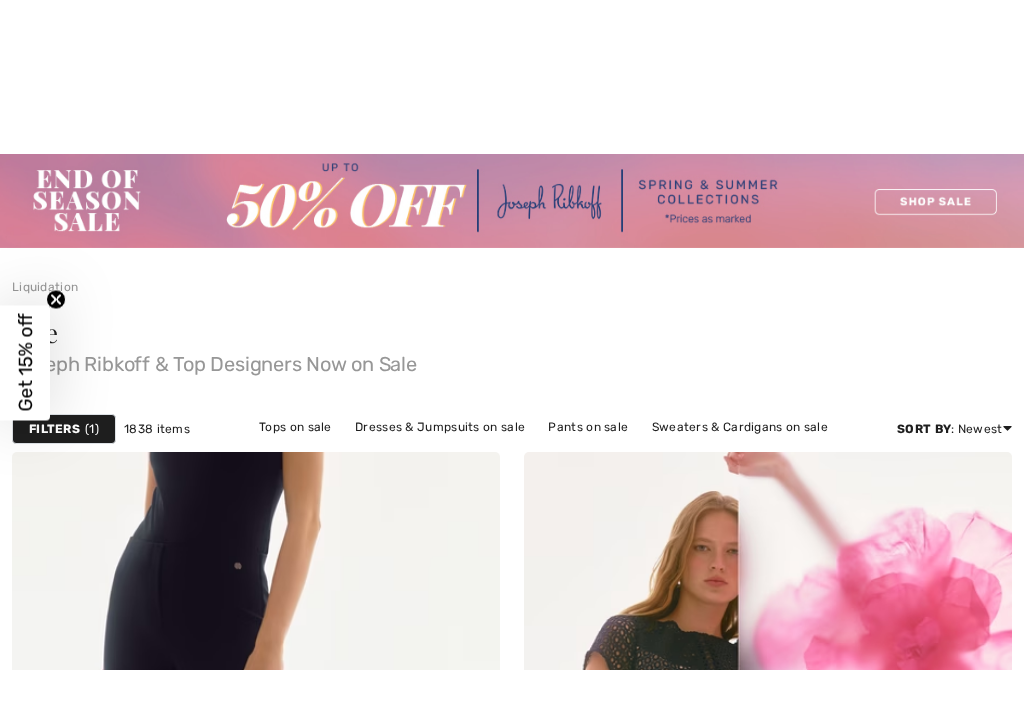scroll, scrollTop: 7284, scrollLeft: 0, axis: vertical 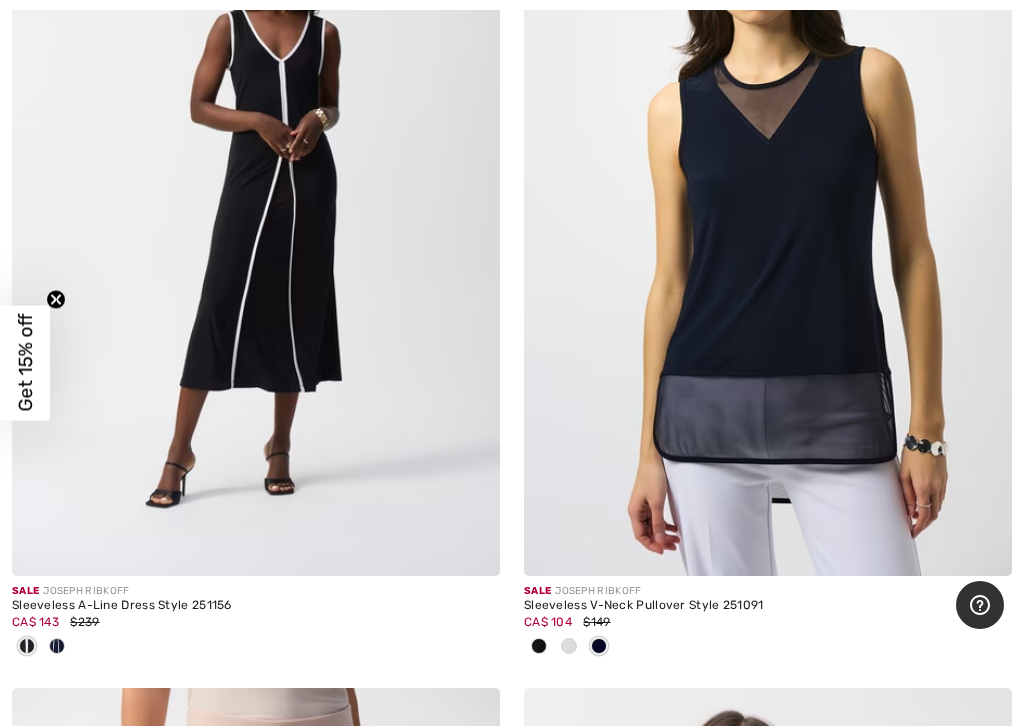 click at bounding box center [569, 647] 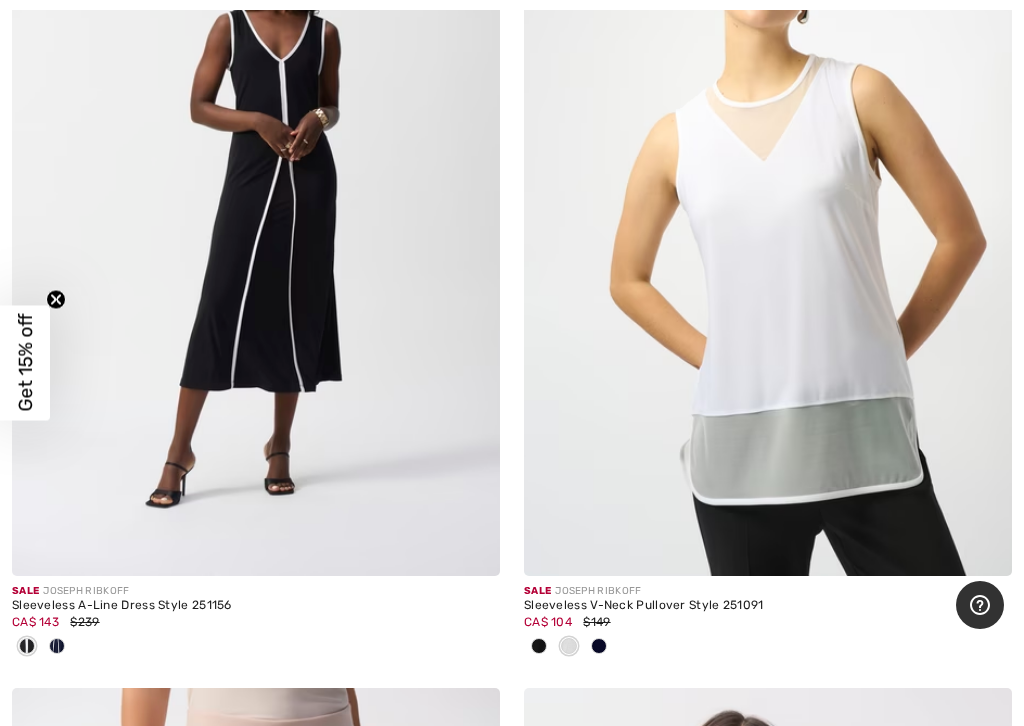 click at bounding box center [599, 647] 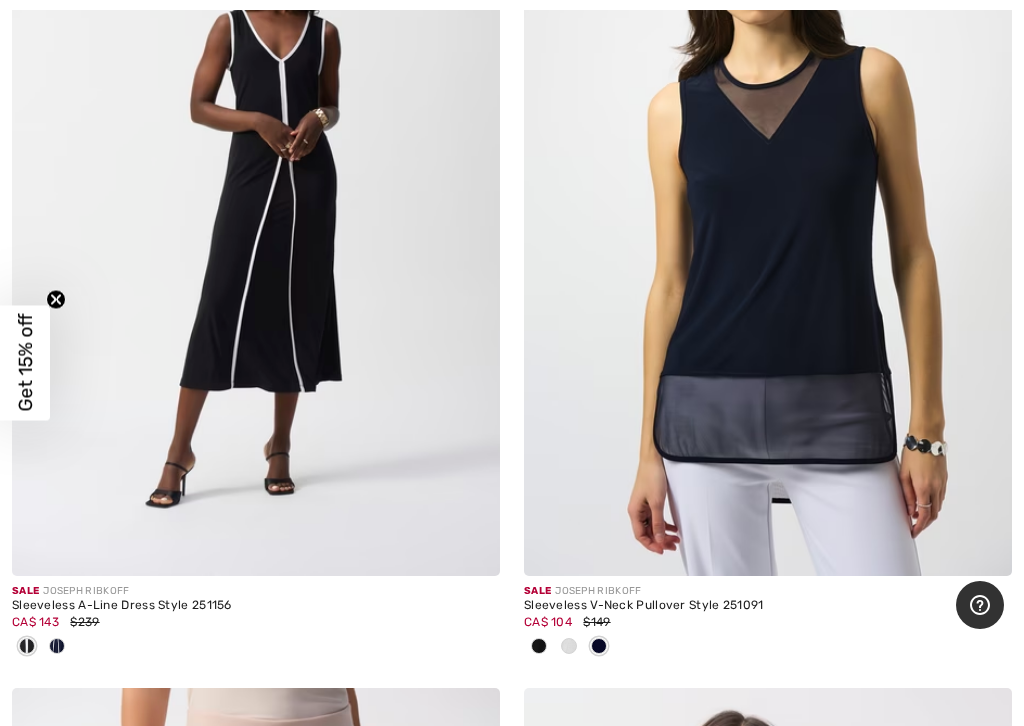 click at bounding box center (539, 646) 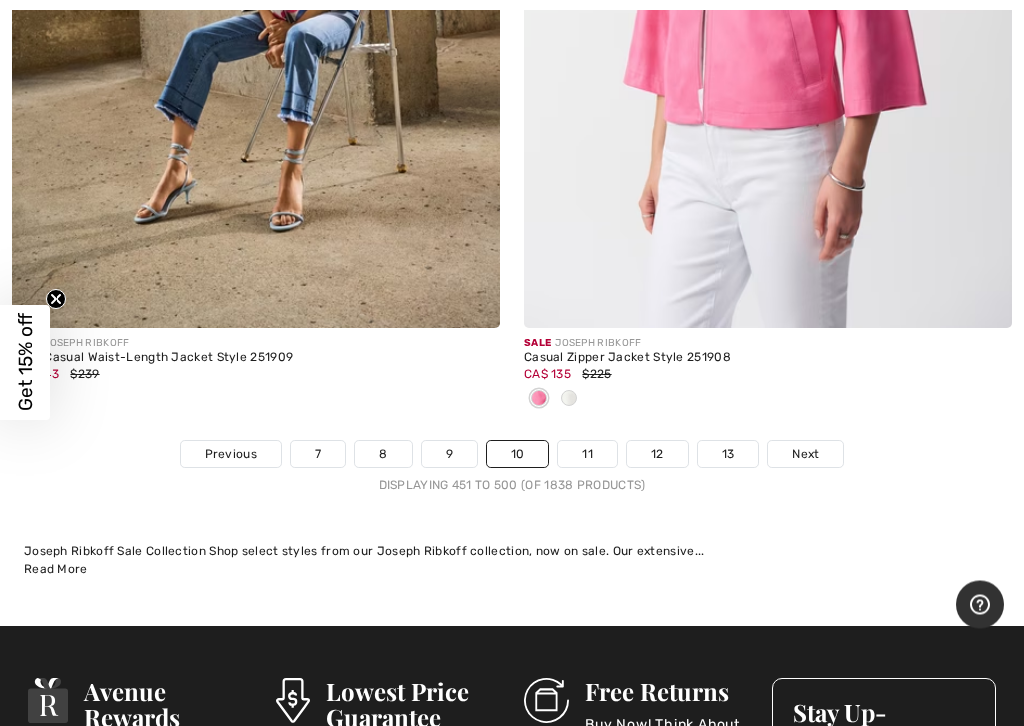 scroll, scrollTop: 21691, scrollLeft: 0, axis: vertical 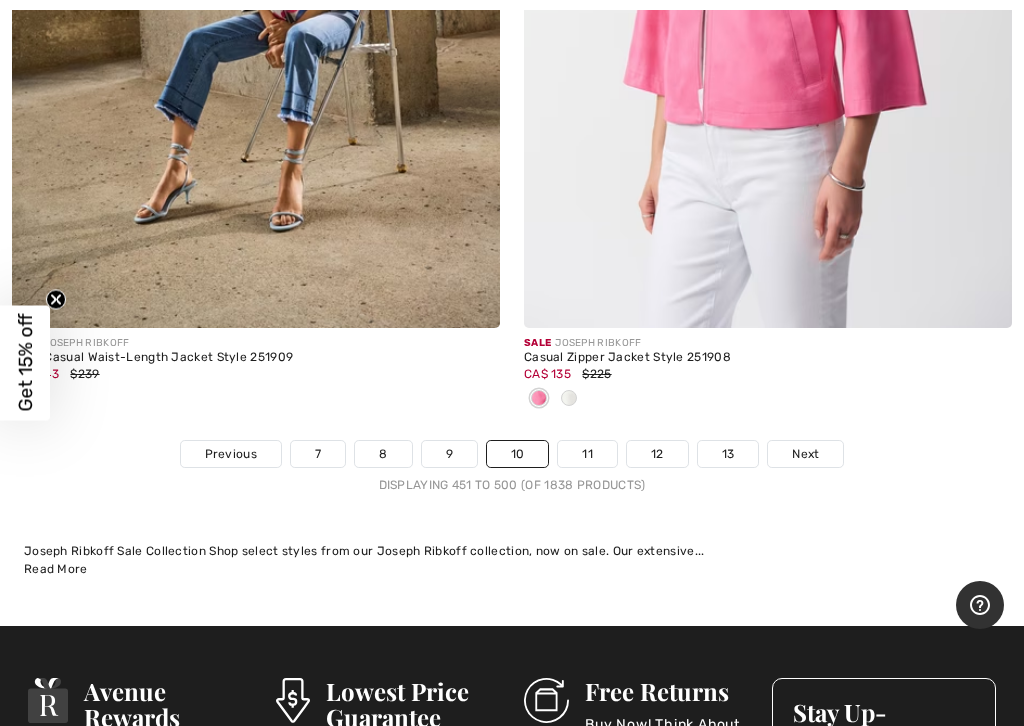 click on "11" at bounding box center (587, 454) 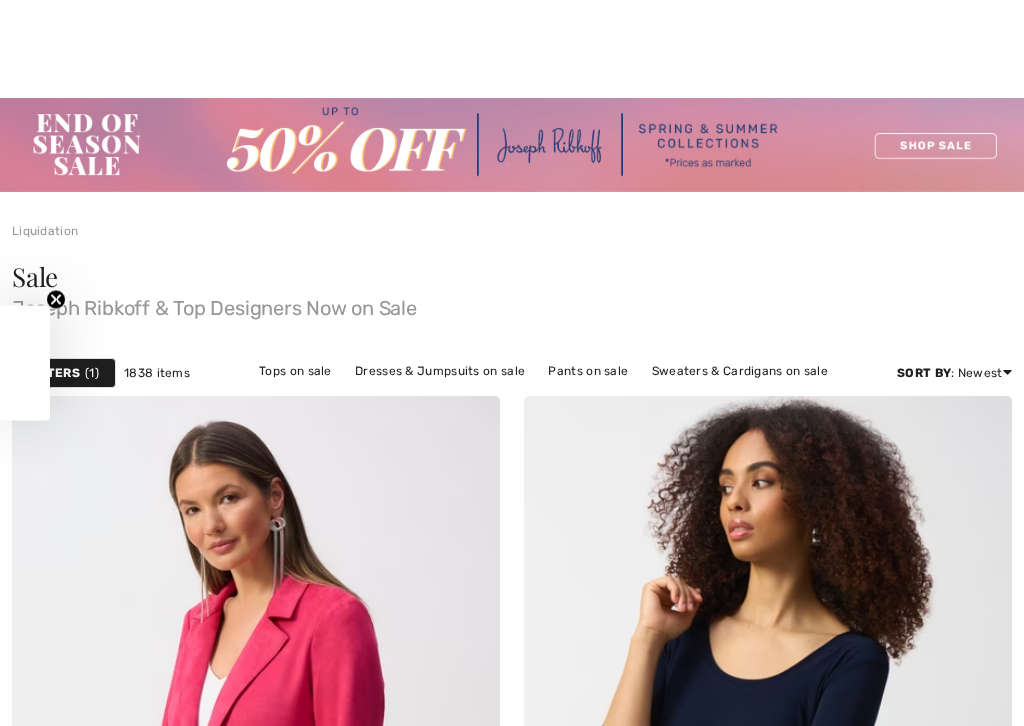 checkbox on "true" 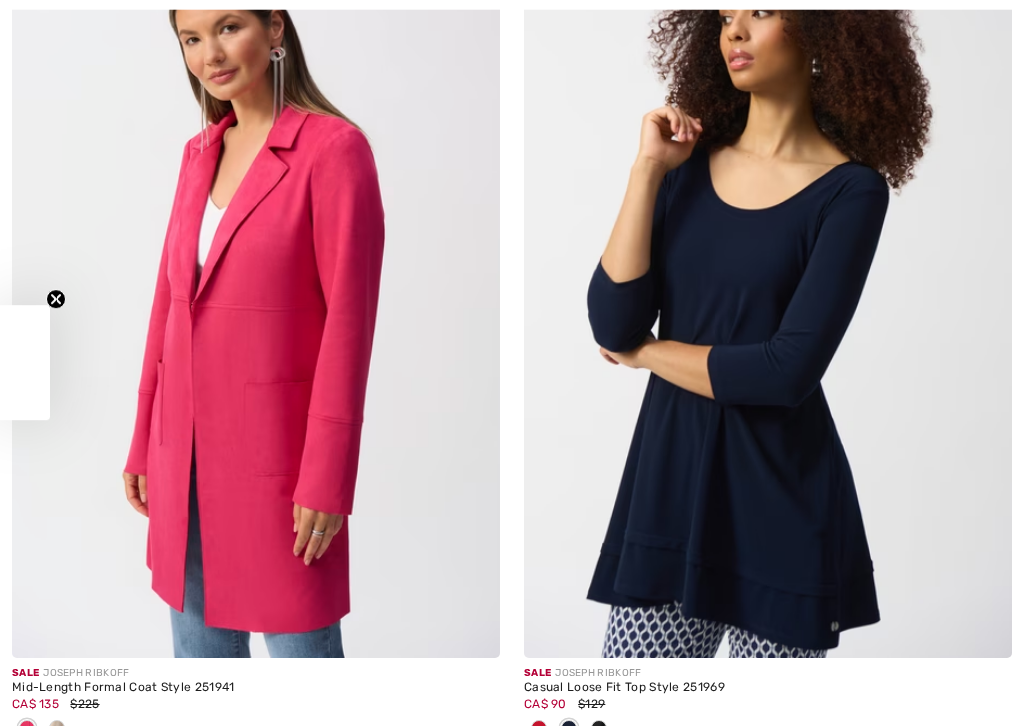 scroll, scrollTop: 0, scrollLeft: 0, axis: both 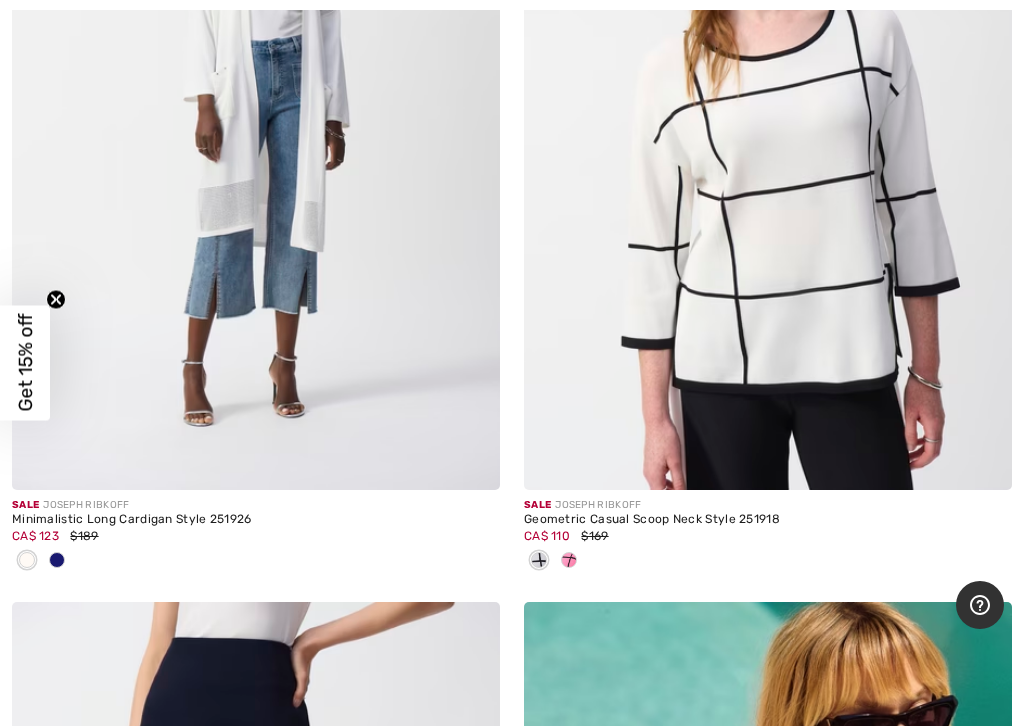 click at bounding box center (256, 124) 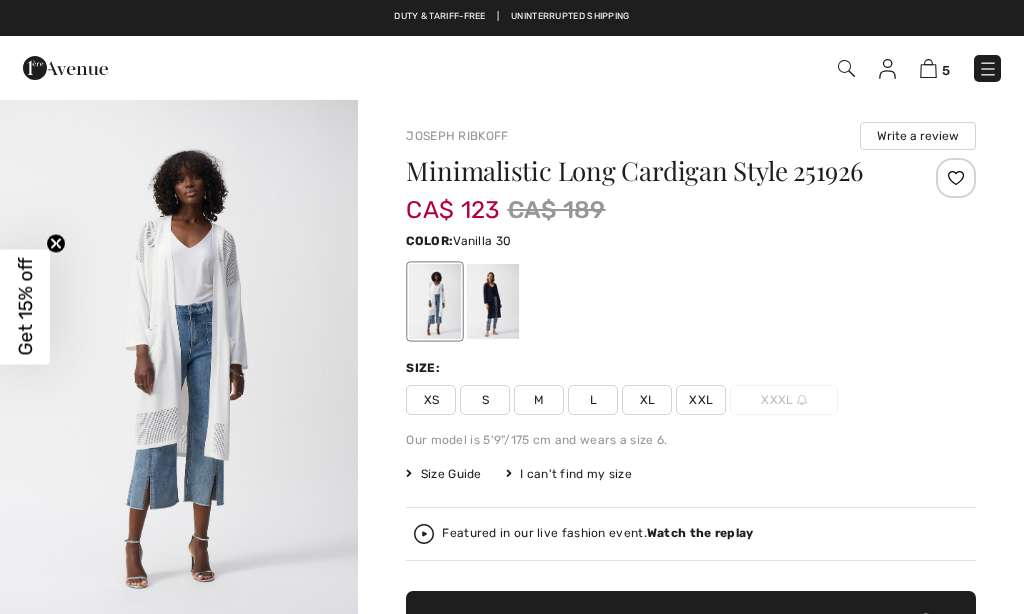 checkbox on "true" 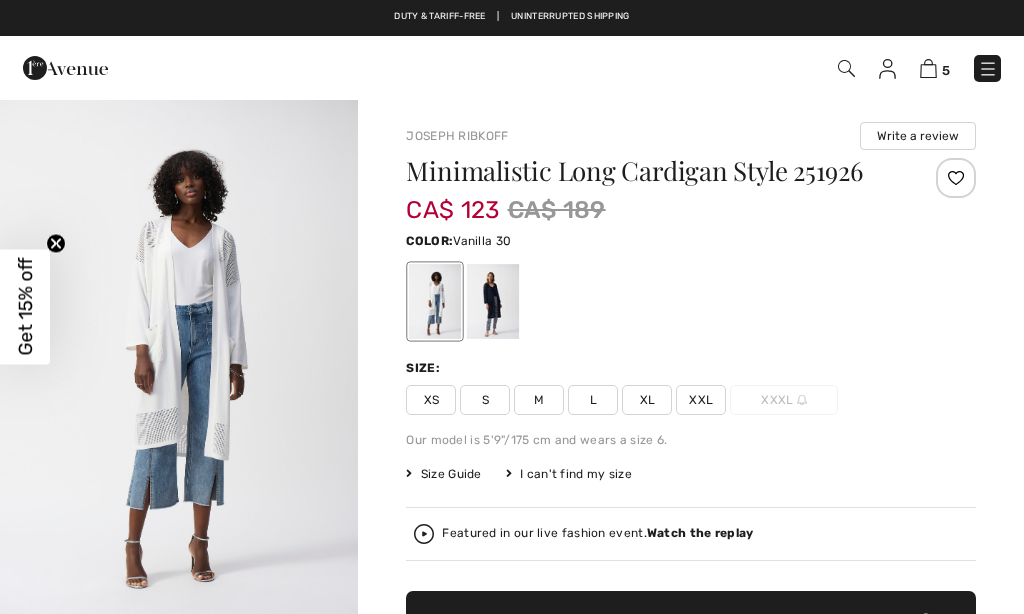scroll, scrollTop: 0, scrollLeft: 0, axis: both 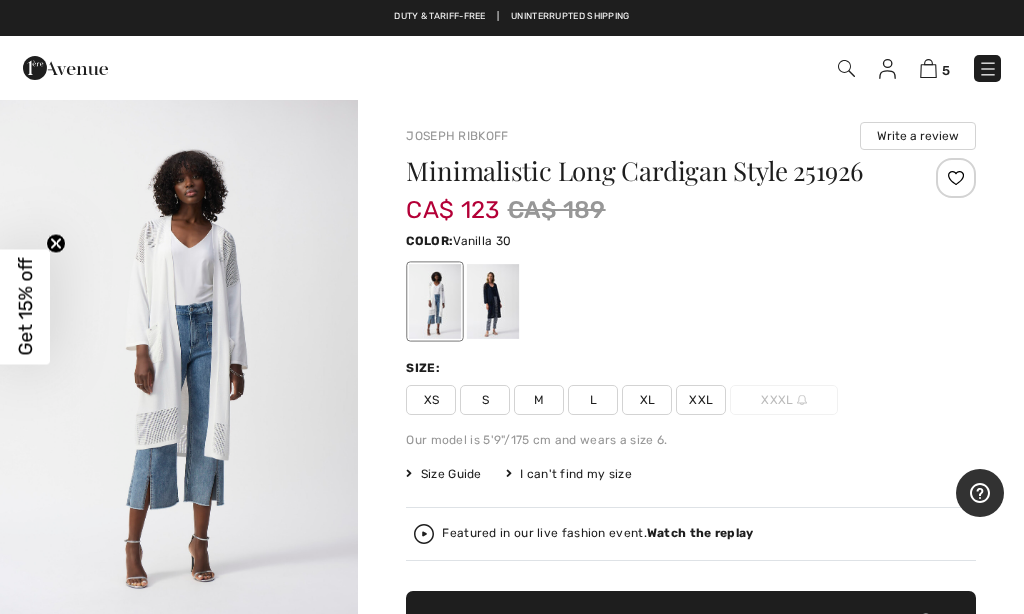 click on "S" at bounding box center [485, 400] 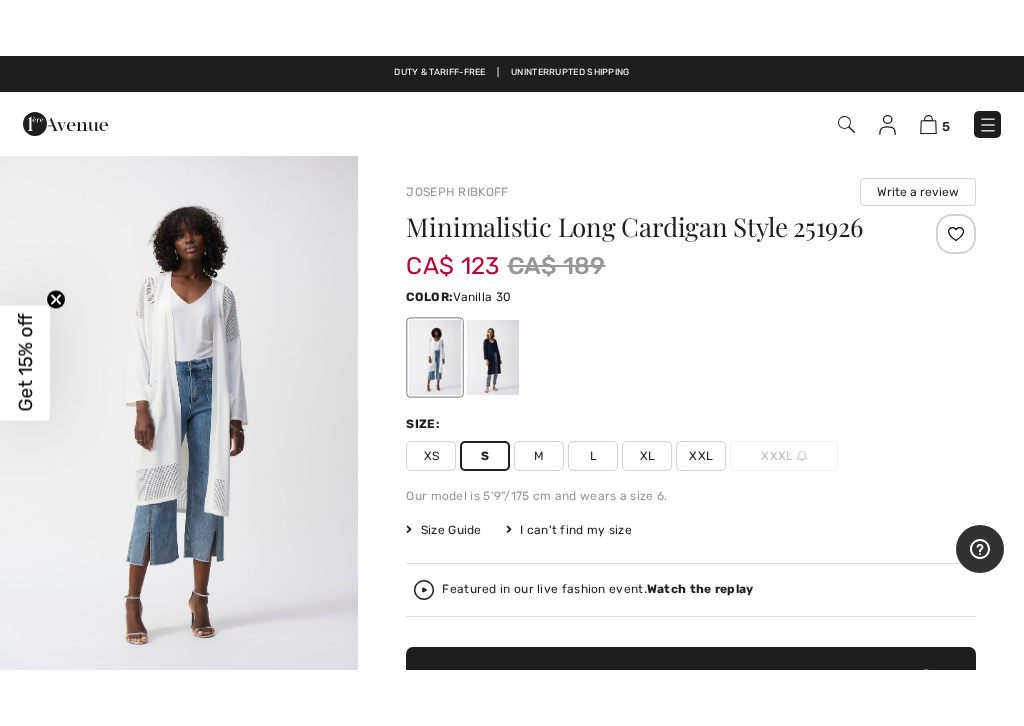 scroll, scrollTop: 91, scrollLeft: 0, axis: vertical 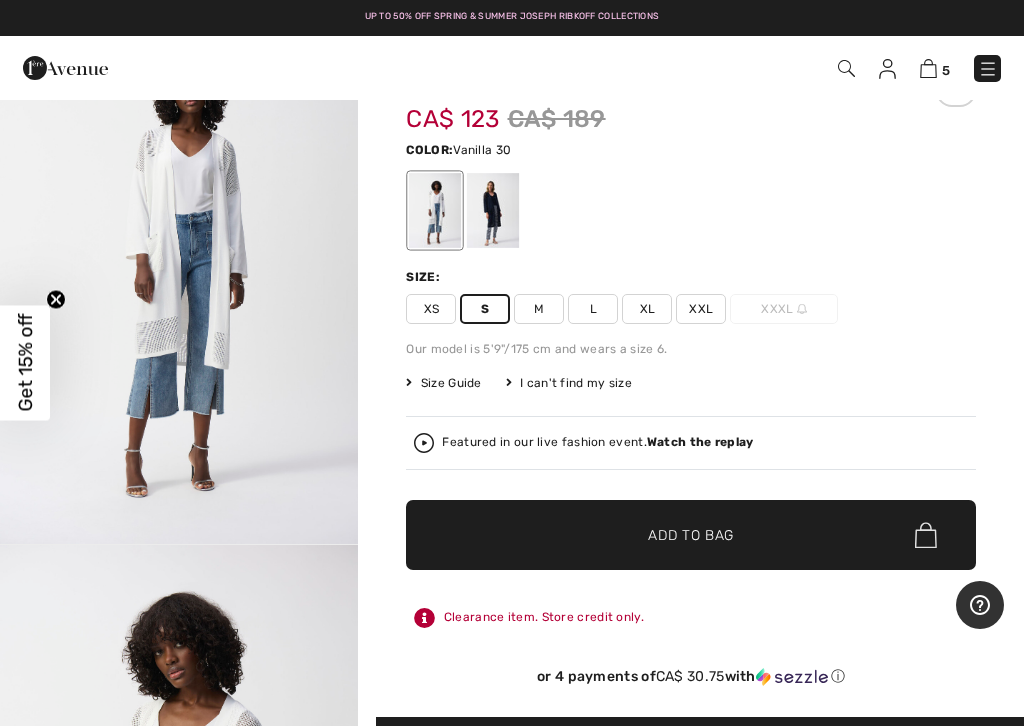 click on "Add to Bag" at bounding box center [691, 535] 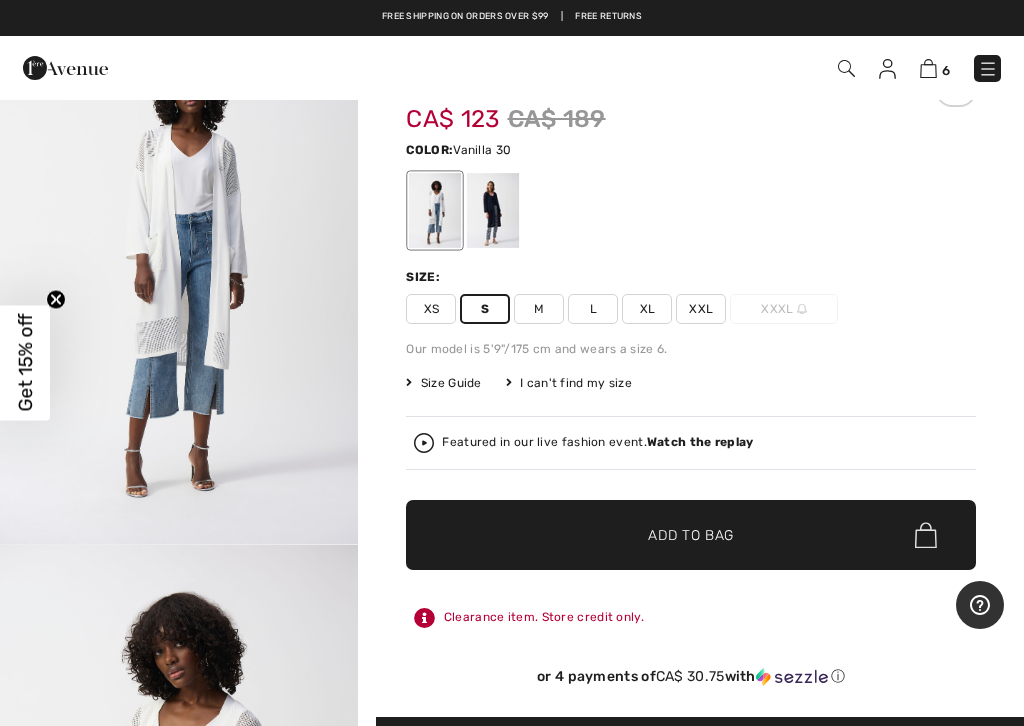 click at bounding box center (493, 210) 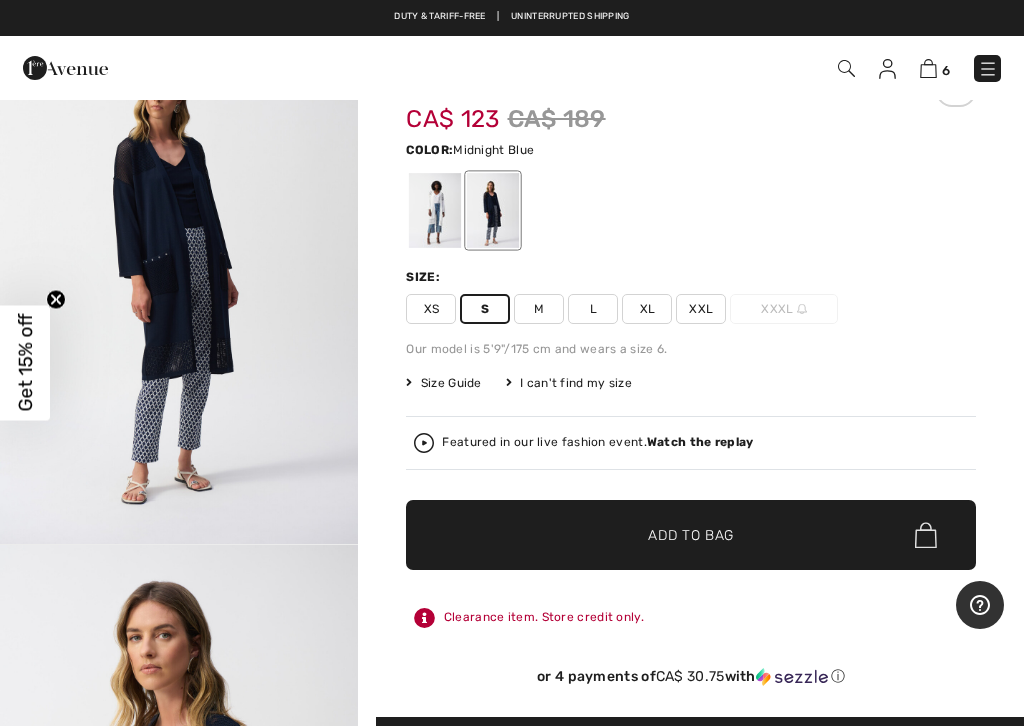 click on "✔ Added to Bag
Add to Bag" at bounding box center [691, 535] 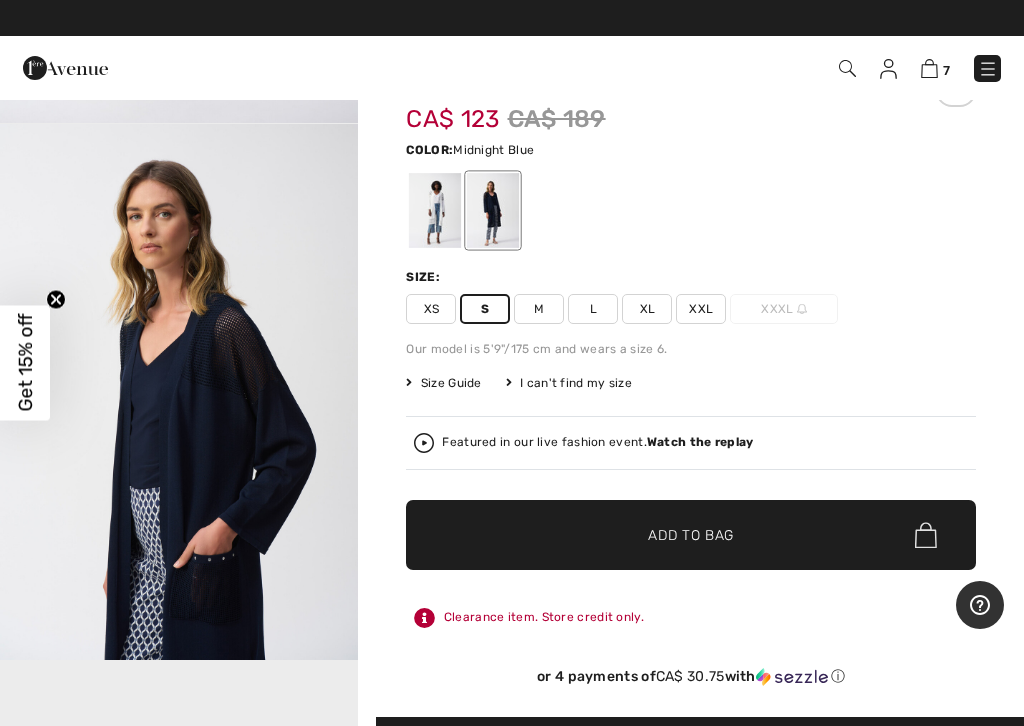 scroll, scrollTop: 437, scrollLeft: 0, axis: vertical 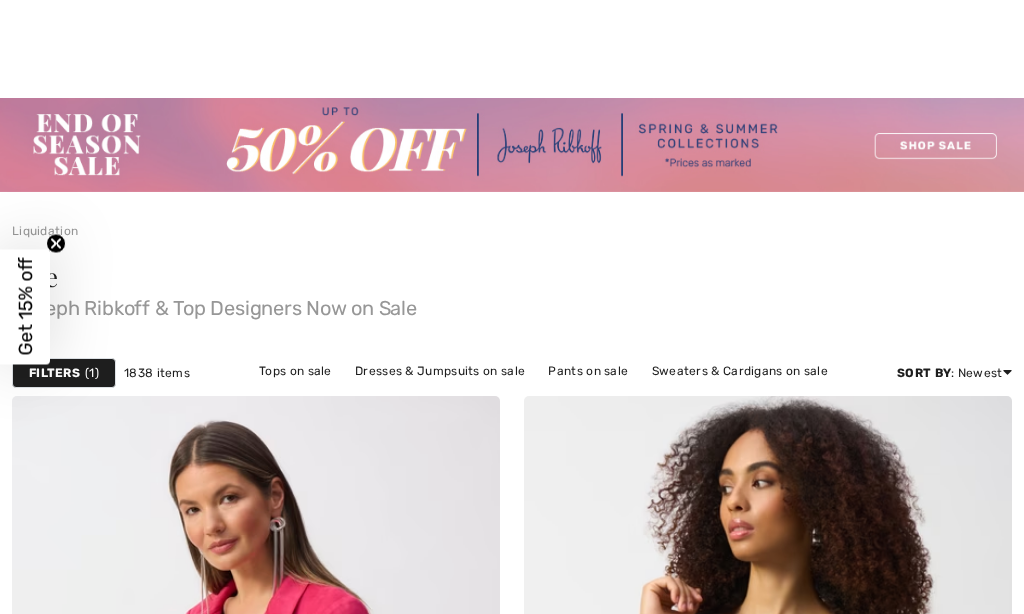 checkbox on "true" 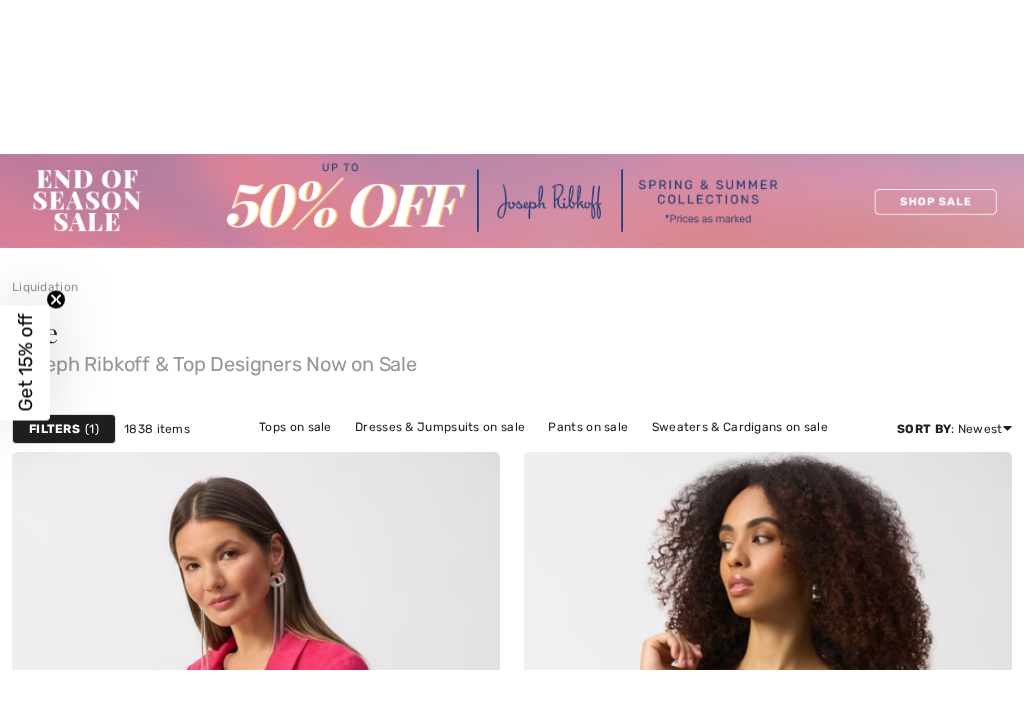 scroll, scrollTop: 16829, scrollLeft: 0, axis: vertical 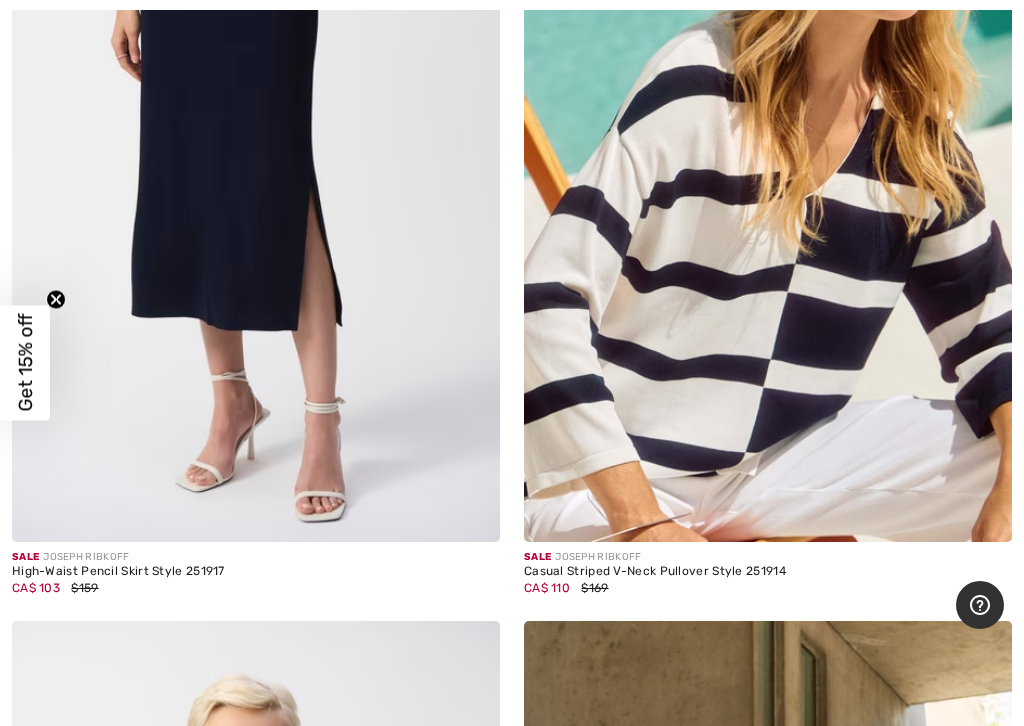 click at bounding box center (768, 176) 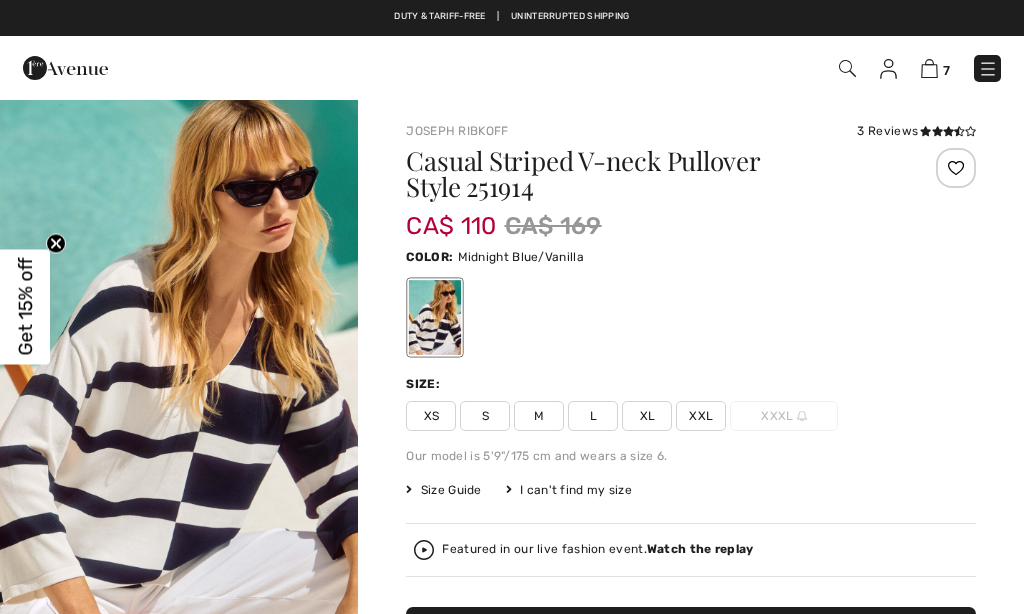 scroll, scrollTop: 0, scrollLeft: 0, axis: both 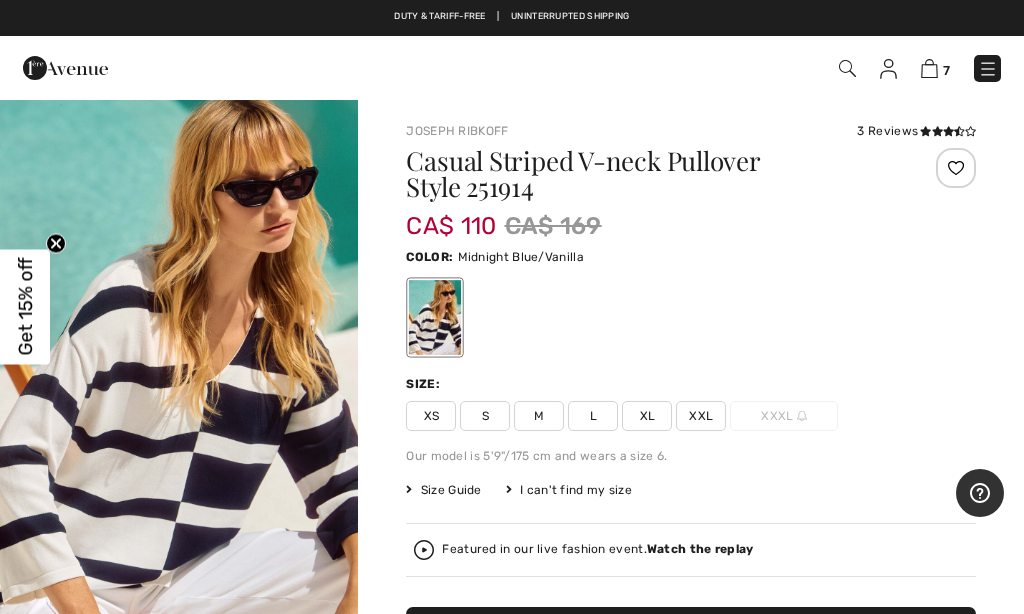 click on "S" at bounding box center (485, 416) 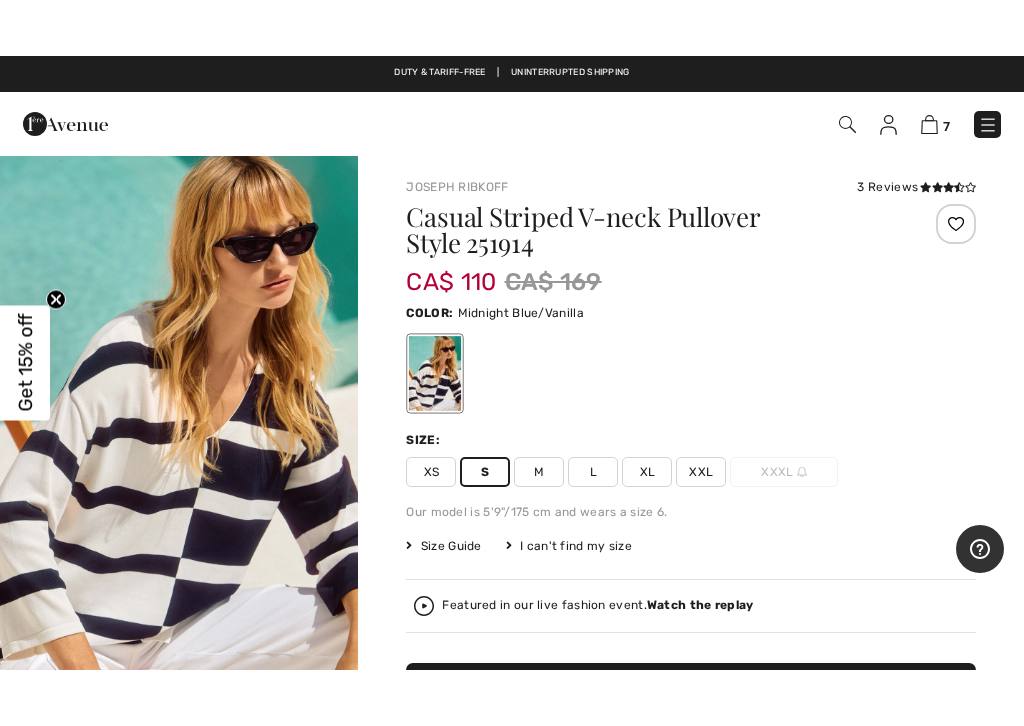 scroll, scrollTop: 118, scrollLeft: 0, axis: vertical 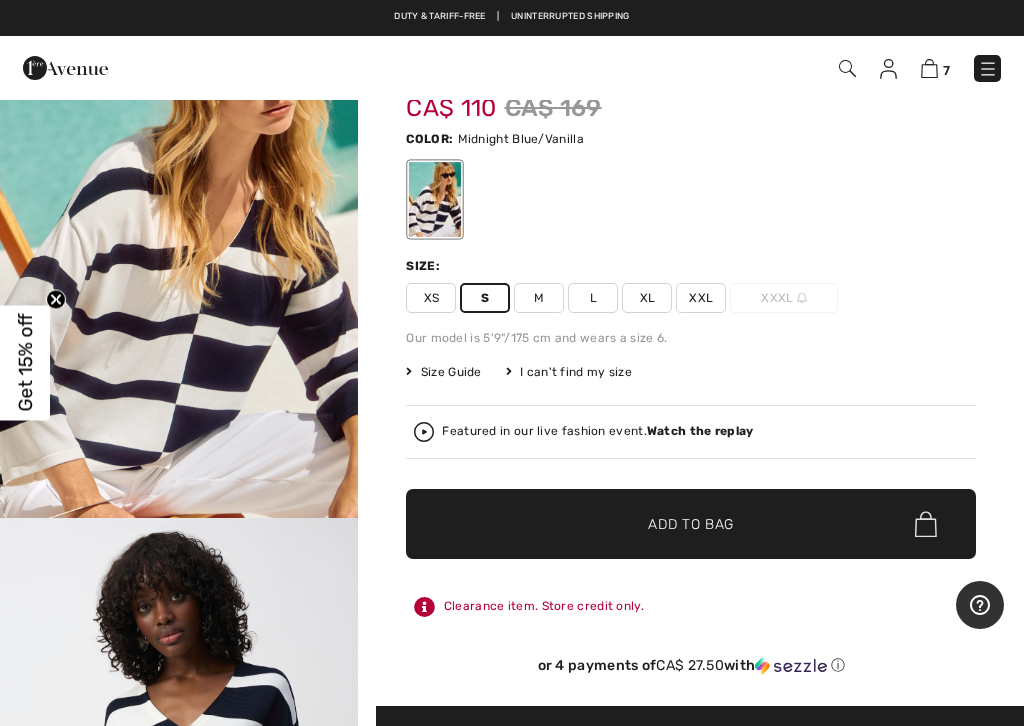 click on "✔ Added to Bag" at bounding box center (661, 524) 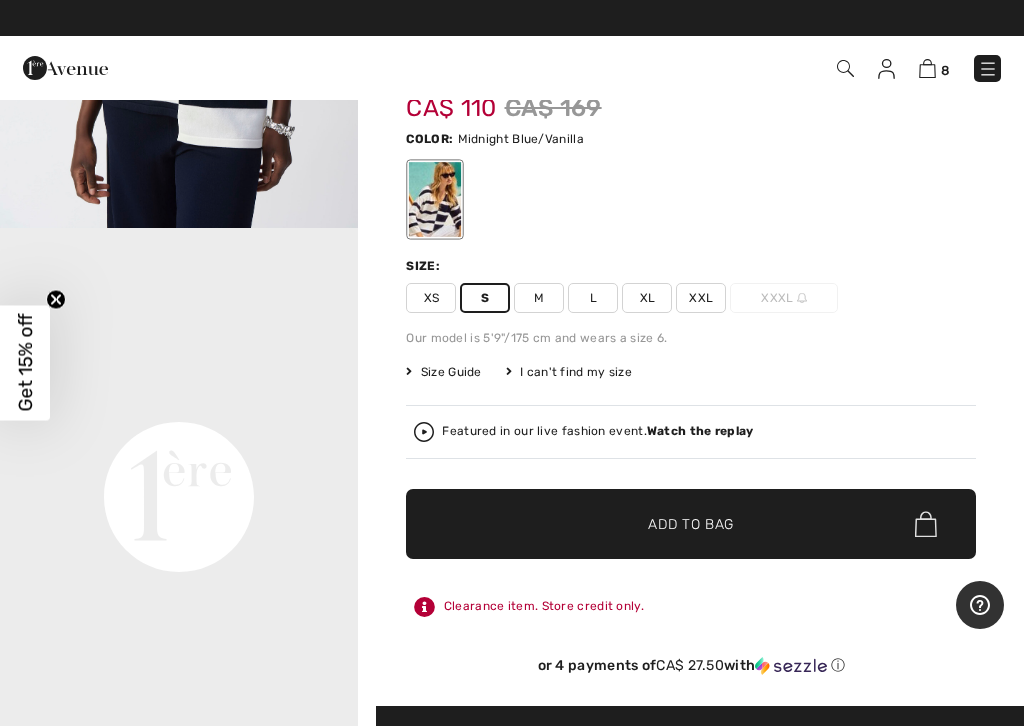 scroll, scrollTop: 873, scrollLeft: 0, axis: vertical 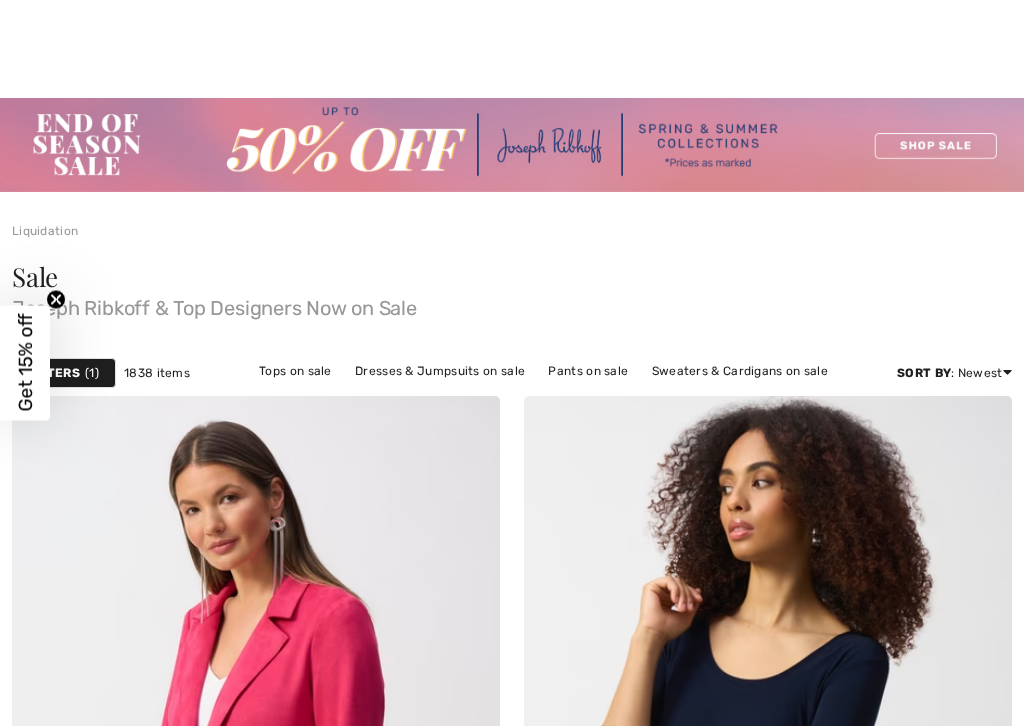 checkbox on "true" 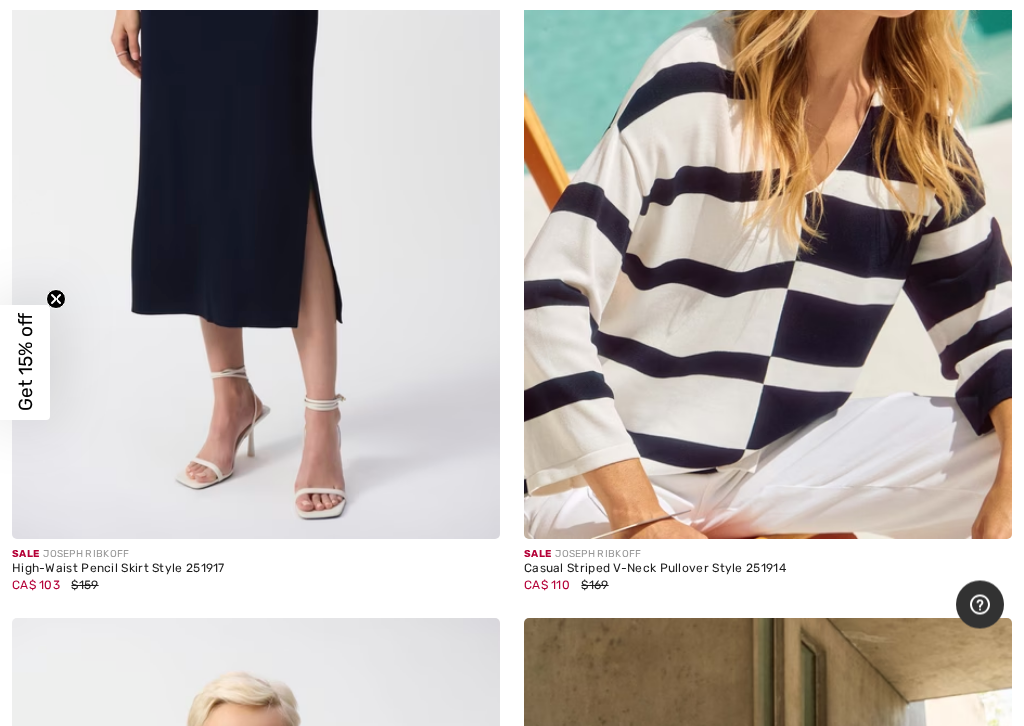 scroll, scrollTop: 17830, scrollLeft: 0, axis: vertical 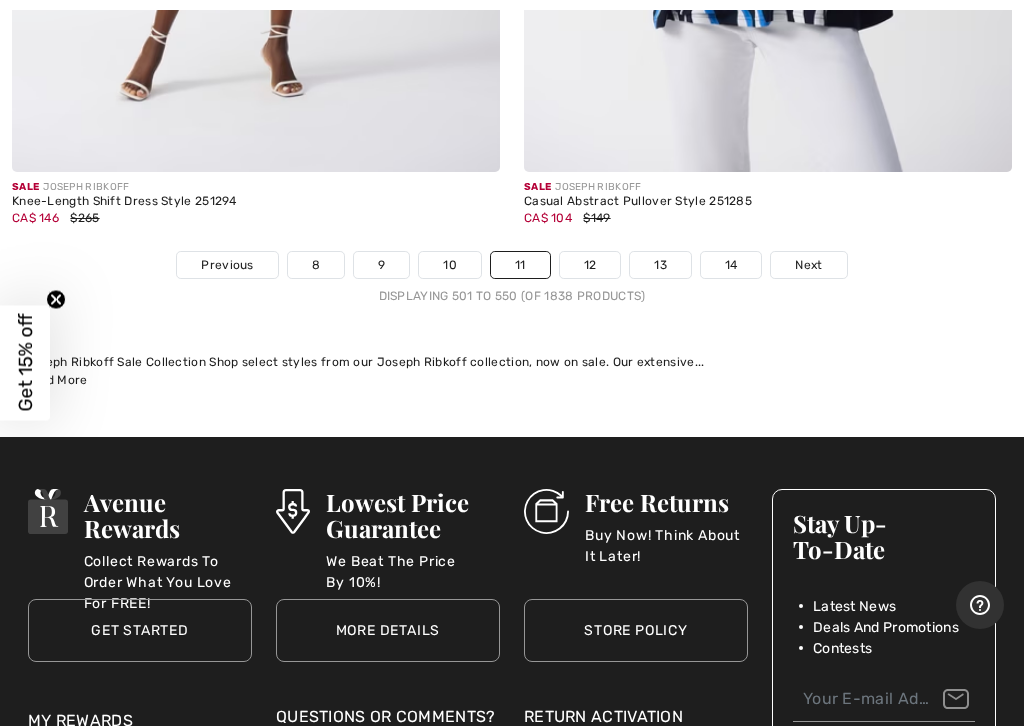 click on "12" at bounding box center (590, 265) 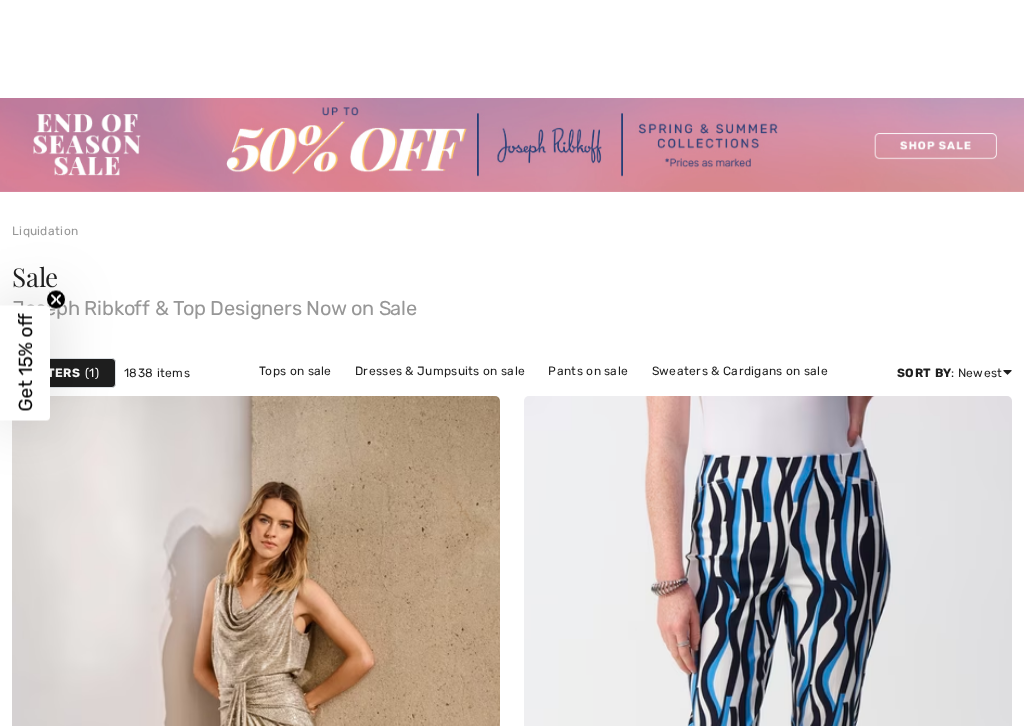 checkbox on "true" 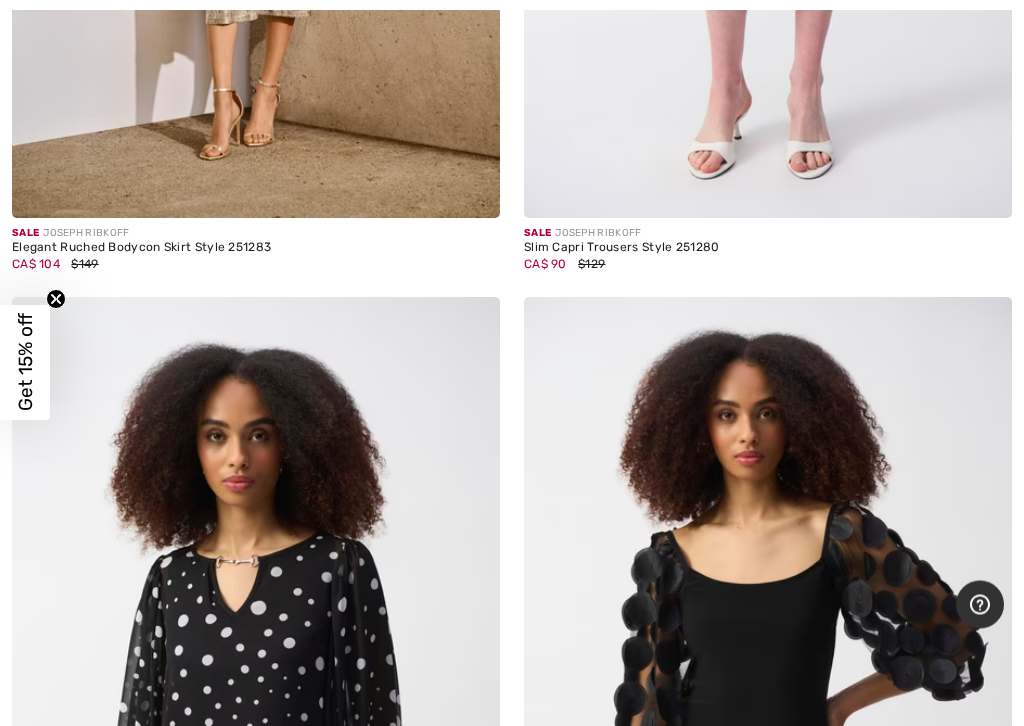 scroll, scrollTop: 0, scrollLeft: 0, axis: both 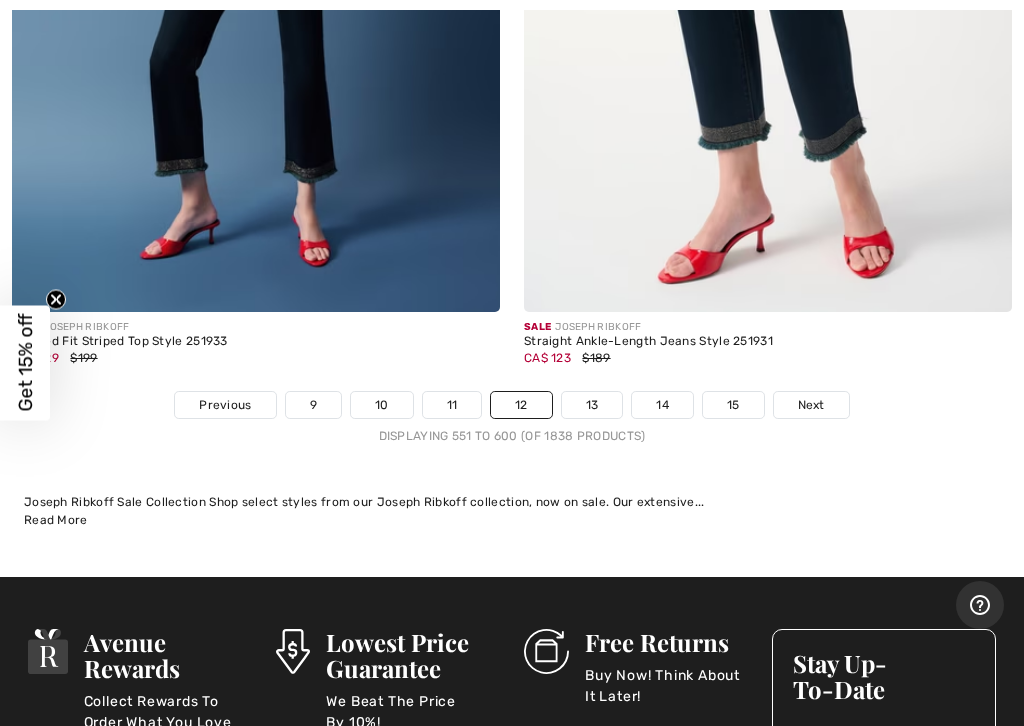 click on "13" at bounding box center (592, 405) 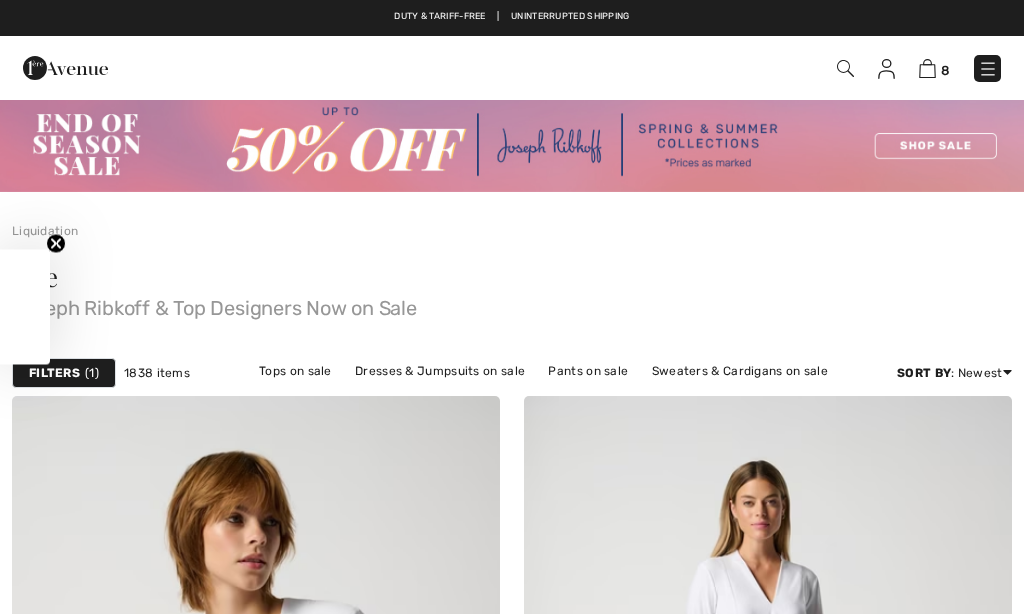 scroll, scrollTop: 0, scrollLeft: 0, axis: both 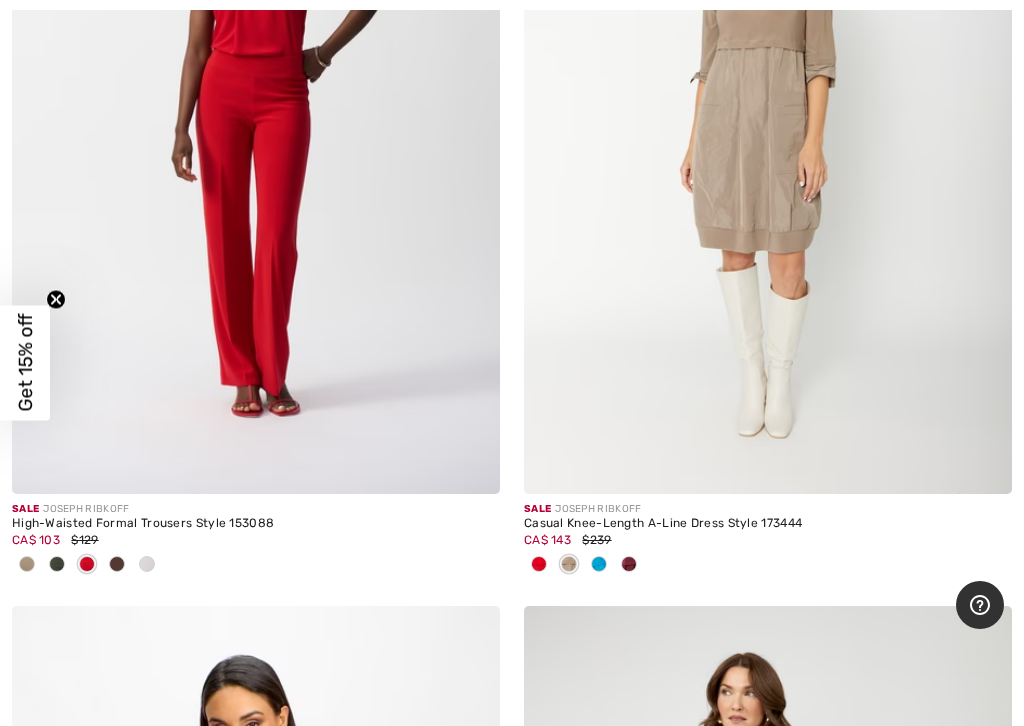 click at bounding box center [629, 565] 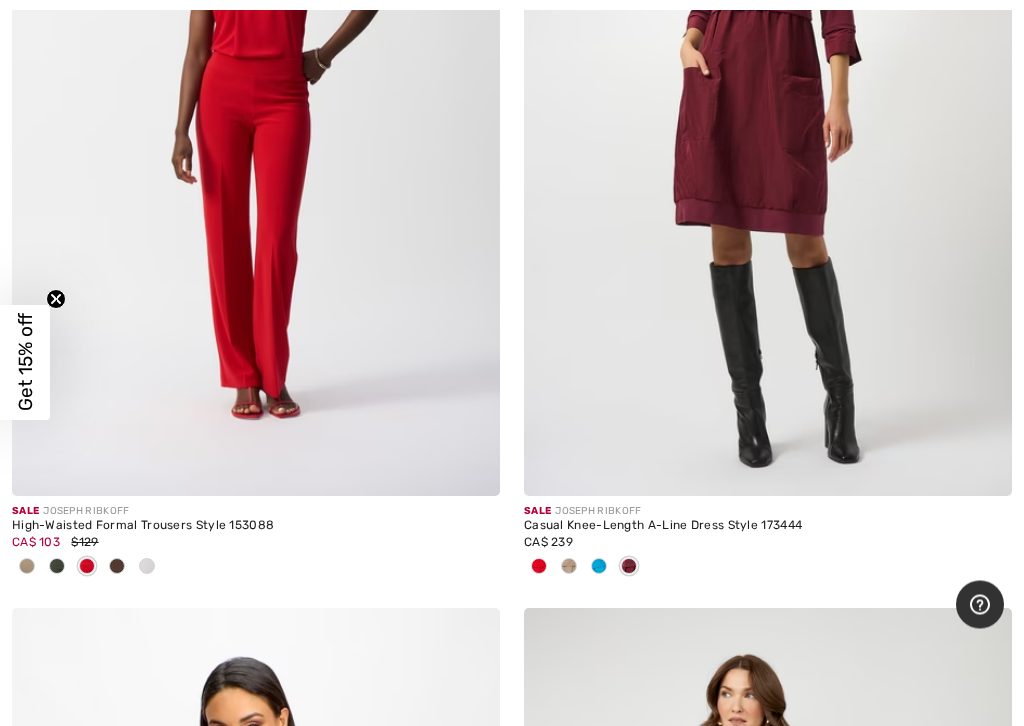 scroll, scrollTop: 4007, scrollLeft: 0, axis: vertical 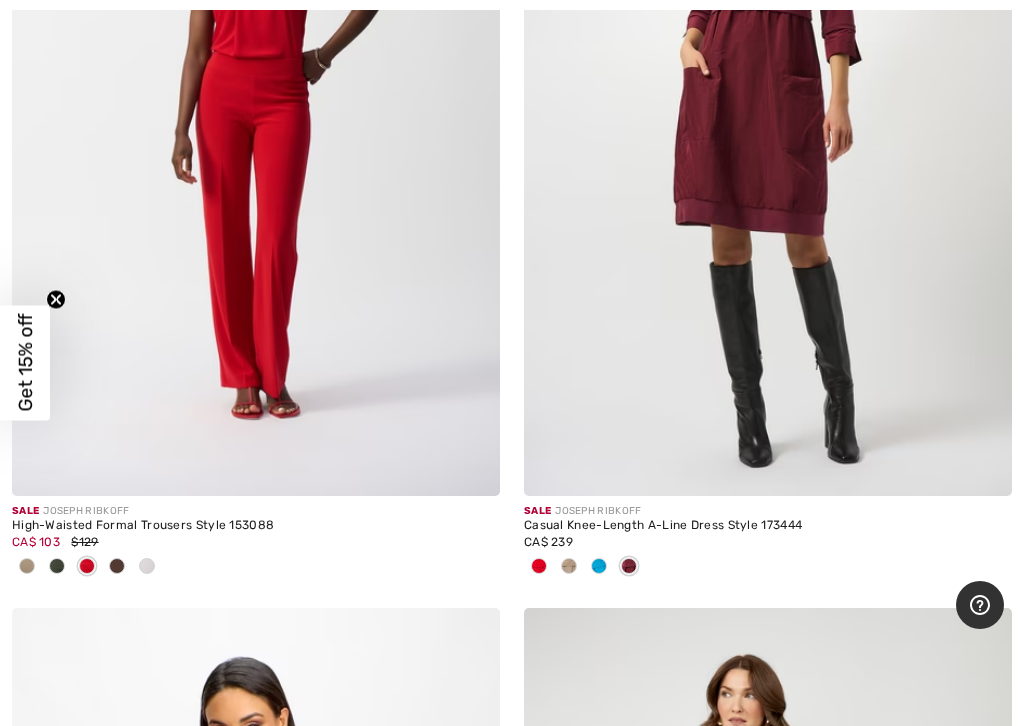 click at bounding box center [569, 566] 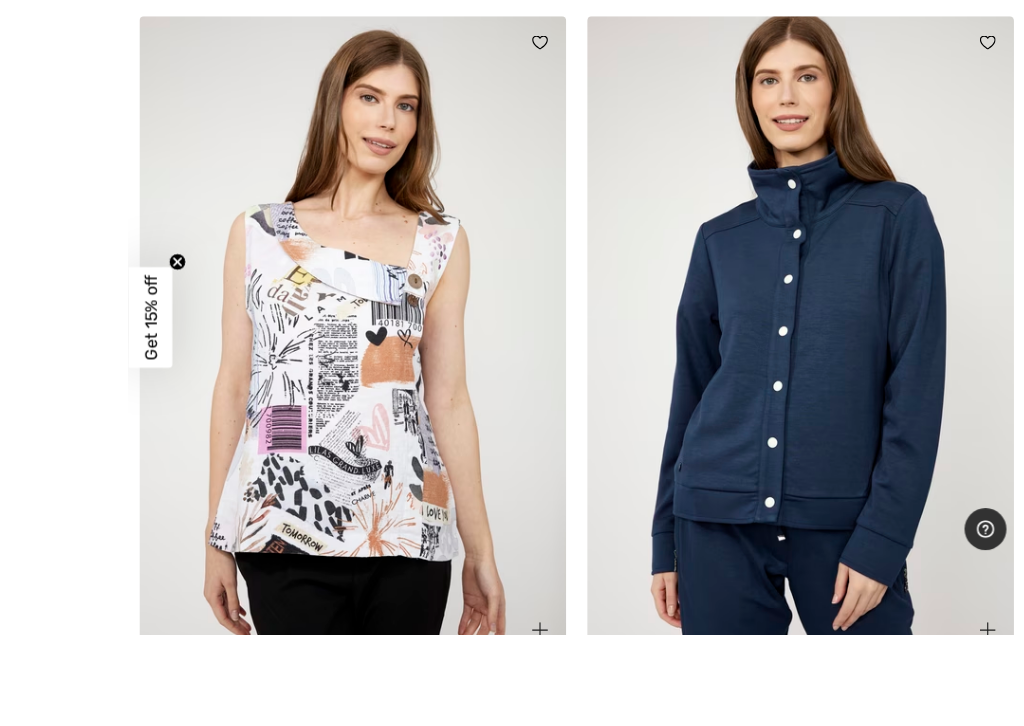 scroll, scrollTop: 12459, scrollLeft: 0, axis: vertical 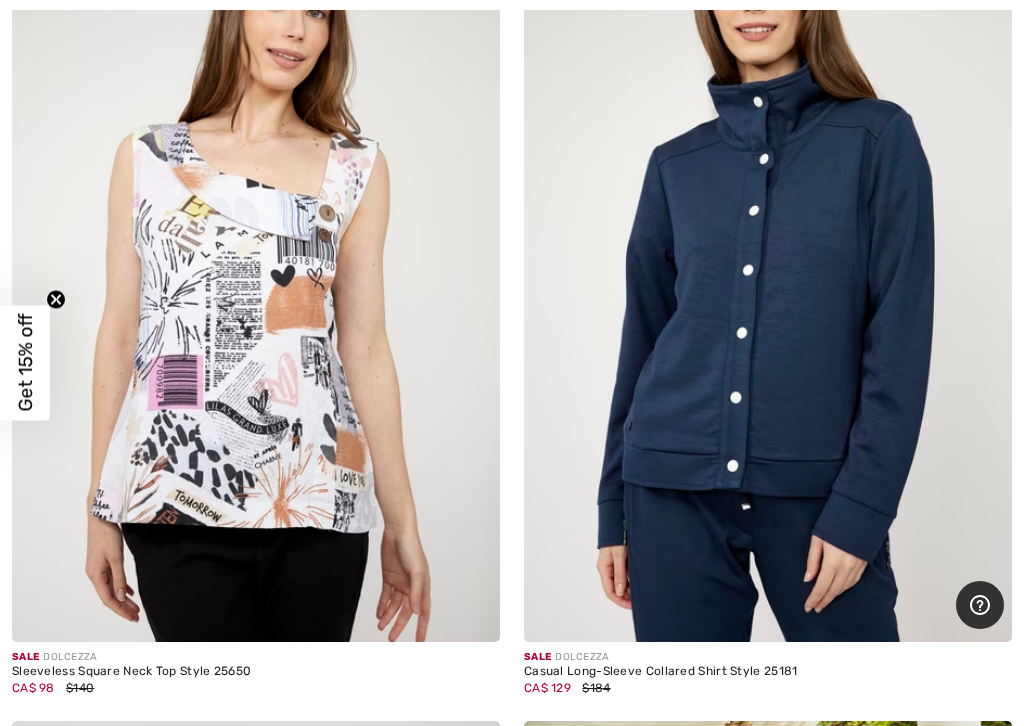 click at bounding box center [256, 276] 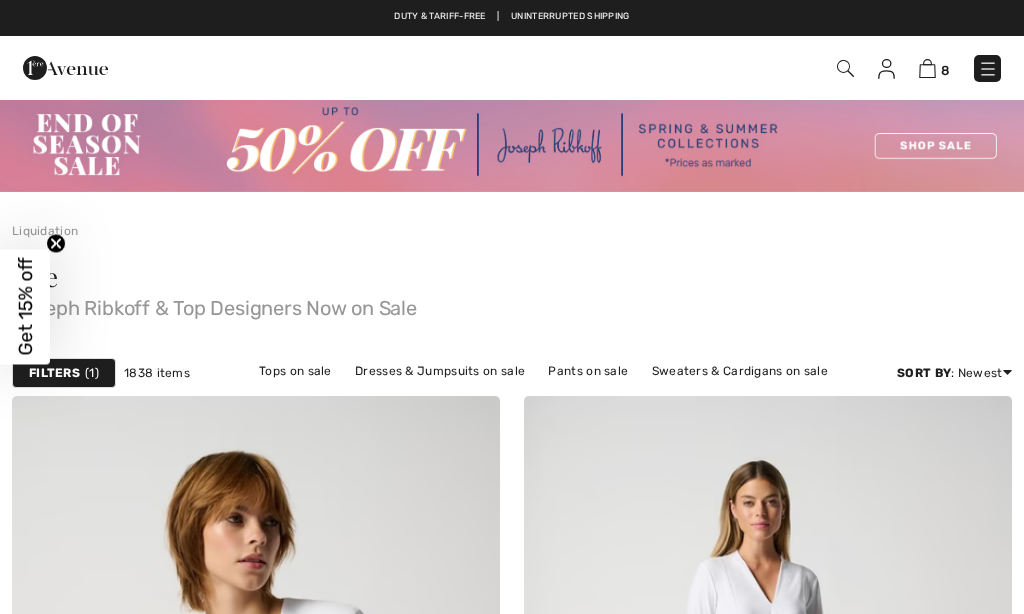 checkbox on "true" 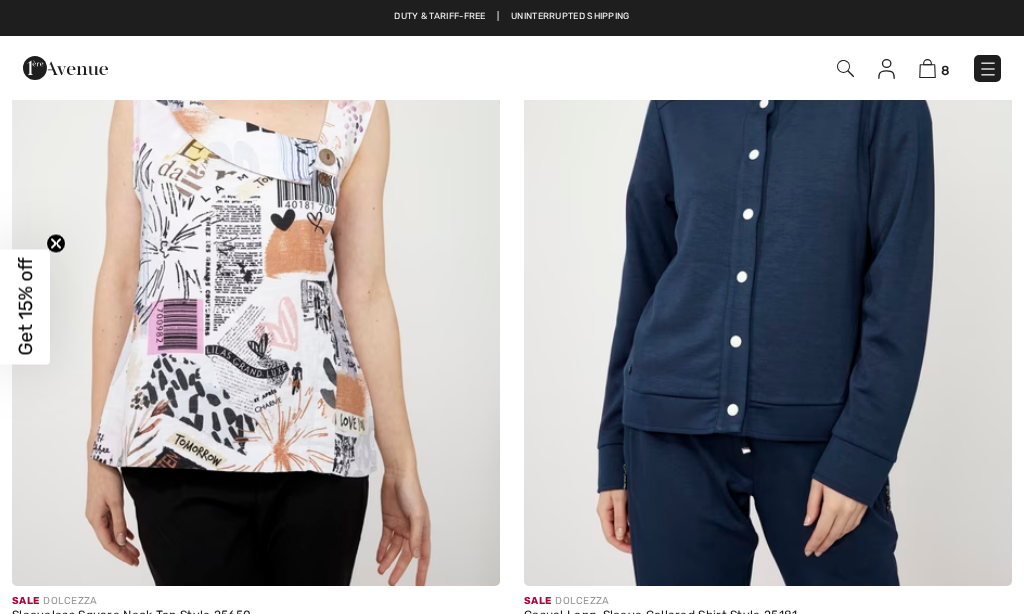 scroll, scrollTop: 0, scrollLeft: 0, axis: both 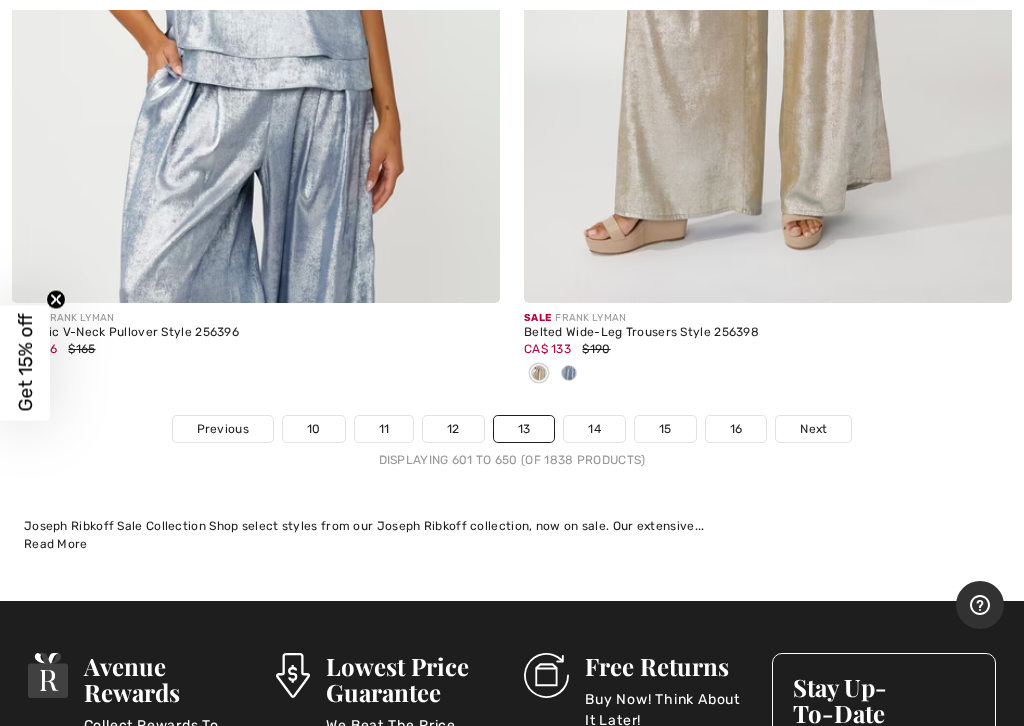 click on "14" at bounding box center [594, 429] 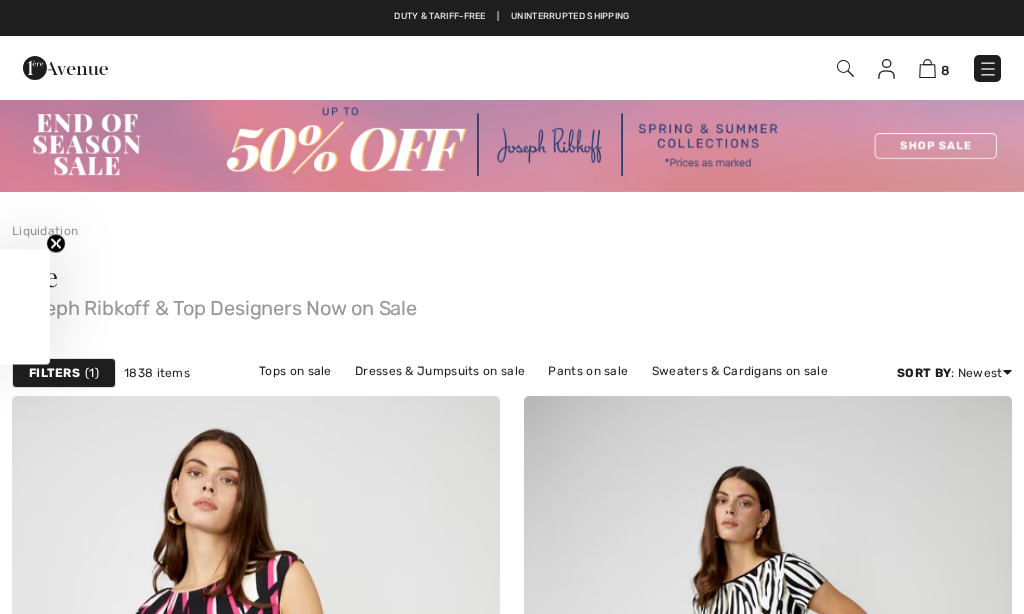 checkbox on "true" 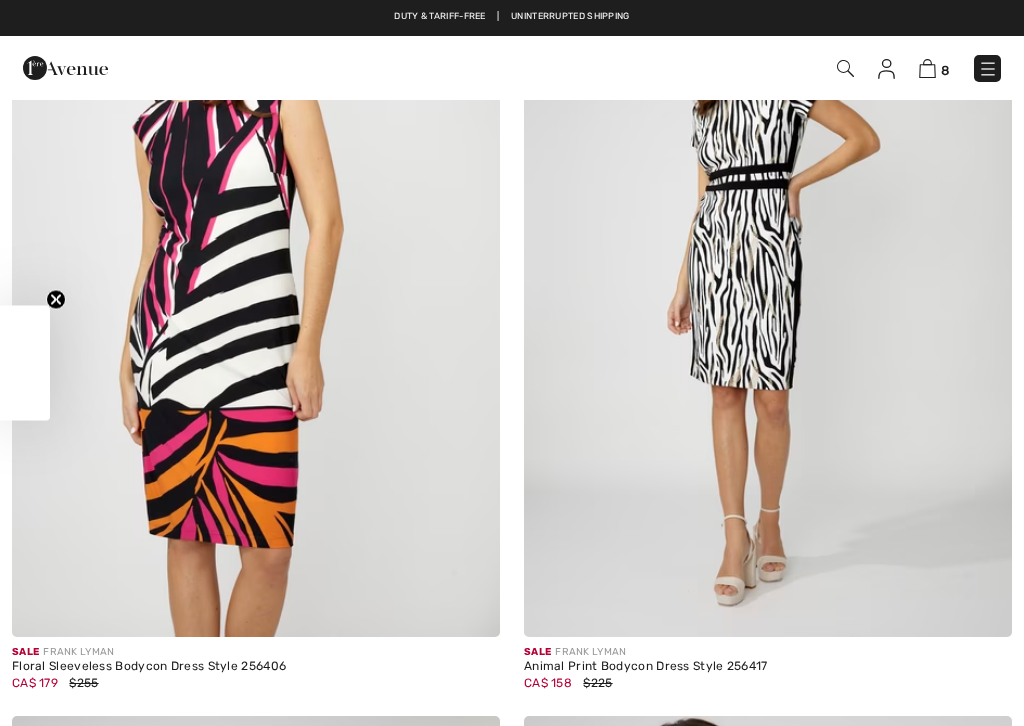 scroll, scrollTop: 0, scrollLeft: 0, axis: both 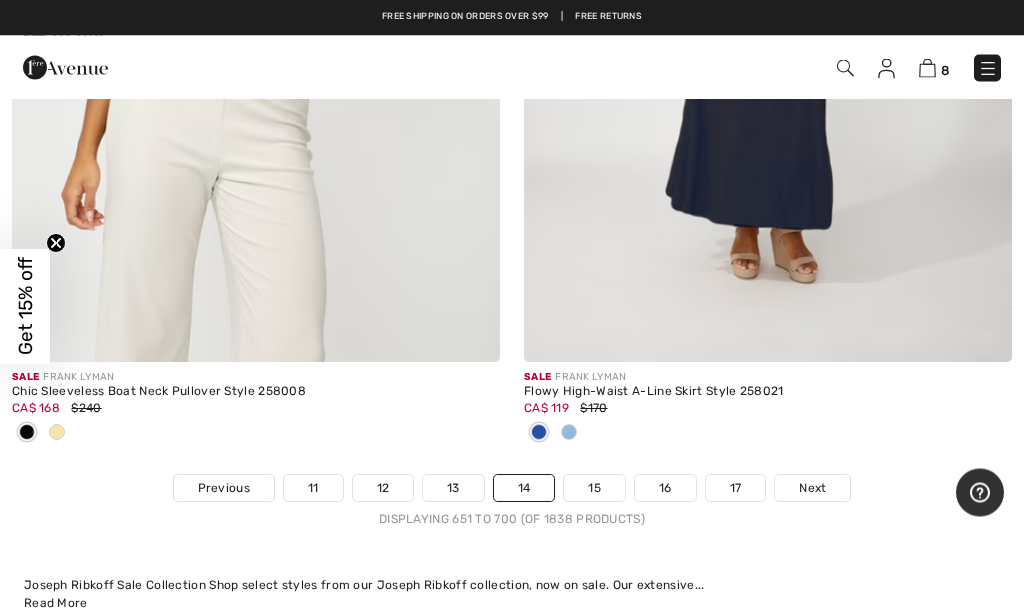 click on "15" at bounding box center (594, 489) 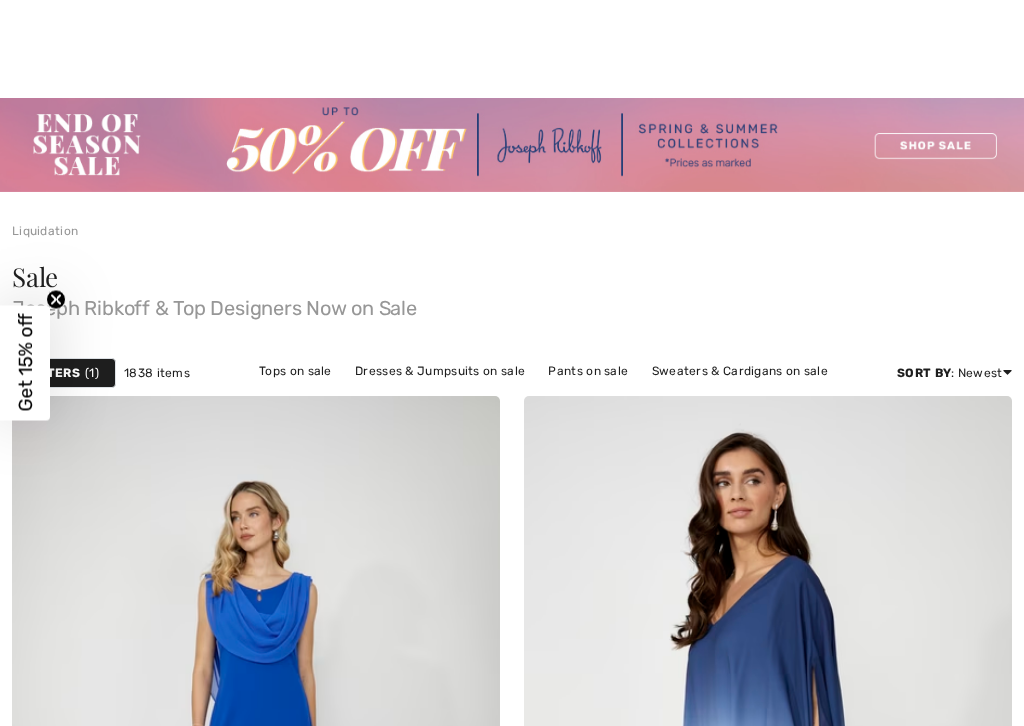 checkbox on "true" 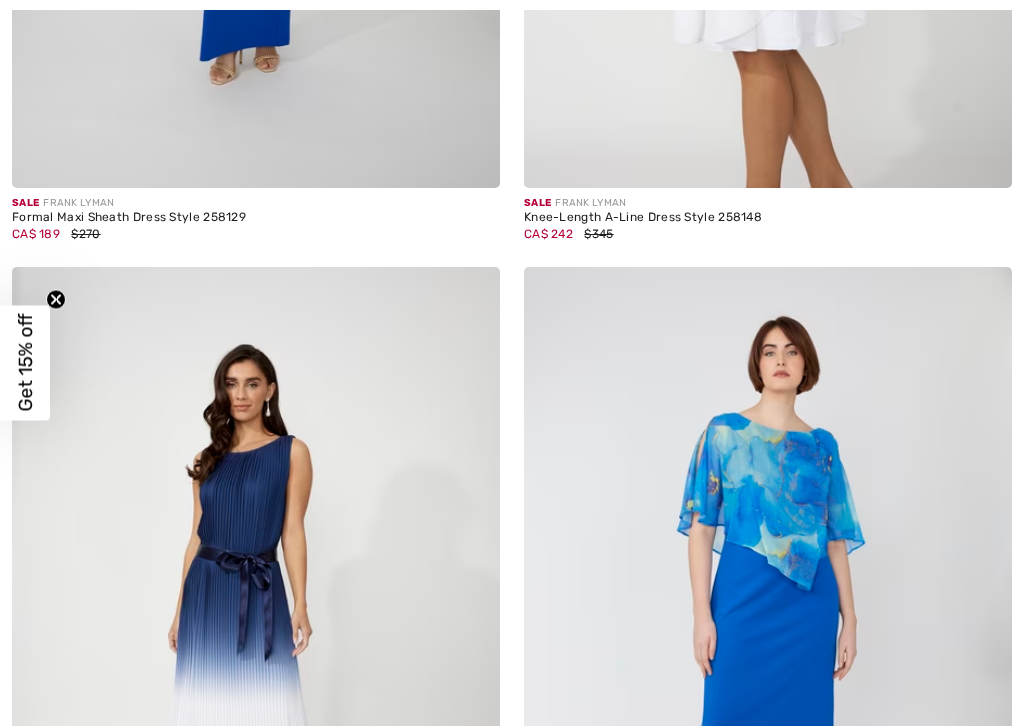 scroll, scrollTop: 0, scrollLeft: 0, axis: both 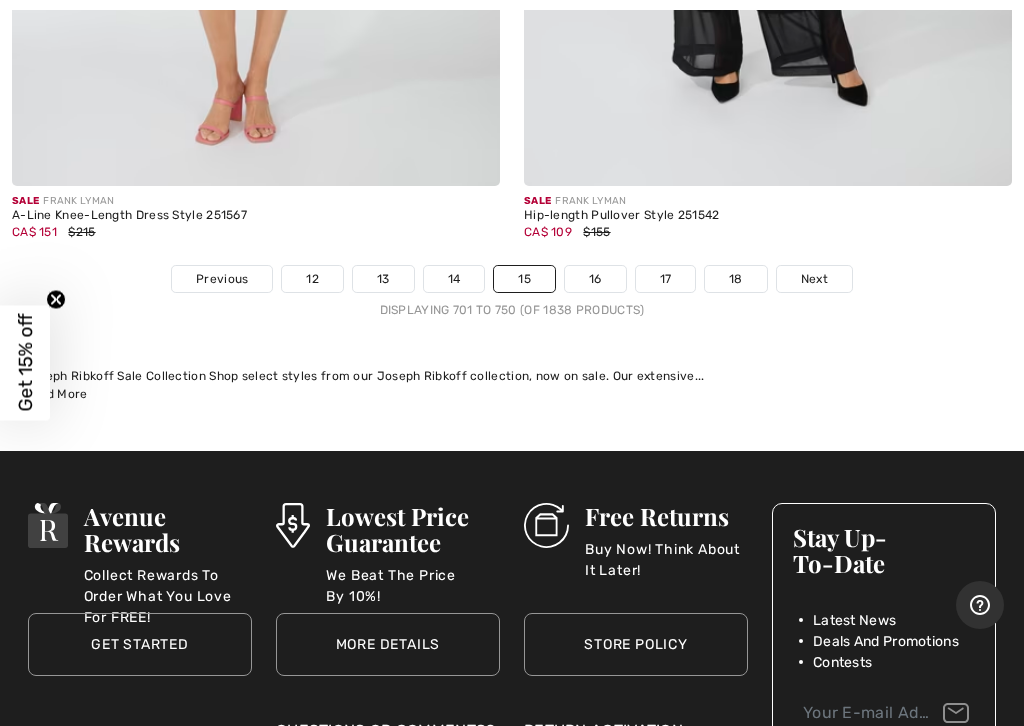 click on "16" at bounding box center (595, 279) 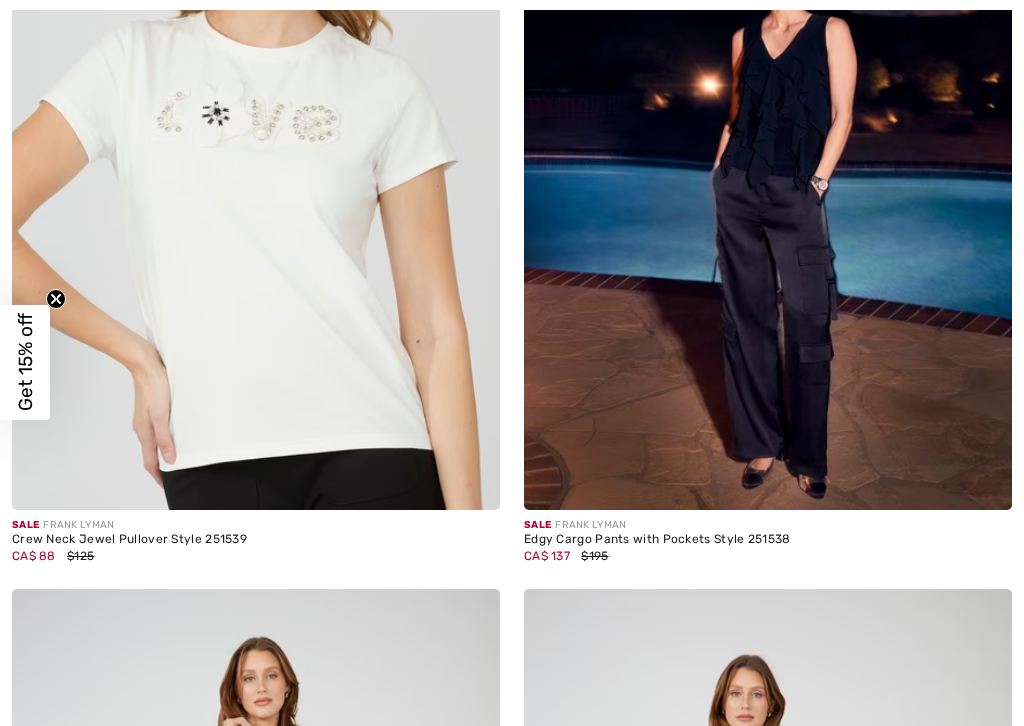 scroll, scrollTop: 988, scrollLeft: 0, axis: vertical 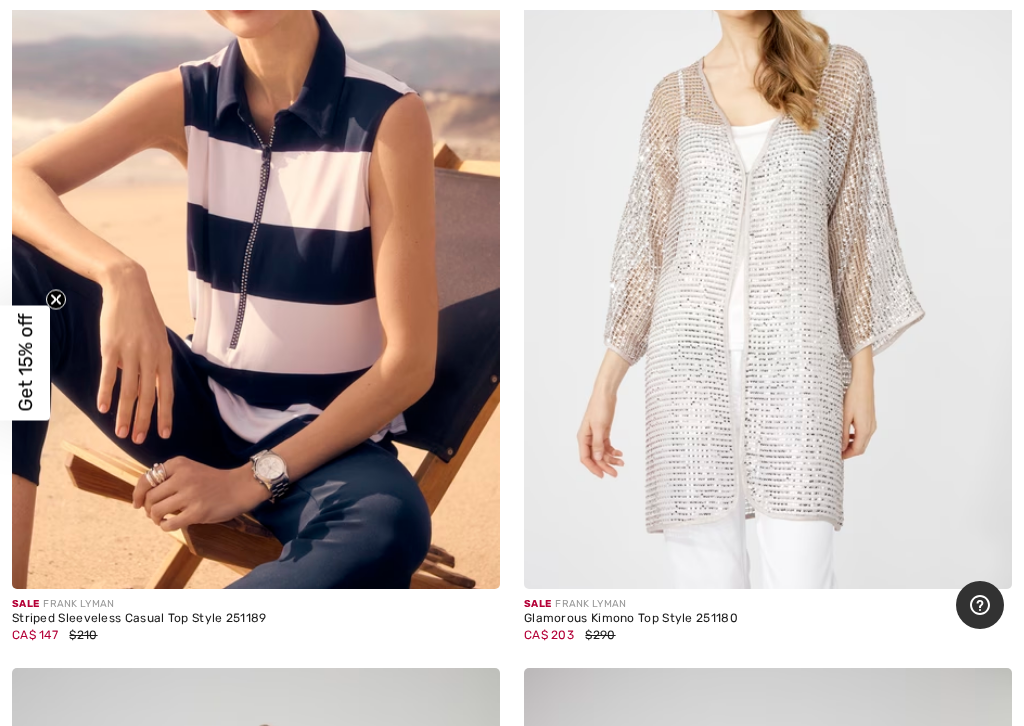 click at bounding box center (256, 223) 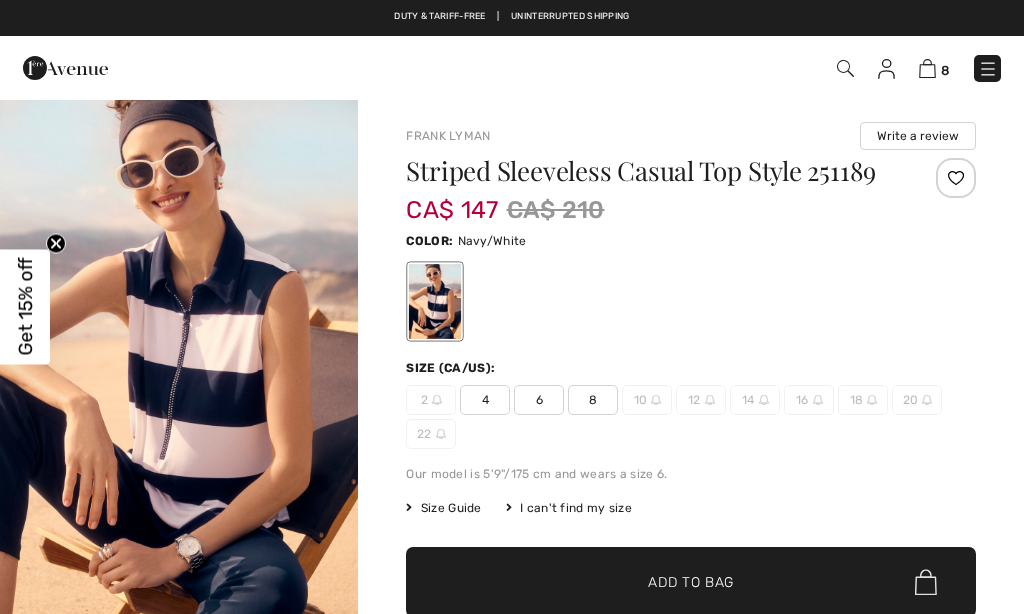 scroll, scrollTop: 0, scrollLeft: 0, axis: both 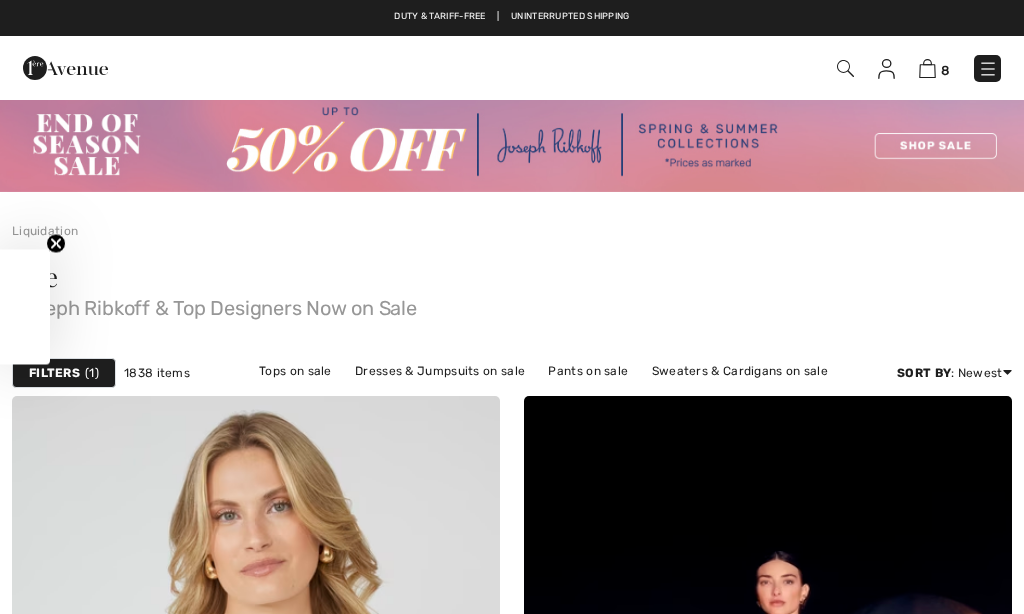 checkbox on "true" 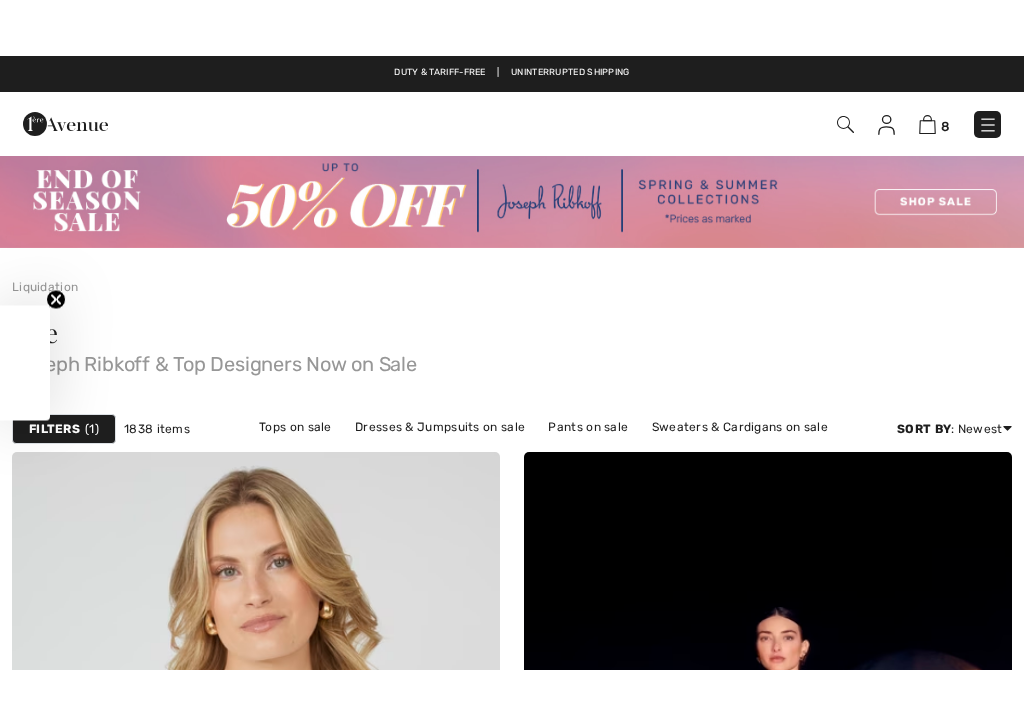 scroll, scrollTop: 8591, scrollLeft: 0, axis: vertical 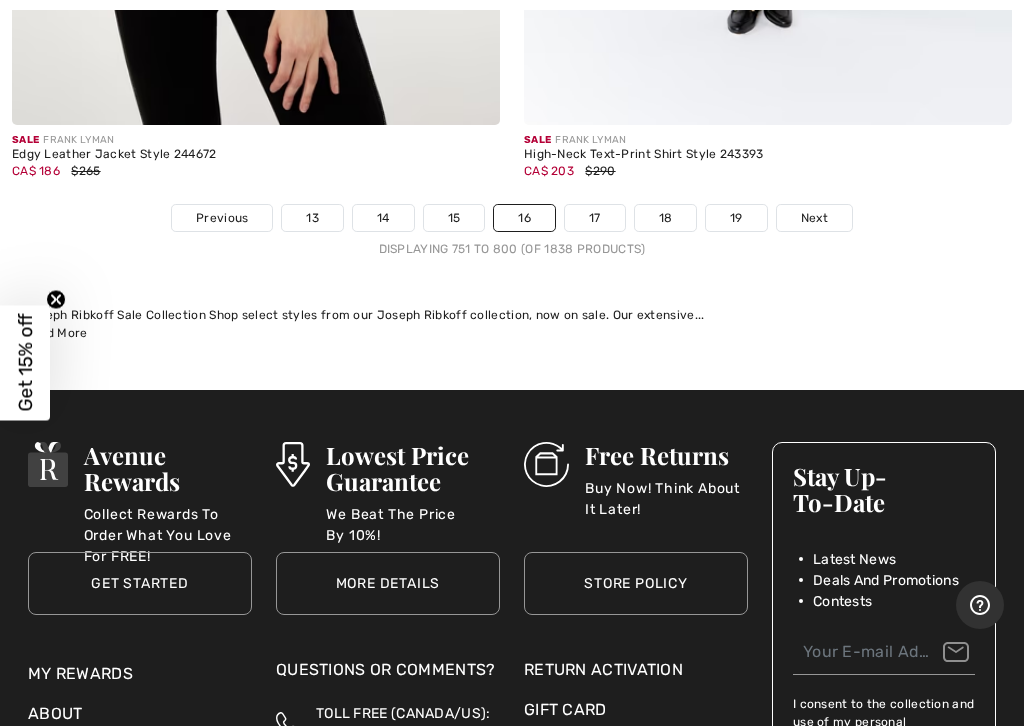click on "17" at bounding box center (595, 218) 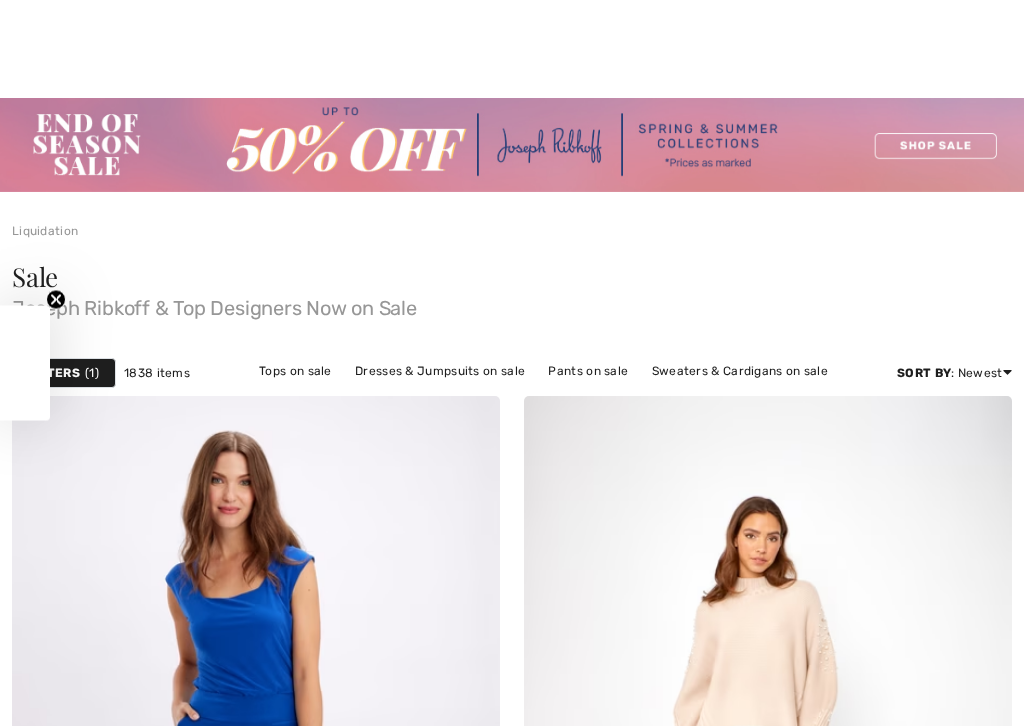 checkbox on "true" 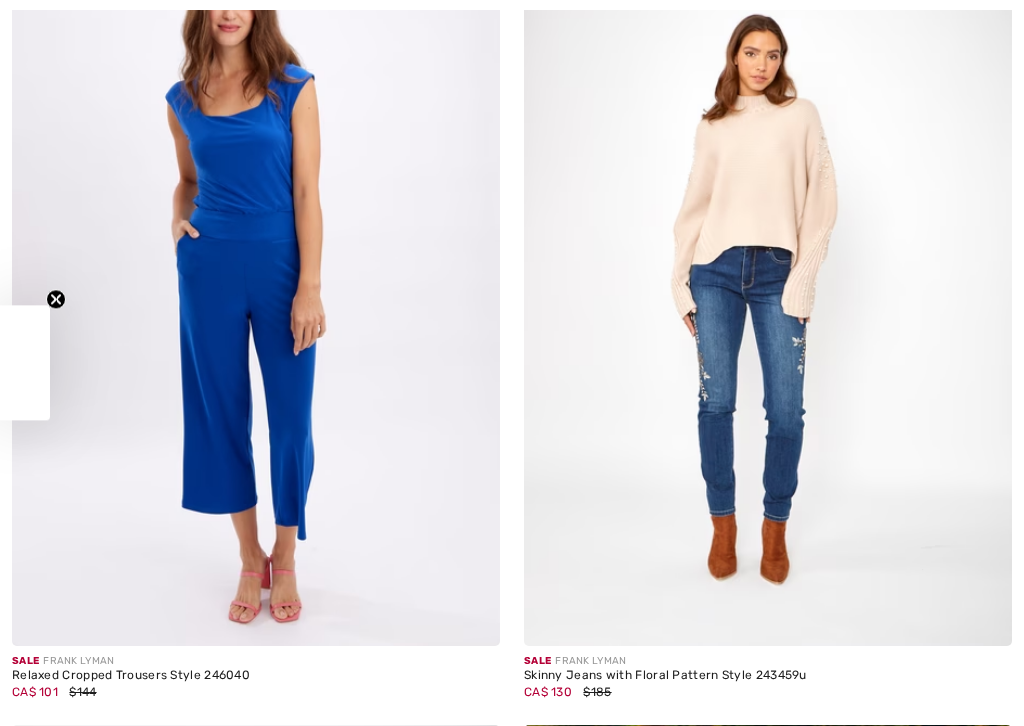 scroll, scrollTop: 0, scrollLeft: 0, axis: both 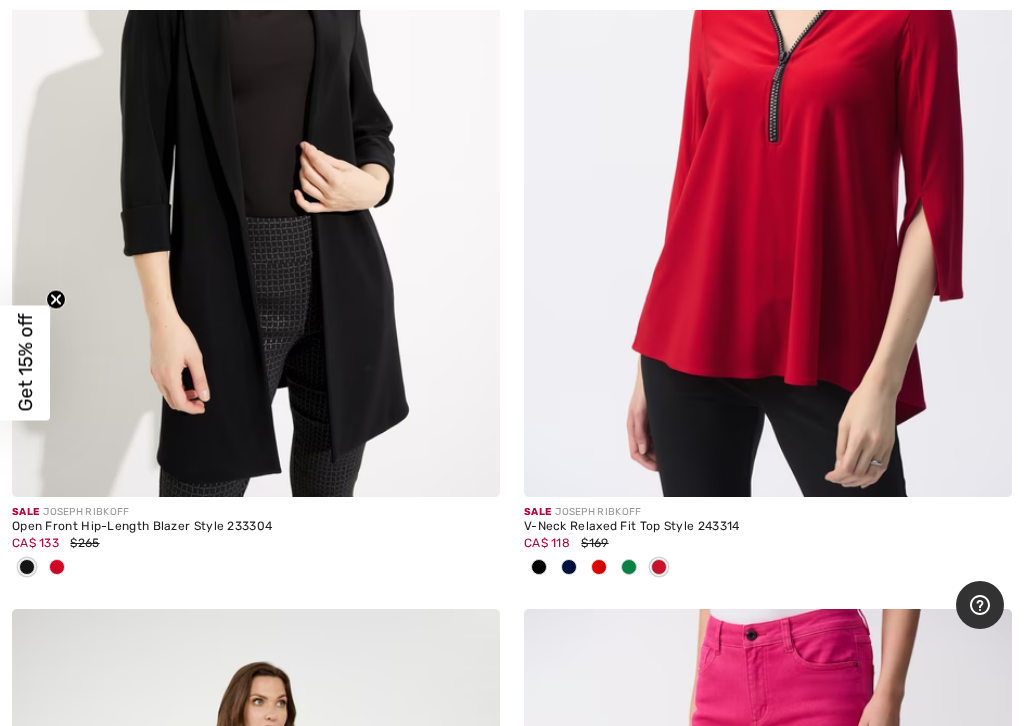 click at bounding box center (256, 131) 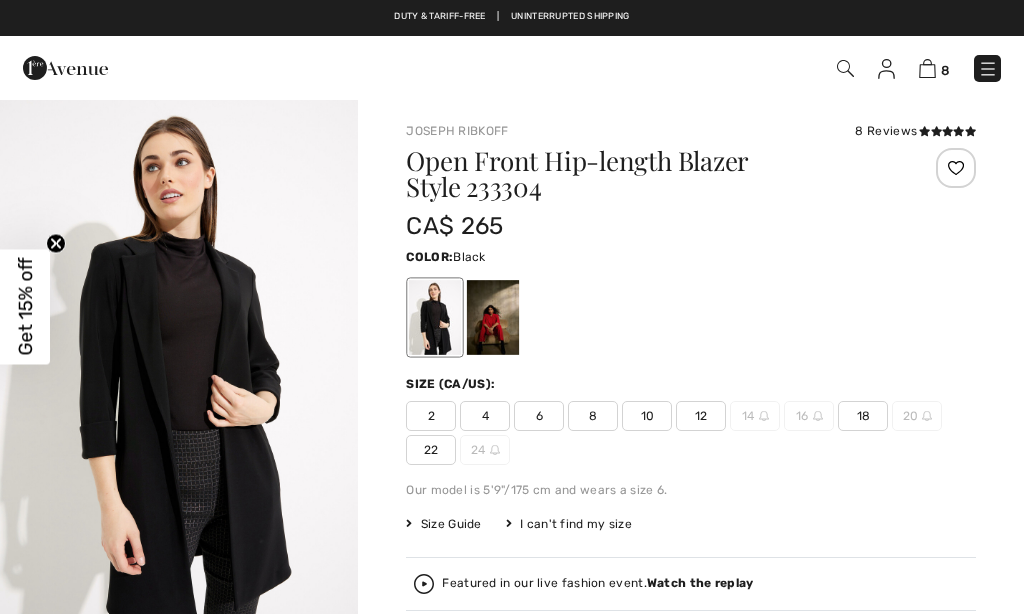 scroll, scrollTop: 0, scrollLeft: 0, axis: both 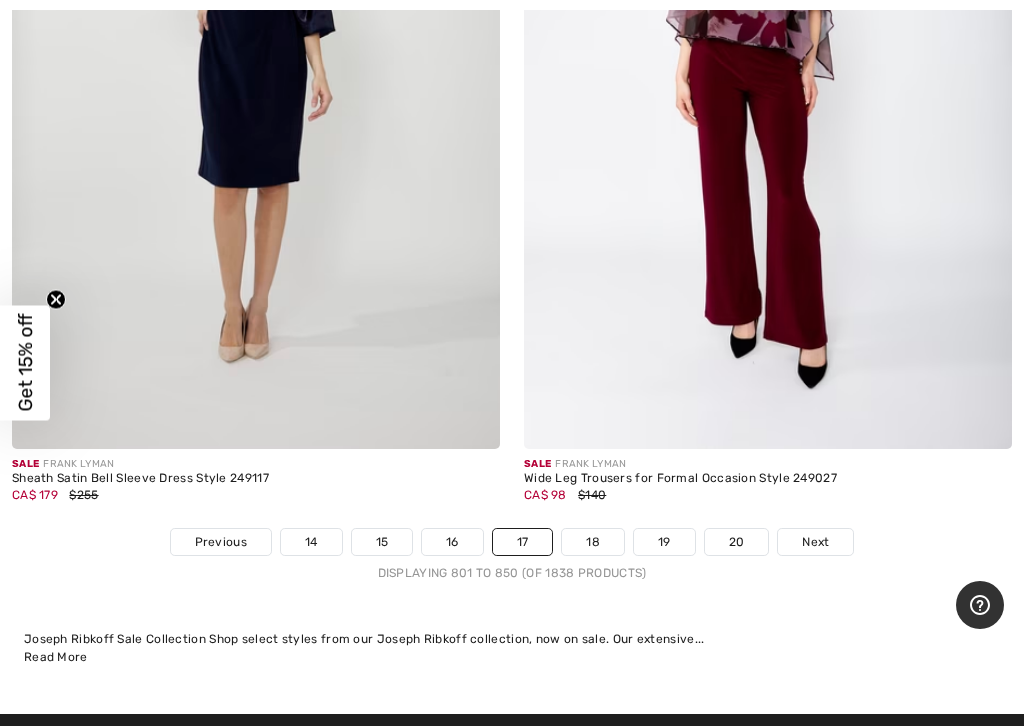 click on "18" at bounding box center (593, 542) 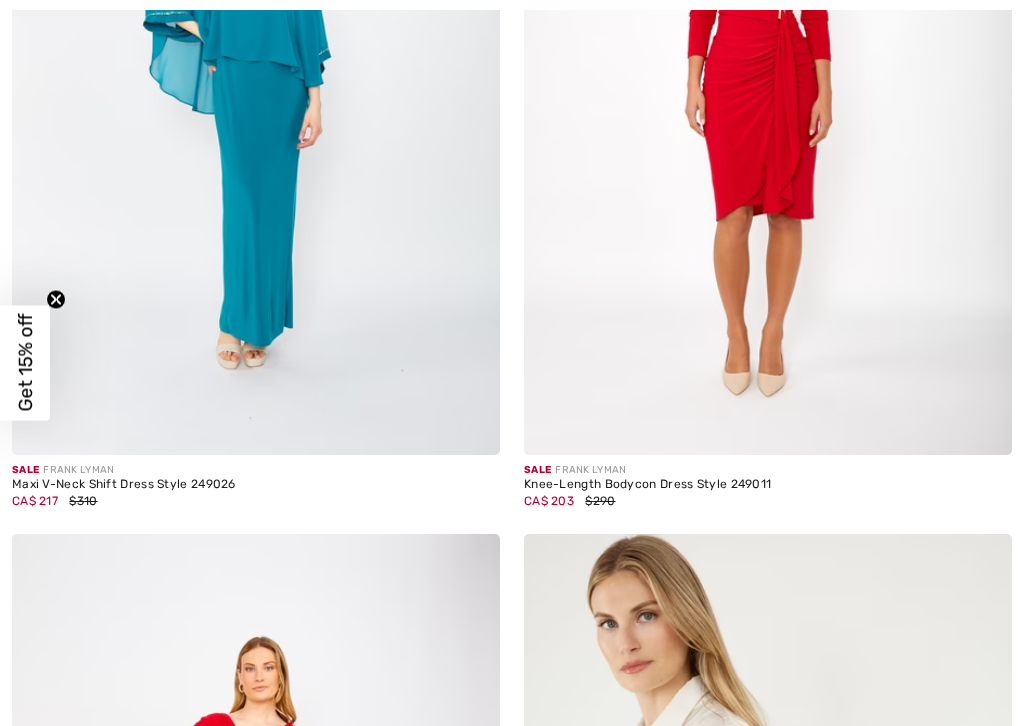 scroll, scrollTop: 785, scrollLeft: 0, axis: vertical 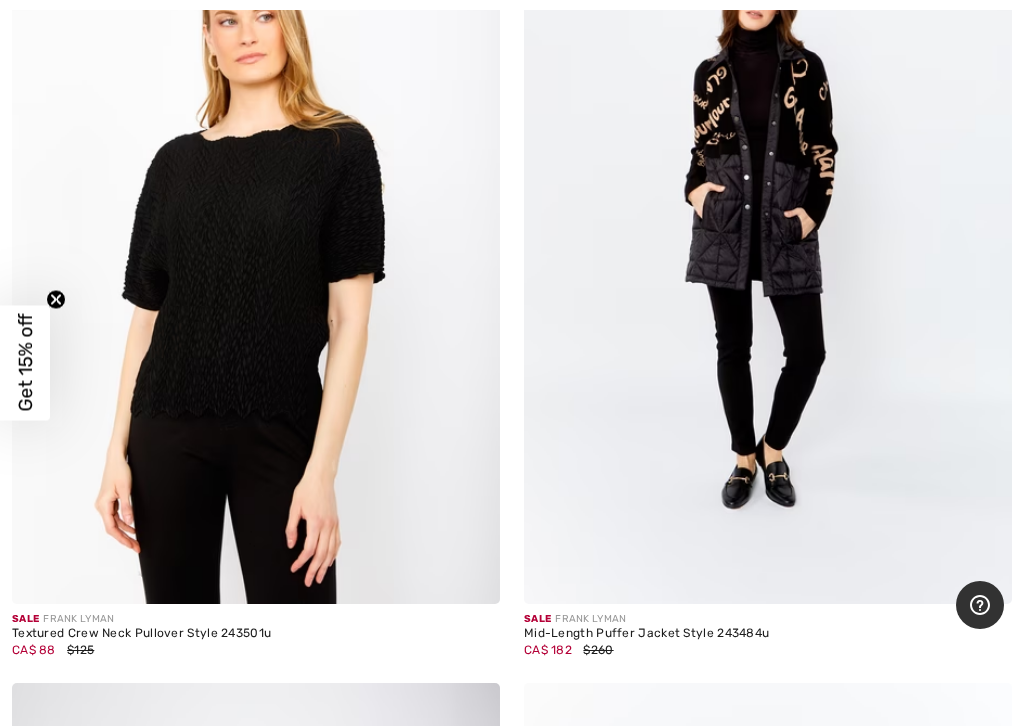 click at bounding box center (256, 238) 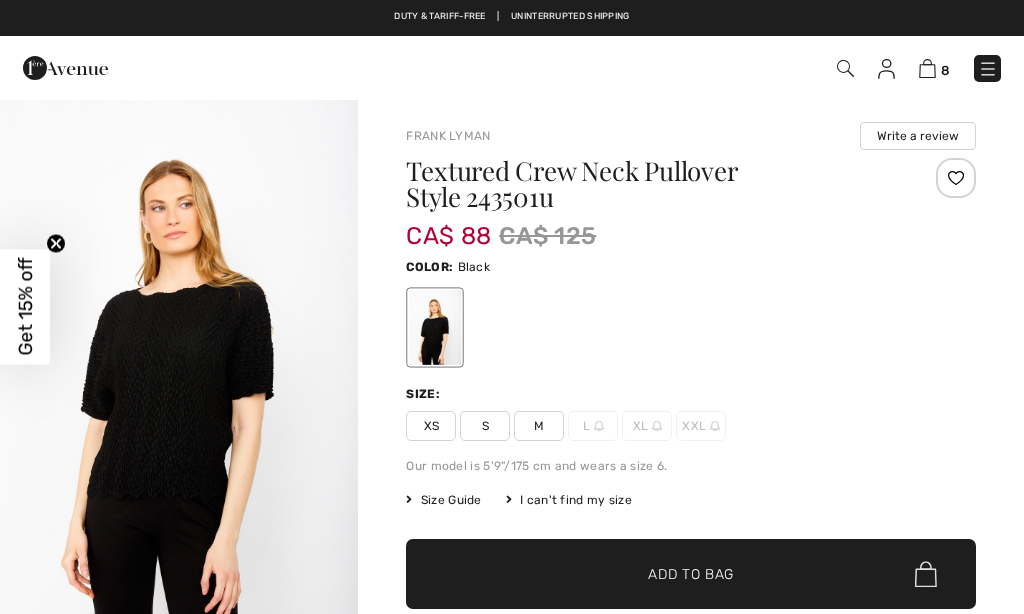 scroll, scrollTop: 0, scrollLeft: 0, axis: both 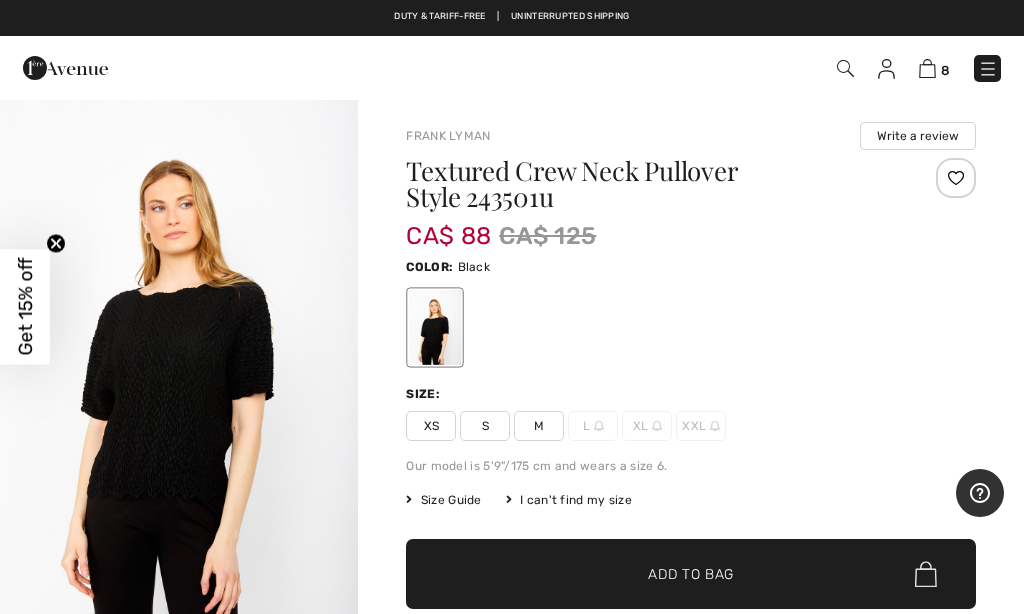 click on "S" at bounding box center (485, 426) 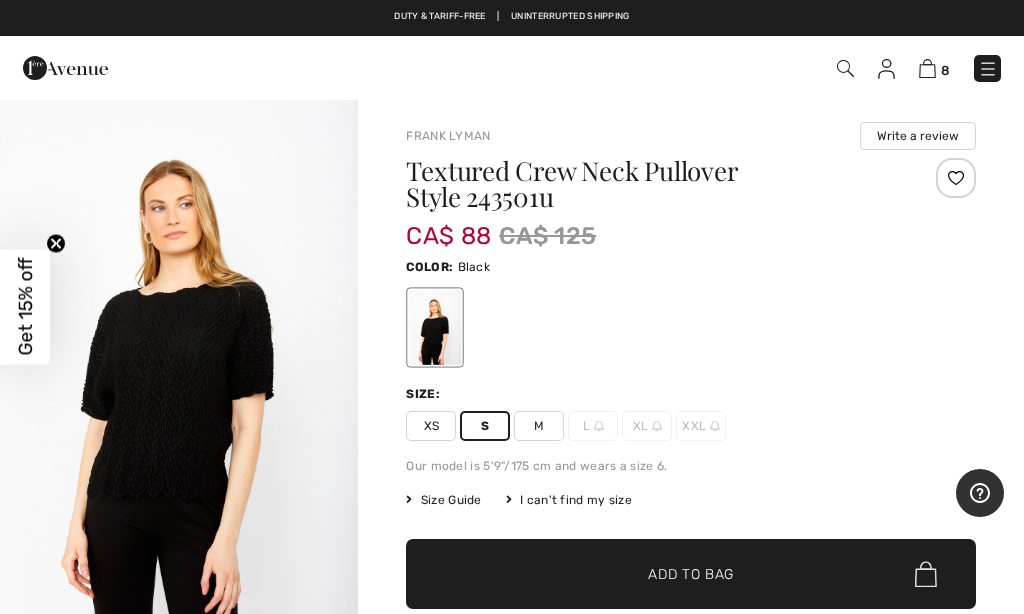 click on "✔ Added to Bag
Add to Bag" at bounding box center (691, 574) 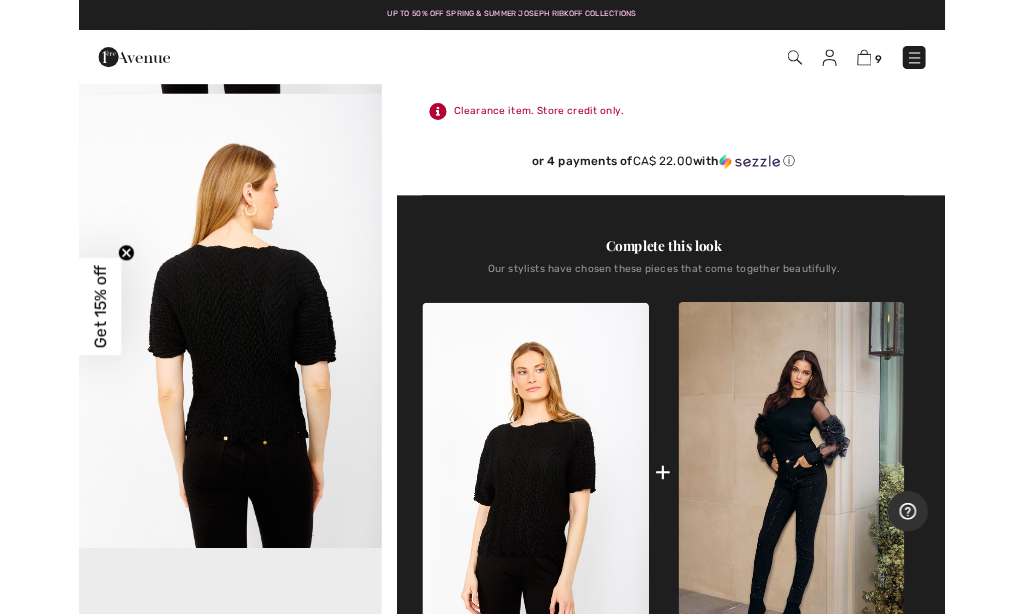 scroll, scrollTop: 0, scrollLeft: 0, axis: both 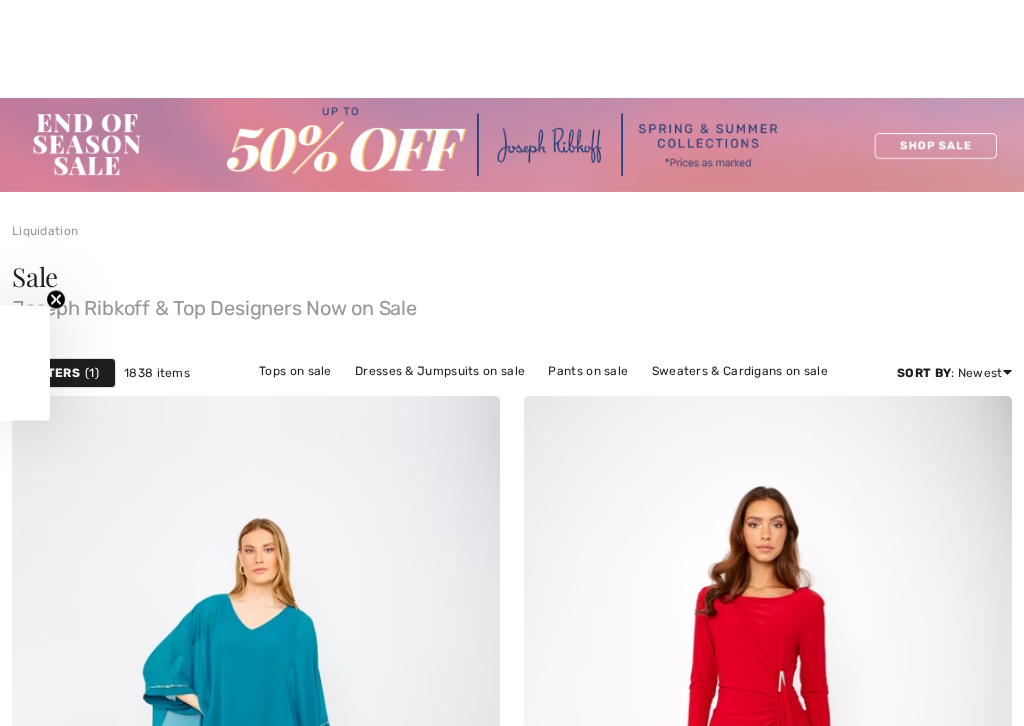 checkbox on "true" 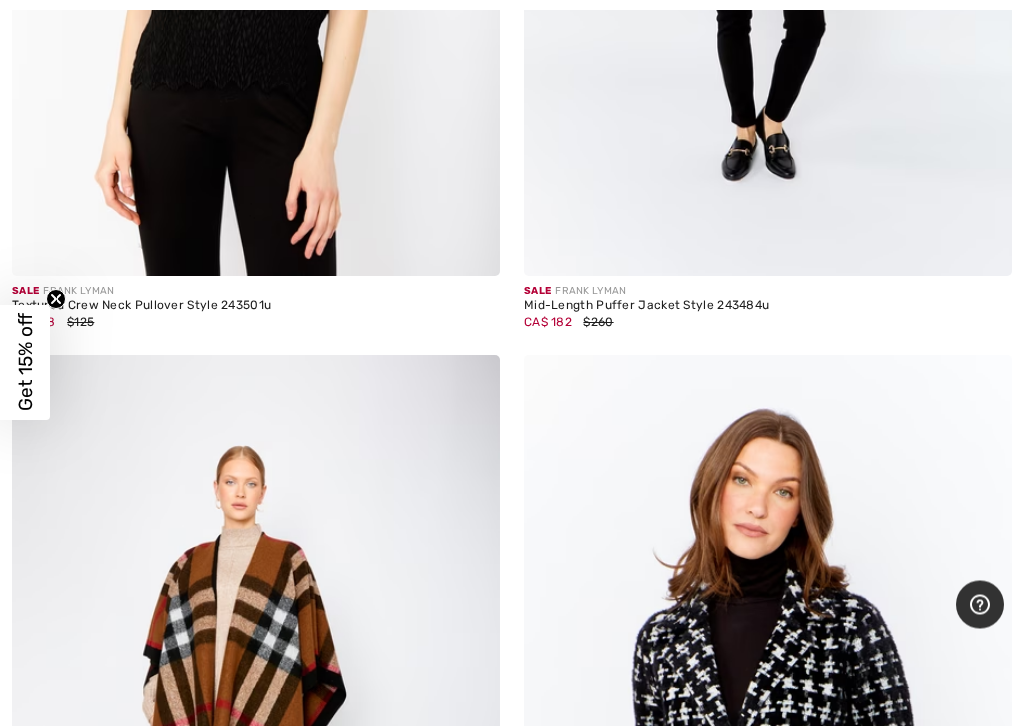 scroll, scrollTop: 0, scrollLeft: 0, axis: both 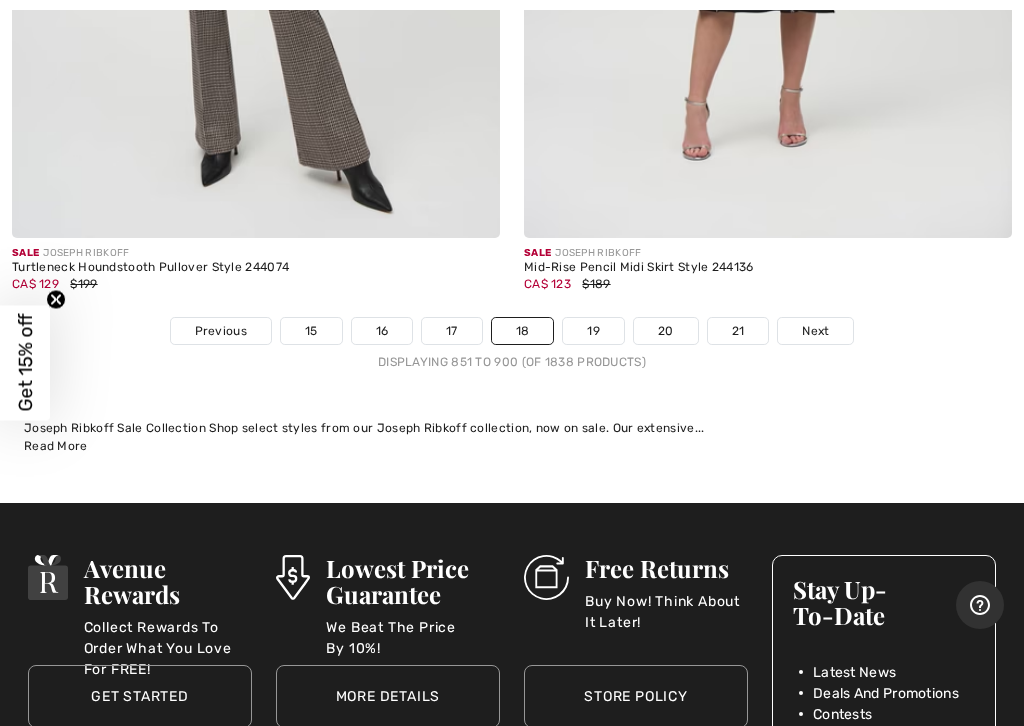 click on "19" at bounding box center (593, 331) 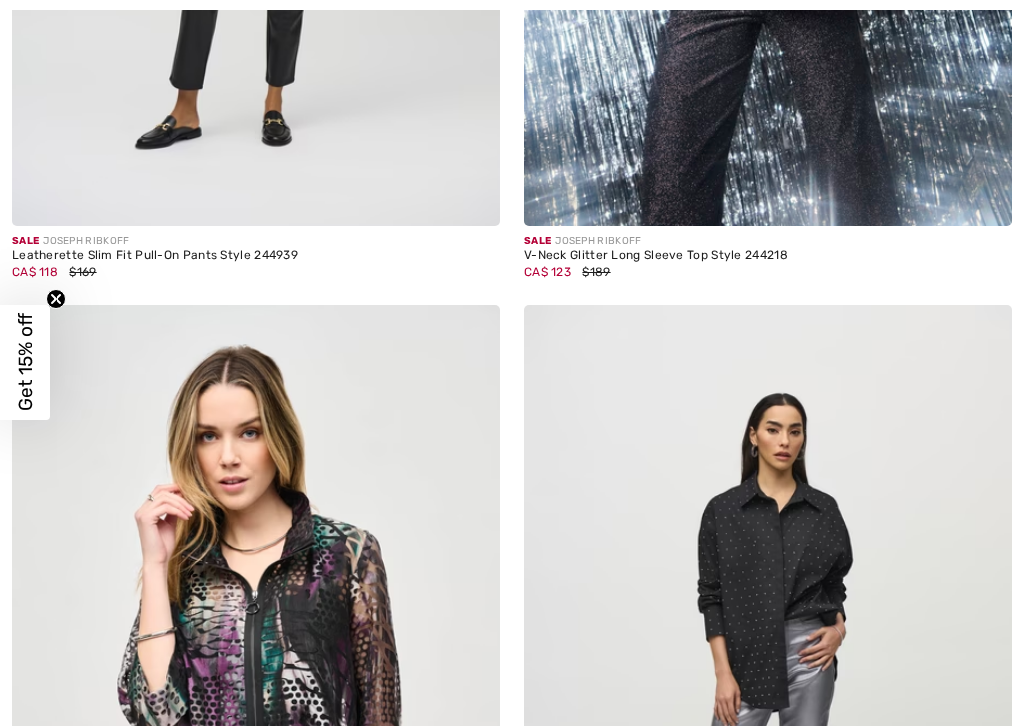 scroll, scrollTop: 1011, scrollLeft: 0, axis: vertical 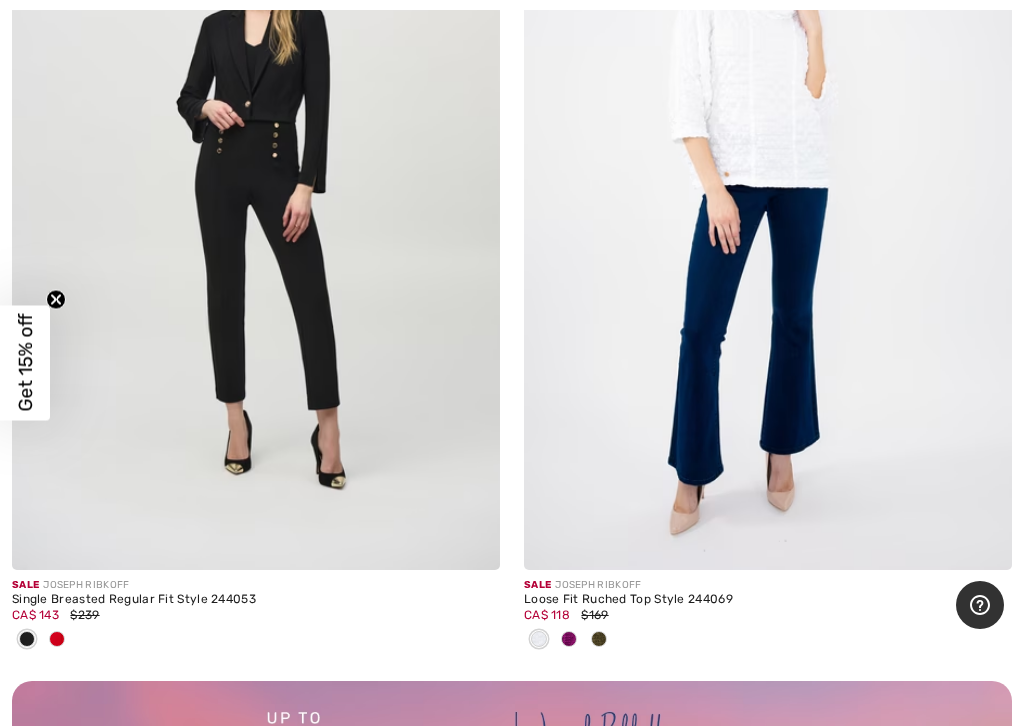 click at bounding box center [599, 639] 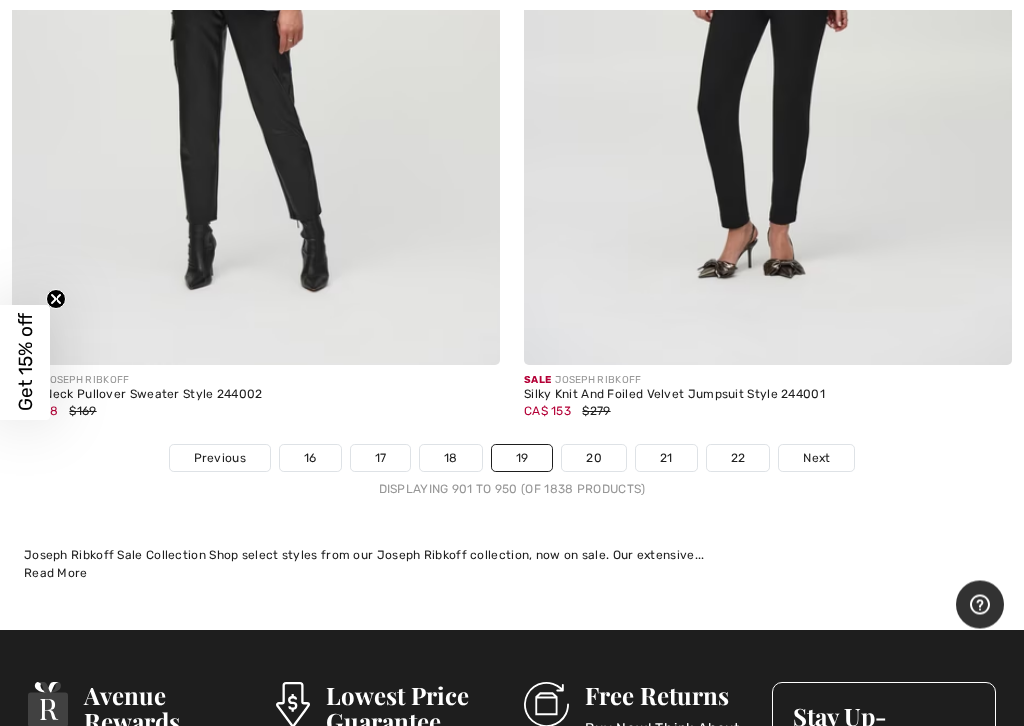 scroll, scrollTop: 21390, scrollLeft: 0, axis: vertical 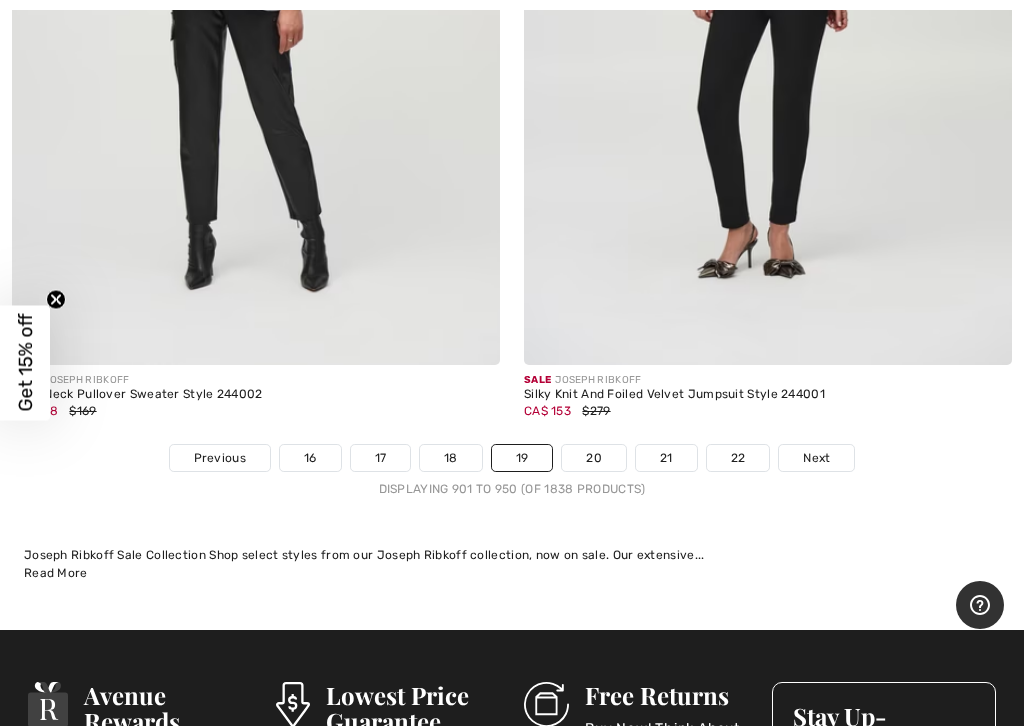 click on "20" at bounding box center (594, 458) 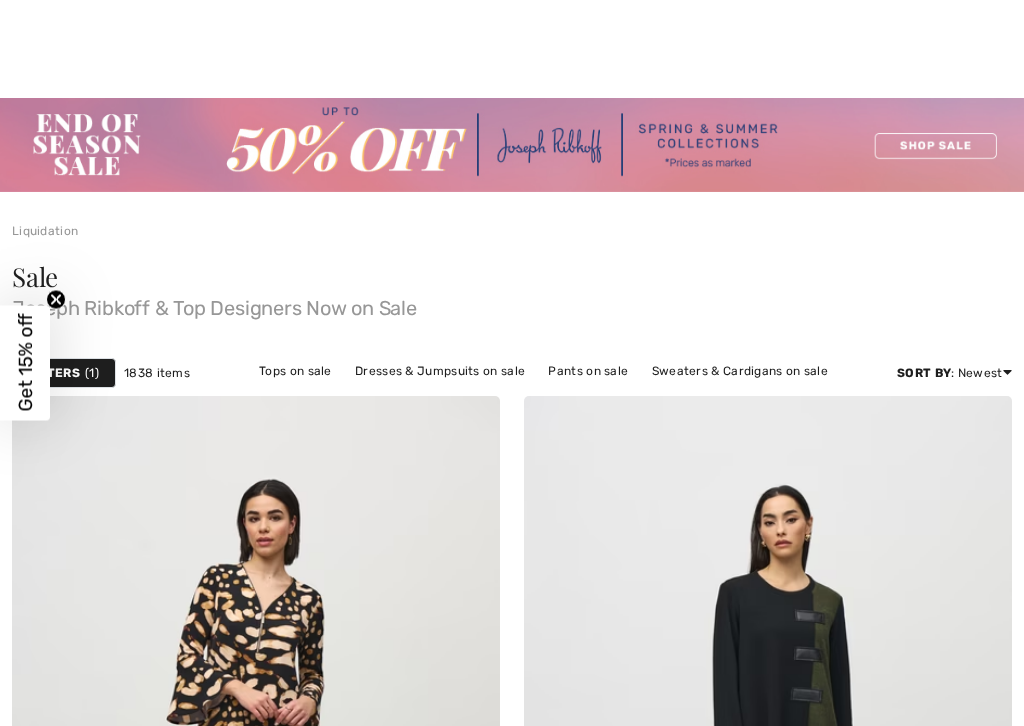 scroll, scrollTop: 932, scrollLeft: 0, axis: vertical 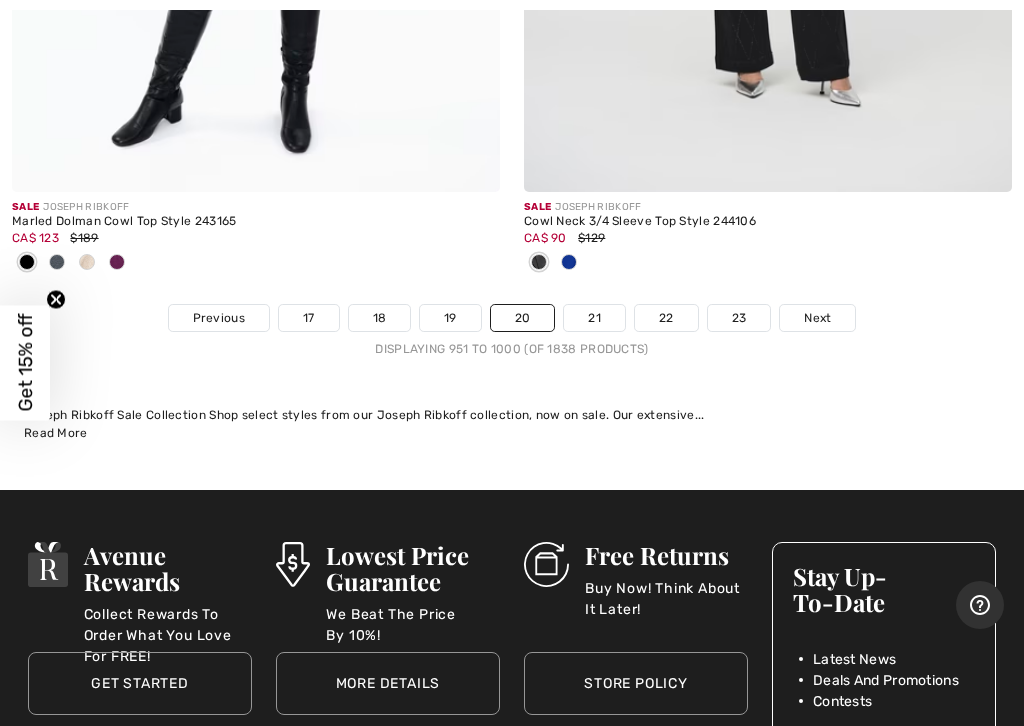 click on "21" at bounding box center [594, 318] 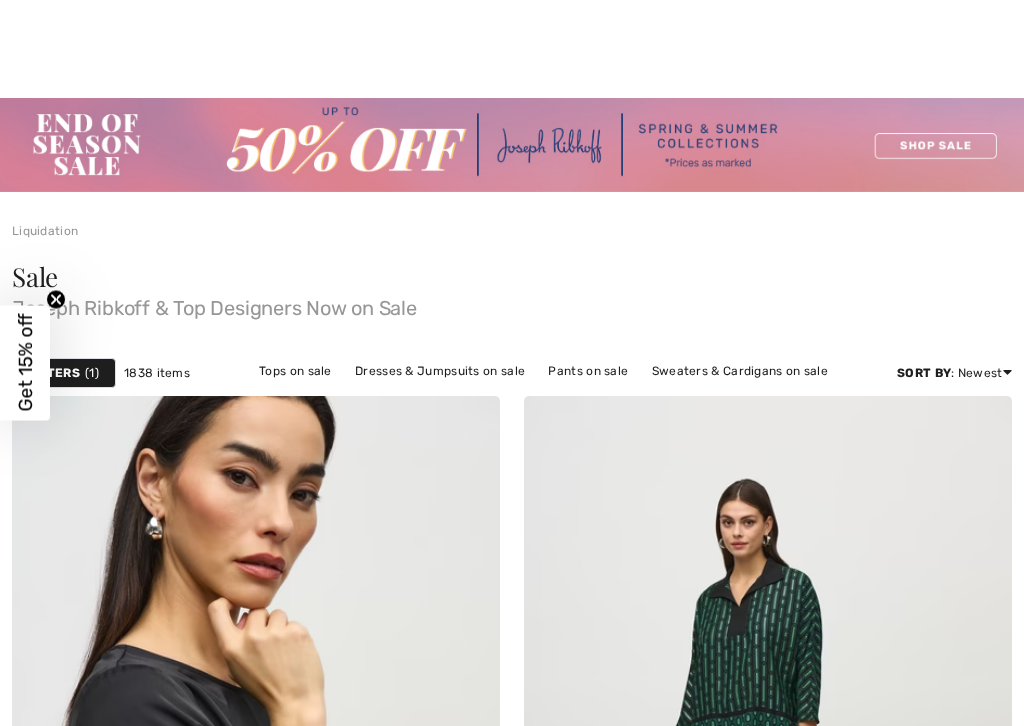 scroll, scrollTop: 1036, scrollLeft: 0, axis: vertical 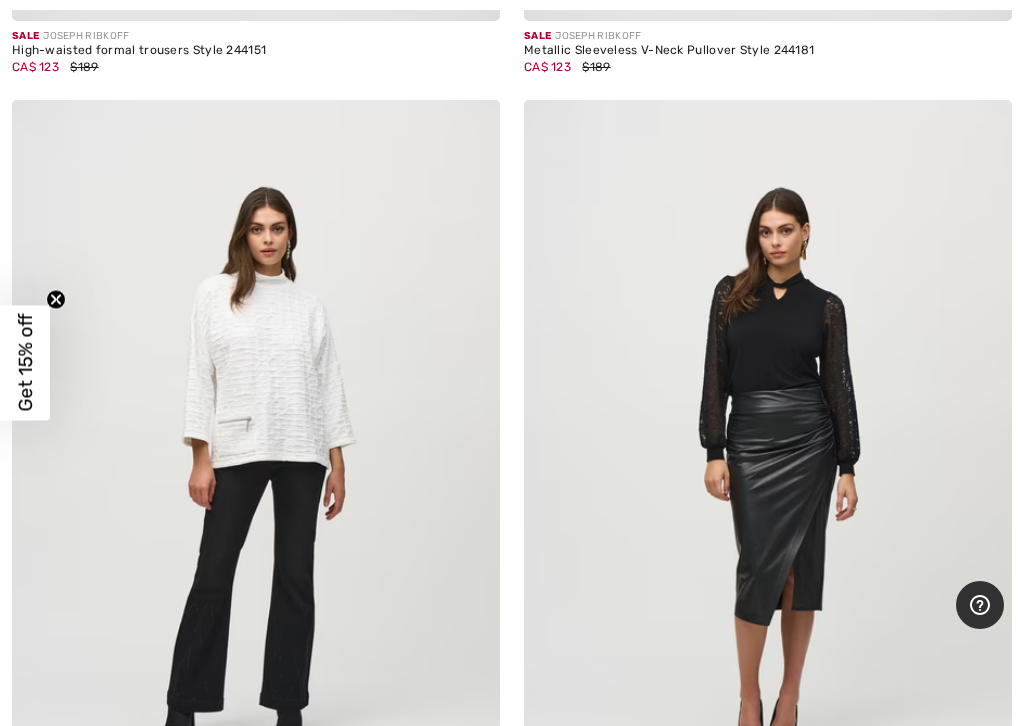 click at bounding box center [256, 466] 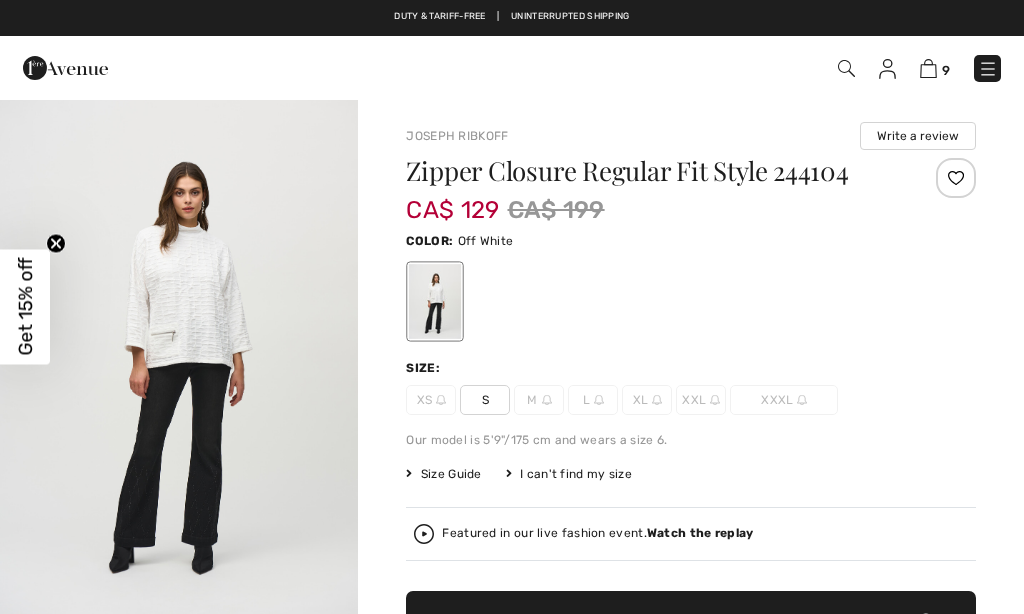 scroll, scrollTop: 0, scrollLeft: 0, axis: both 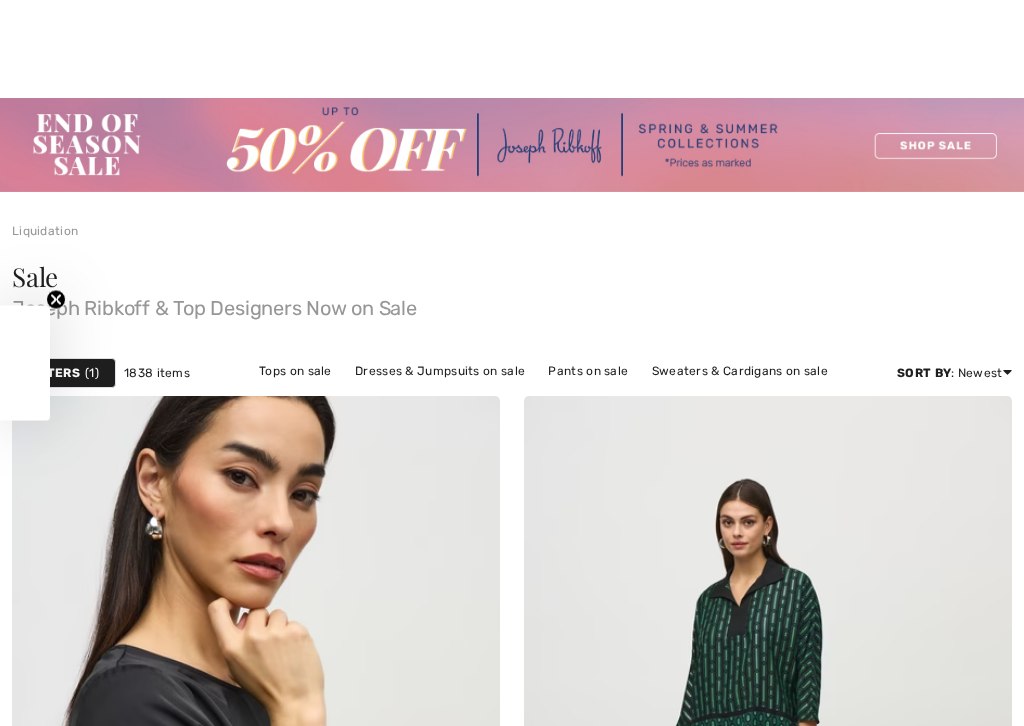 checkbox on "true" 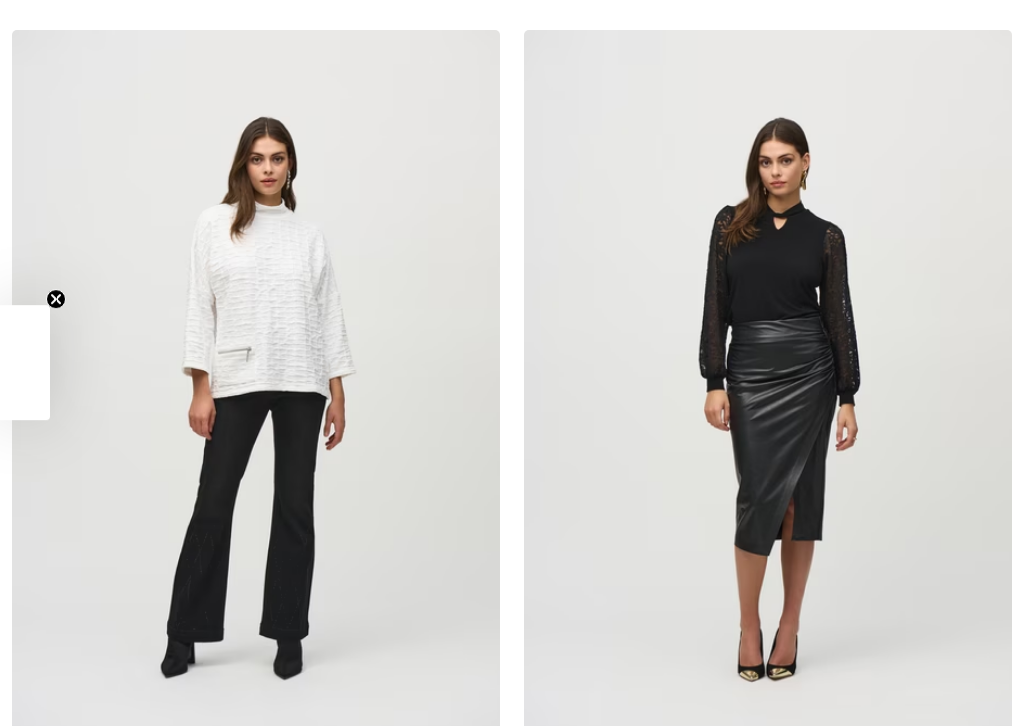 scroll, scrollTop: 0, scrollLeft: 0, axis: both 